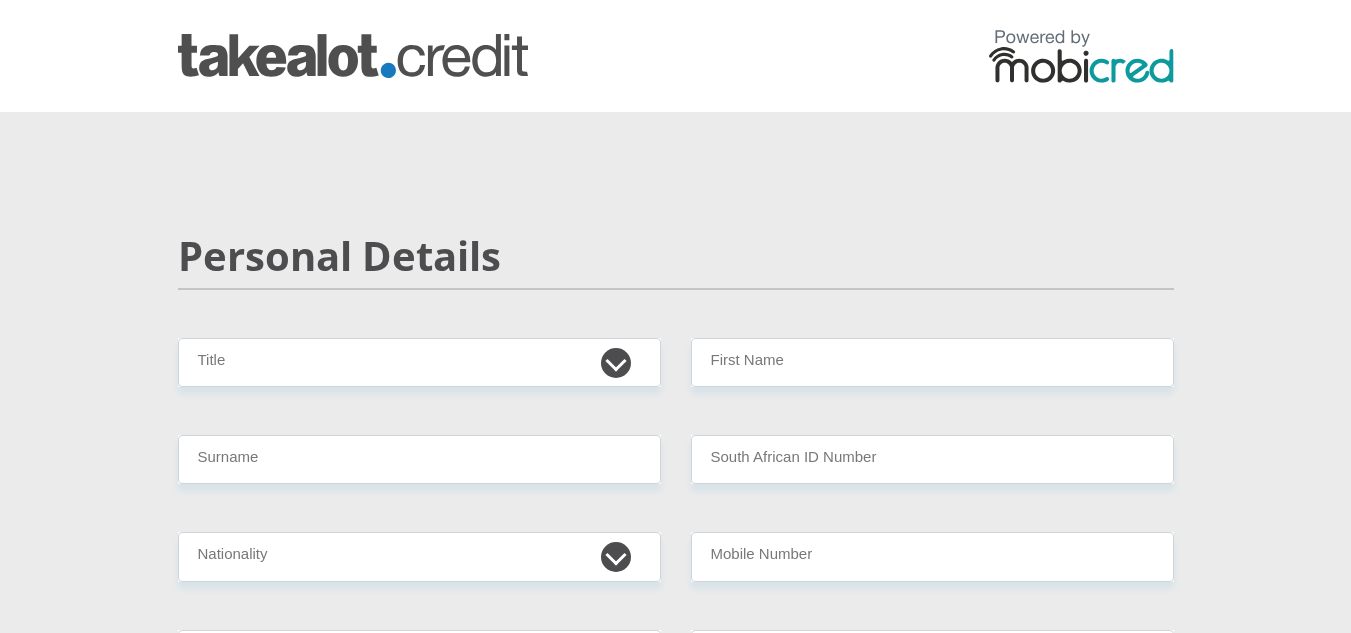 scroll, scrollTop: 0, scrollLeft: 0, axis: both 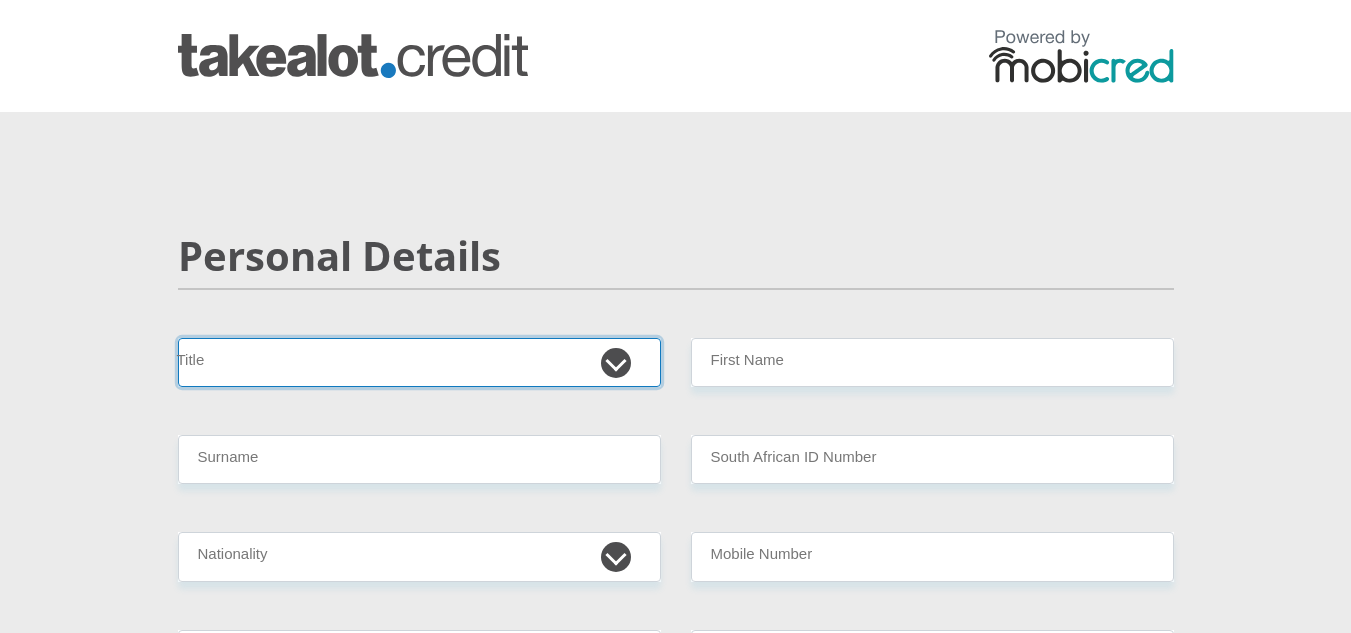 click on "Mr
Ms
Mrs
Dr
[PERSON_NAME]" at bounding box center [419, 362] 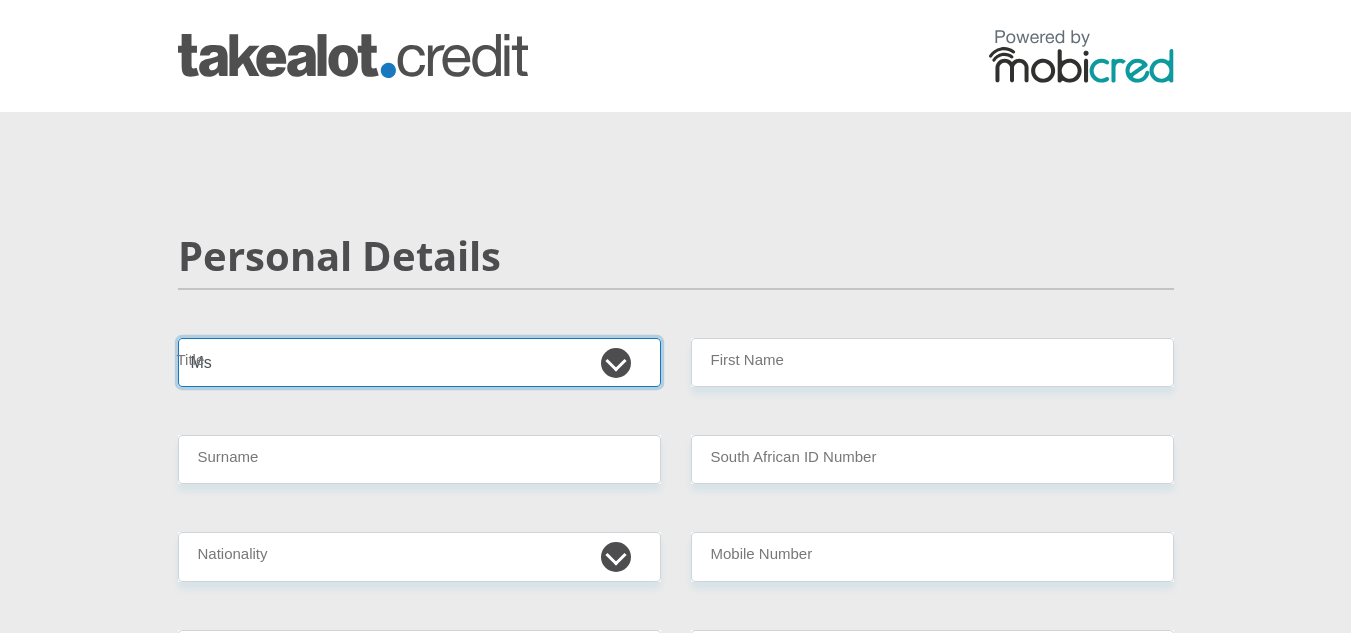 click on "Mr
Ms
Mrs
Dr
[PERSON_NAME]" at bounding box center [419, 362] 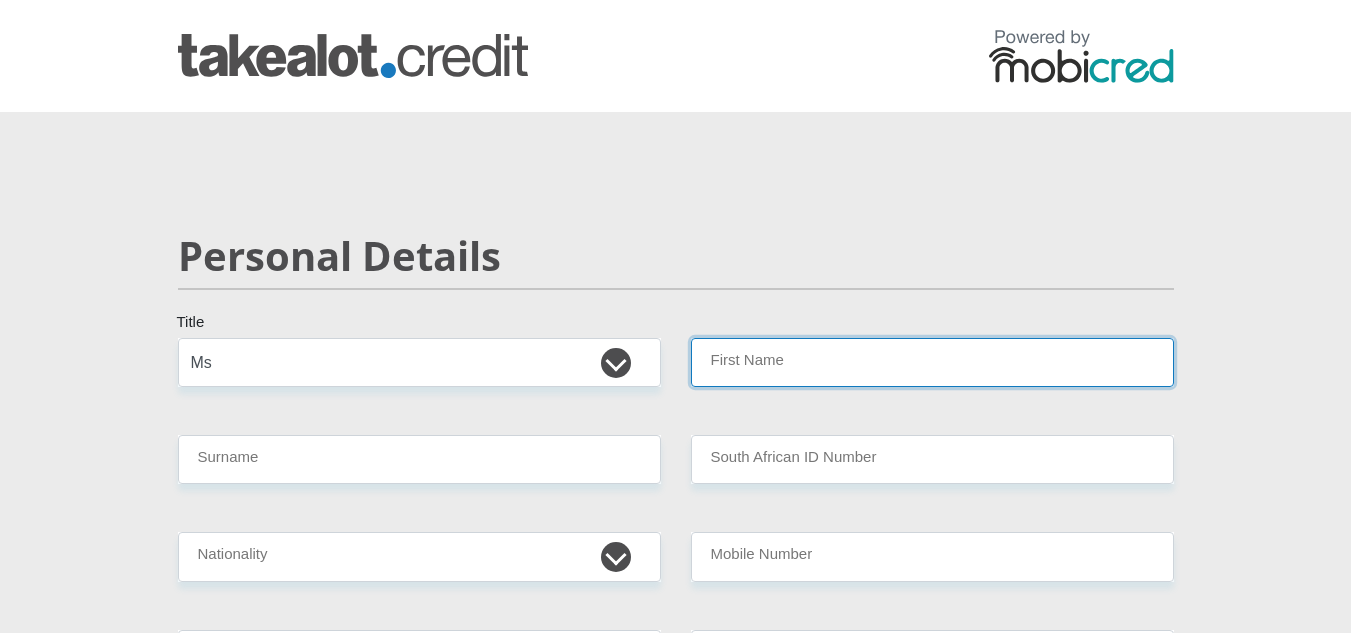 click on "First Name" at bounding box center (932, 362) 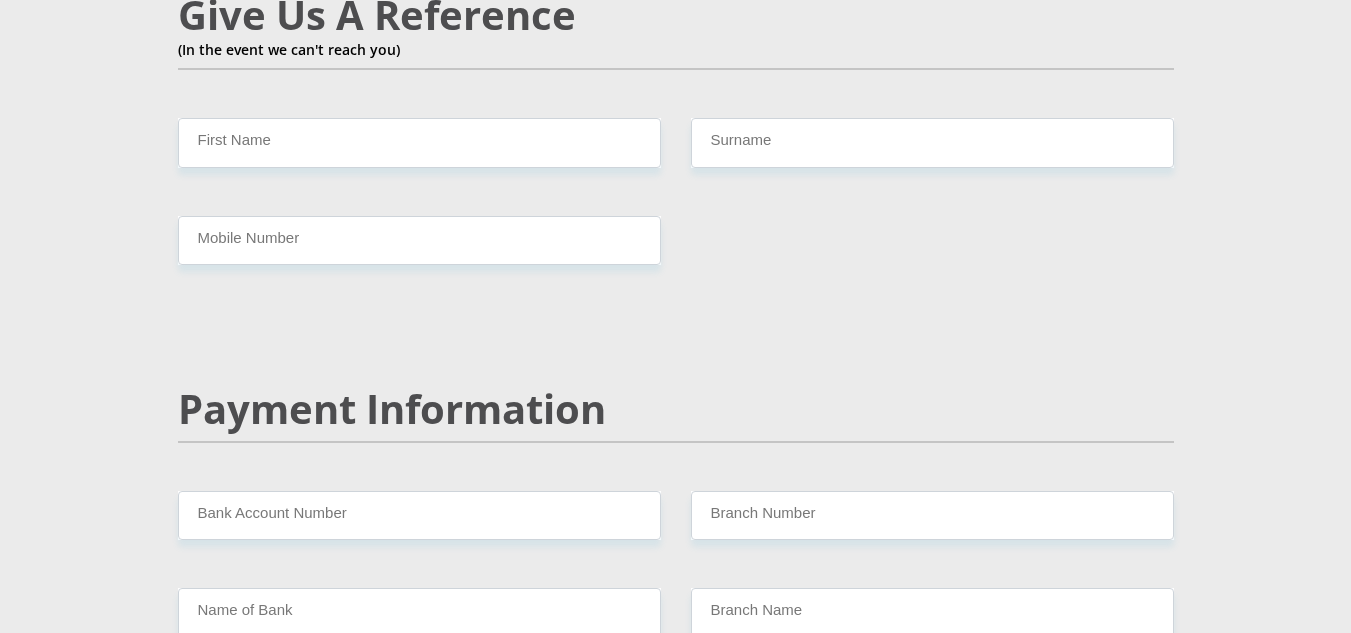 scroll, scrollTop: 3835, scrollLeft: 0, axis: vertical 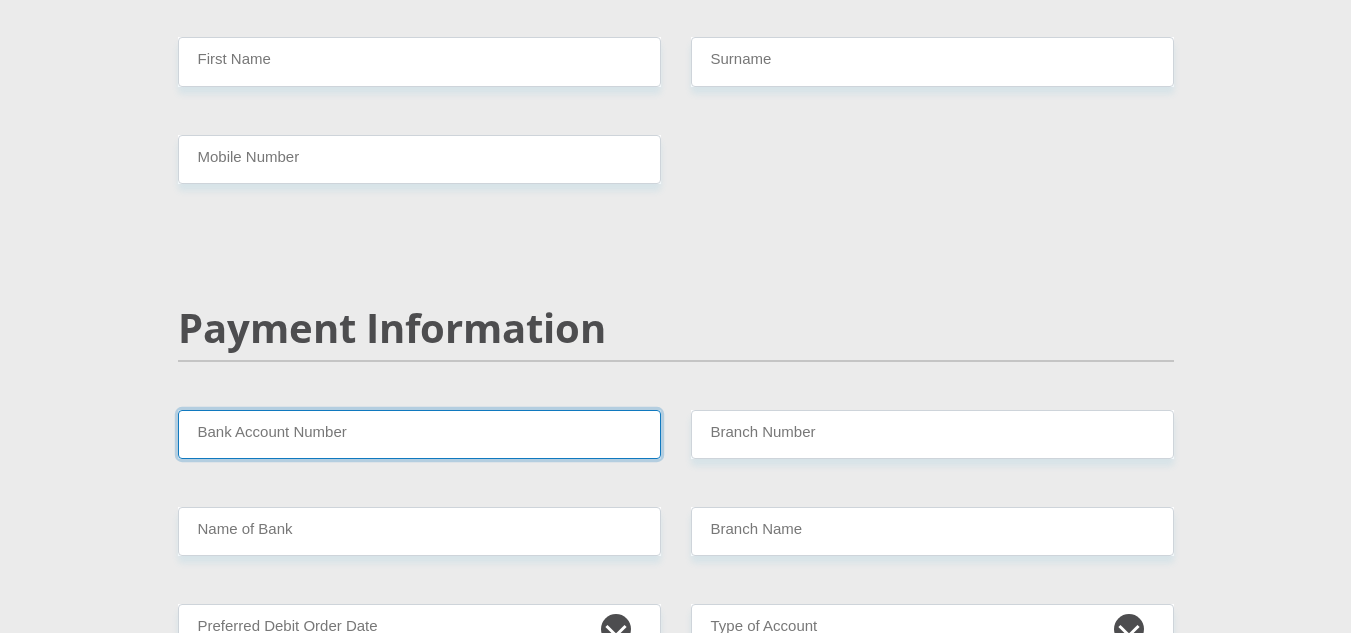 click on "Bank Account Number" at bounding box center [419, 434] 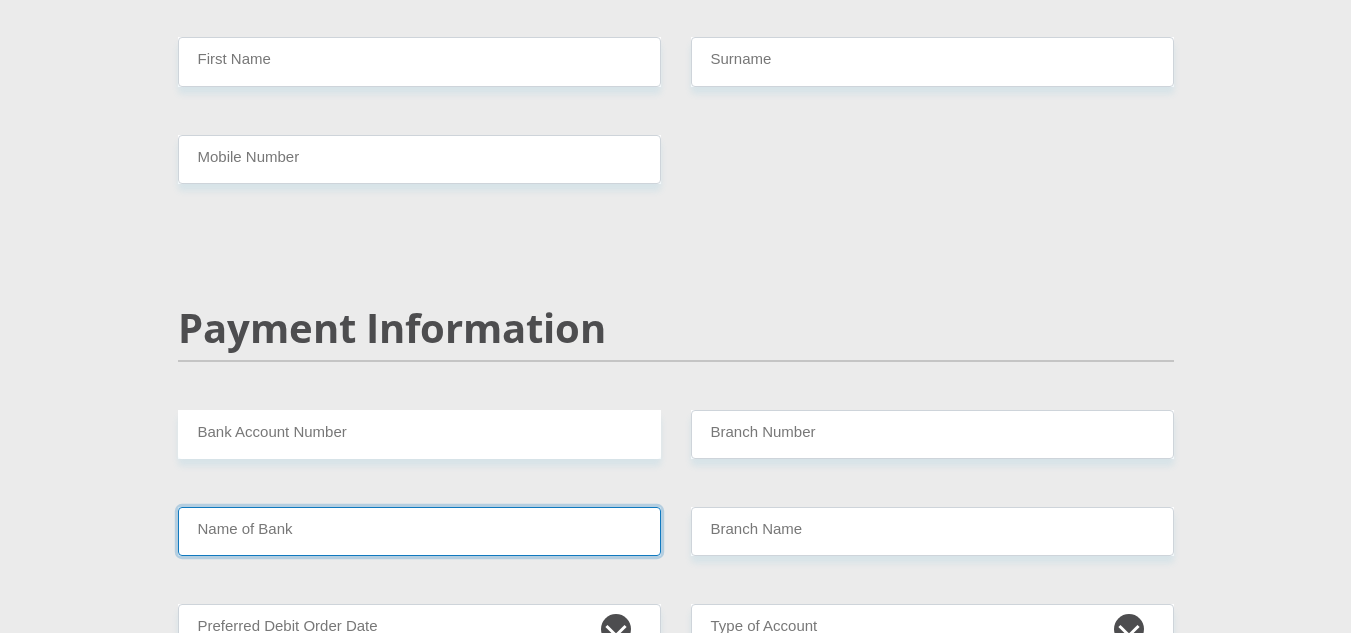 click on "Name of Bank" at bounding box center [419, 531] 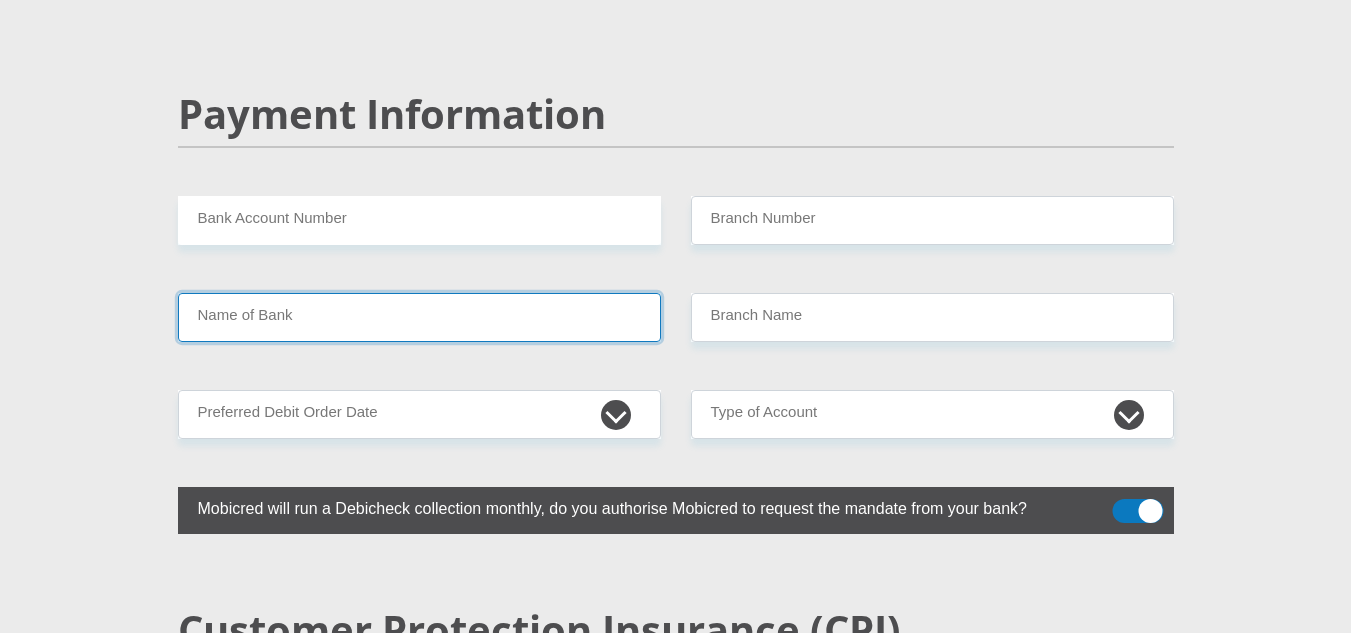 scroll, scrollTop: 3880, scrollLeft: 0, axis: vertical 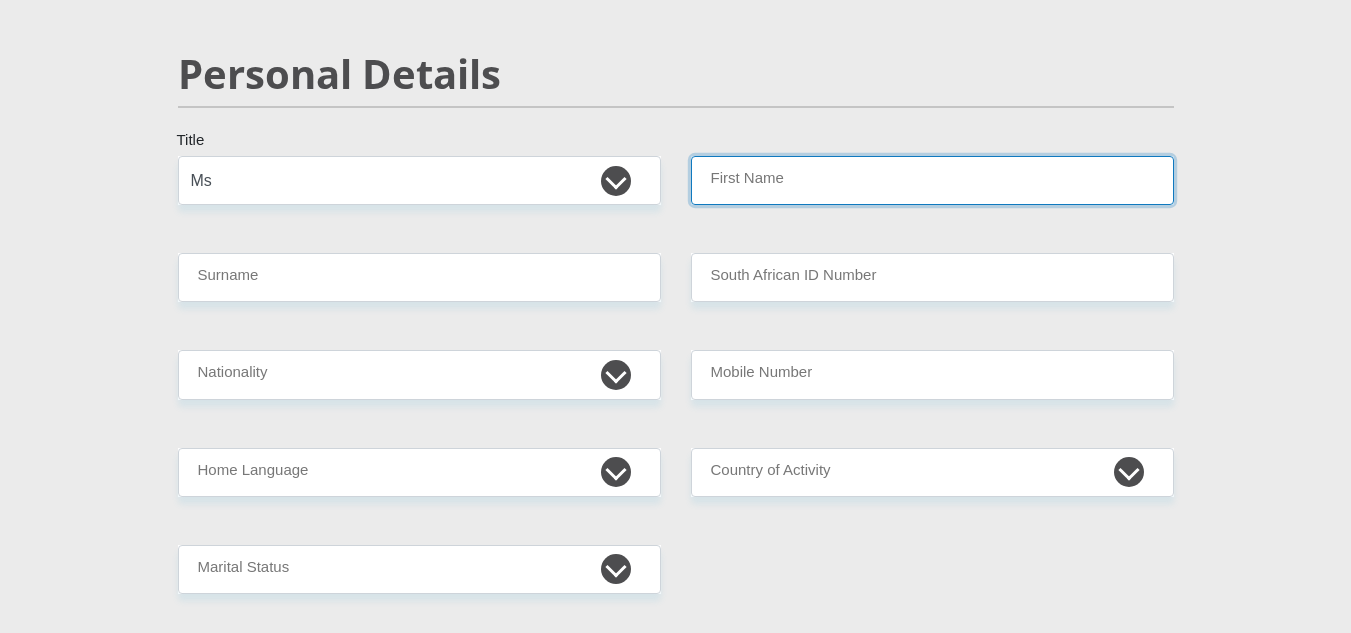 click on "First Name" at bounding box center (932, 180) 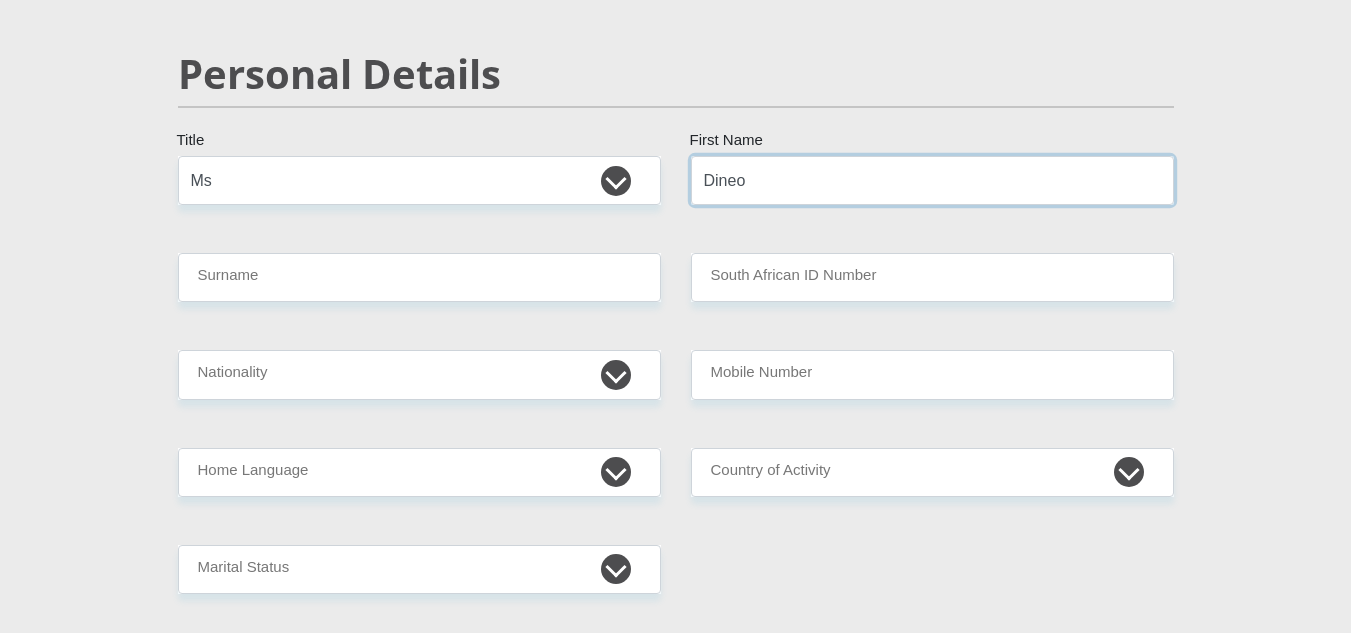 type on "Dineo" 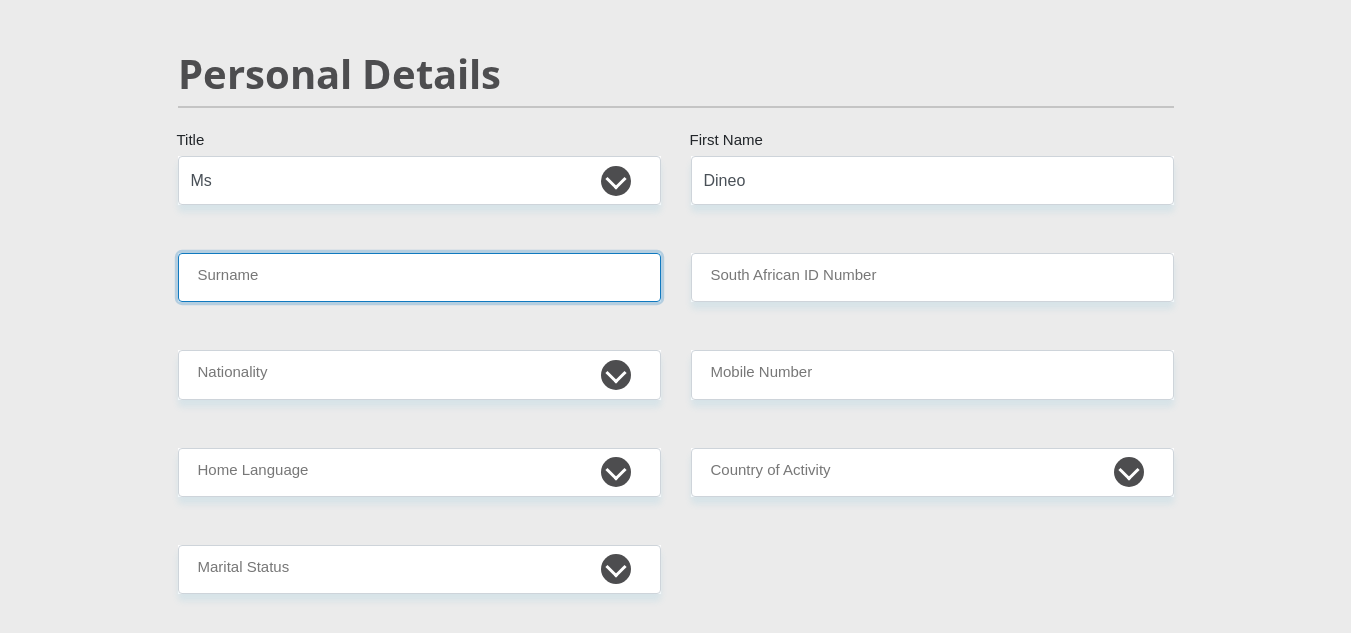 click on "Surname" at bounding box center (419, 277) 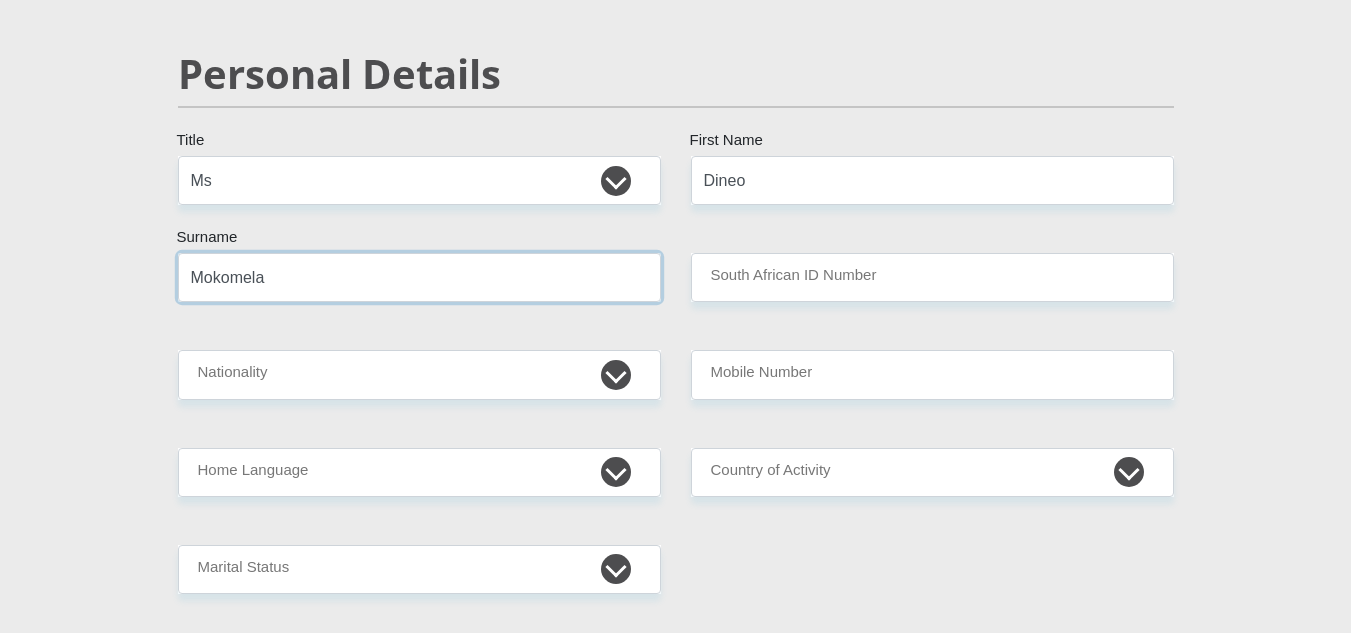 type on "Mokomela" 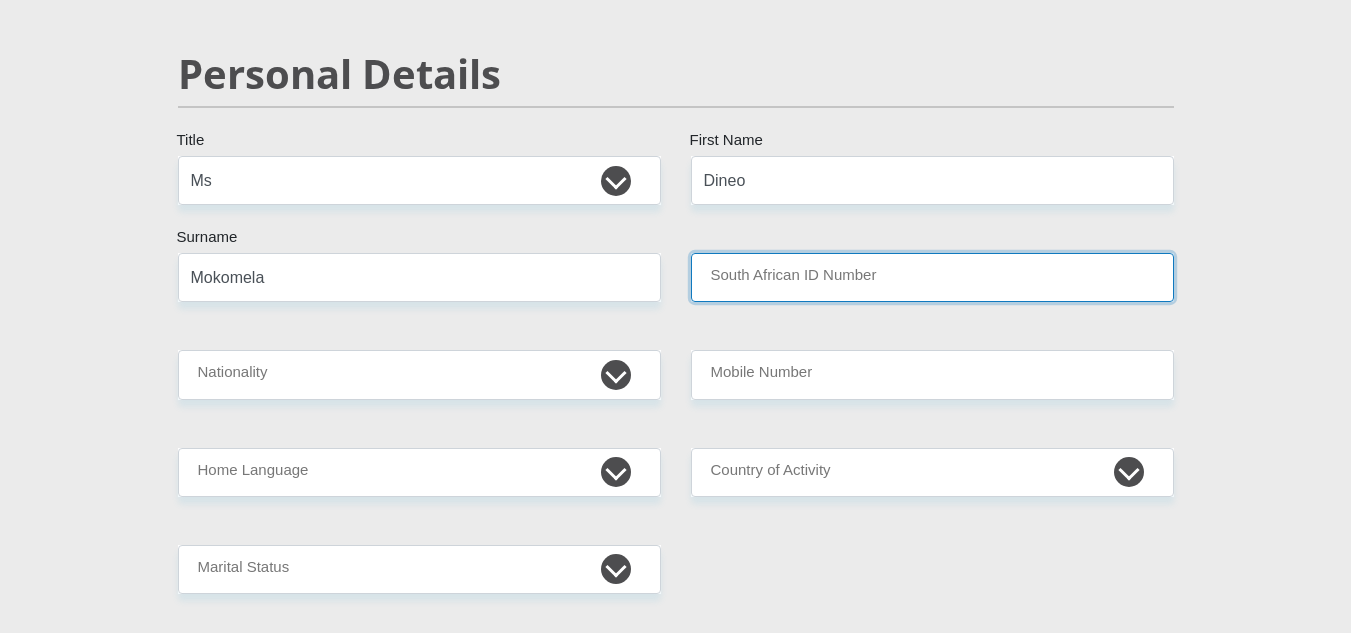 click on "South African ID Number" at bounding box center [932, 277] 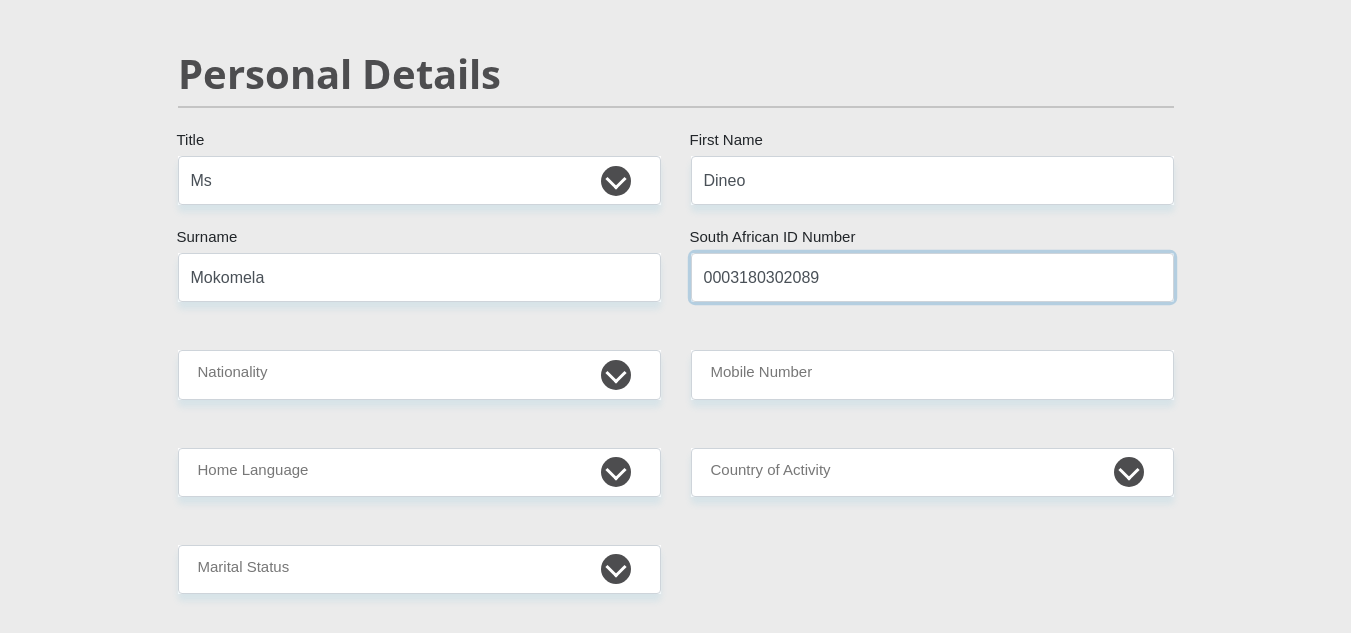 type on "0003180302089" 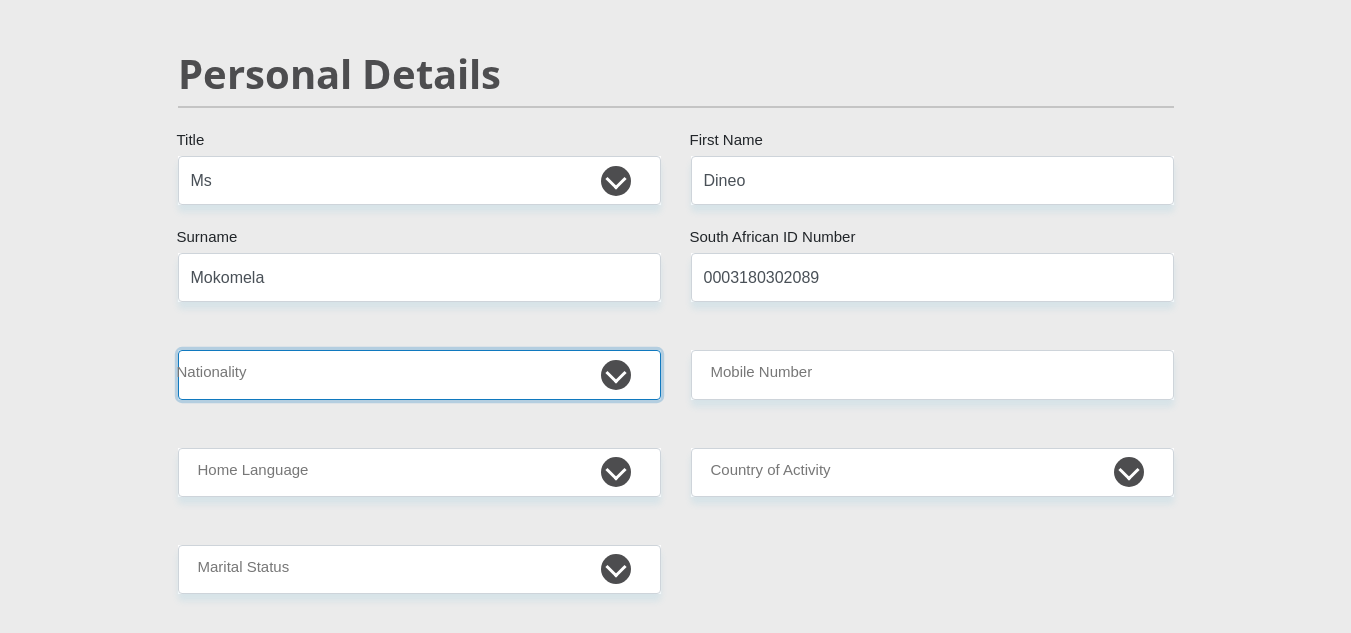click on "[GEOGRAPHIC_DATA]
[GEOGRAPHIC_DATA]
[GEOGRAPHIC_DATA]
[GEOGRAPHIC_DATA]
[GEOGRAPHIC_DATA]
[GEOGRAPHIC_DATA] [GEOGRAPHIC_DATA]
[GEOGRAPHIC_DATA]
[GEOGRAPHIC_DATA]
[GEOGRAPHIC_DATA]
[GEOGRAPHIC_DATA]
[GEOGRAPHIC_DATA]
[GEOGRAPHIC_DATA]
[GEOGRAPHIC_DATA]
[GEOGRAPHIC_DATA]
[GEOGRAPHIC_DATA]
[DATE][GEOGRAPHIC_DATA]
[GEOGRAPHIC_DATA]
[GEOGRAPHIC_DATA]
[GEOGRAPHIC_DATA]
[GEOGRAPHIC_DATA]
[GEOGRAPHIC_DATA]
[GEOGRAPHIC_DATA]
[GEOGRAPHIC_DATA]
[GEOGRAPHIC_DATA]" at bounding box center (419, 374) 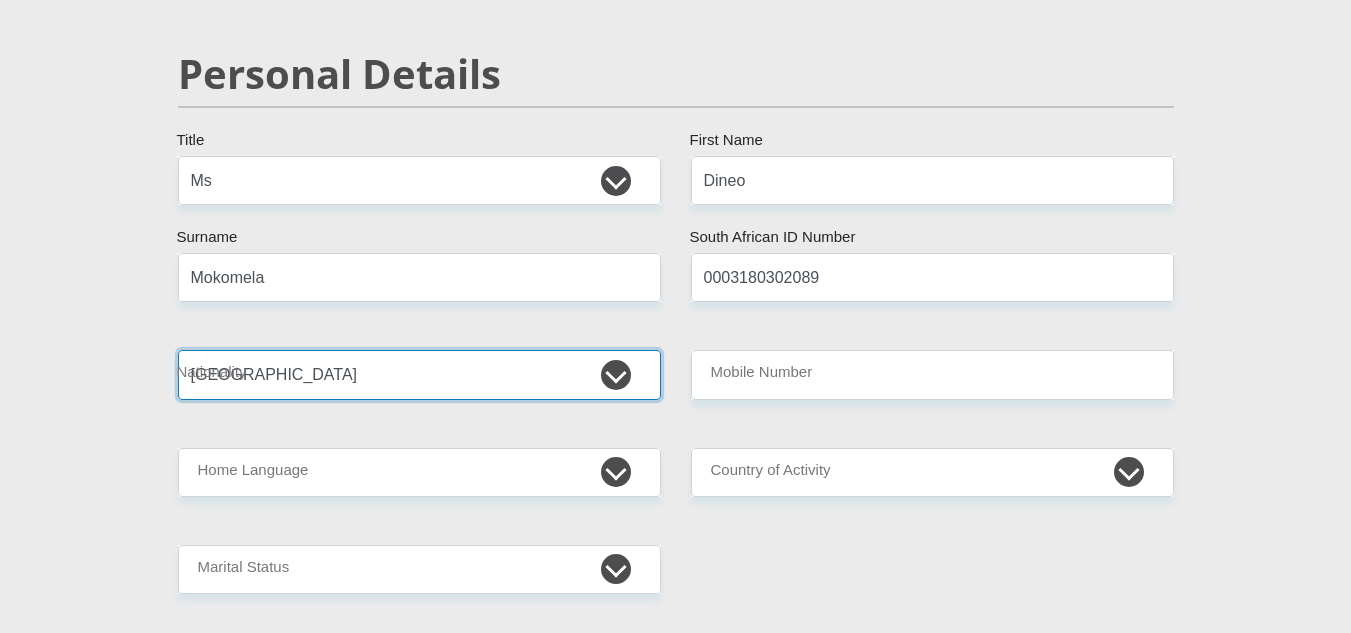 click on "[GEOGRAPHIC_DATA]
[GEOGRAPHIC_DATA]
[GEOGRAPHIC_DATA]
[GEOGRAPHIC_DATA]
[GEOGRAPHIC_DATA]
[GEOGRAPHIC_DATA] [GEOGRAPHIC_DATA]
[GEOGRAPHIC_DATA]
[GEOGRAPHIC_DATA]
[GEOGRAPHIC_DATA]
[GEOGRAPHIC_DATA]
[GEOGRAPHIC_DATA]
[GEOGRAPHIC_DATA]
[GEOGRAPHIC_DATA]
[GEOGRAPHIC_DATA]
[GEOGRAPHIC_DATA]
[DATE][GEOGRAPHIC_DATA]
[GEOGRAPHIC_DATA]
[GEOGRAPHIC_DATA]
[GEOGRAPHIC_DATA]
[GEOGRAPHIC_DATA]
[GEOGRAPHIC_DATA]
[GEOGRAPHIC_DATA]
[GEOGRAPHIC_DATA]
[GEOGRAPHIC_DATA]" at bounding box center (419, 374) 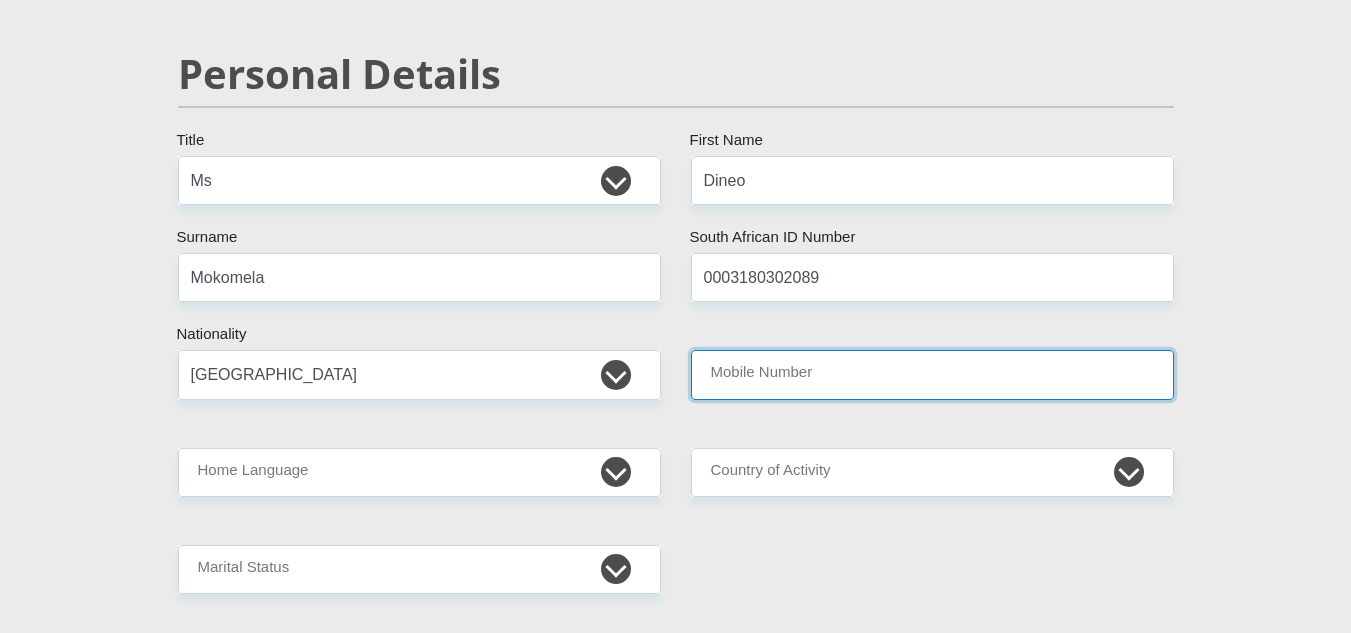 click on "Mobile Number" at bounding box center (932, 374) 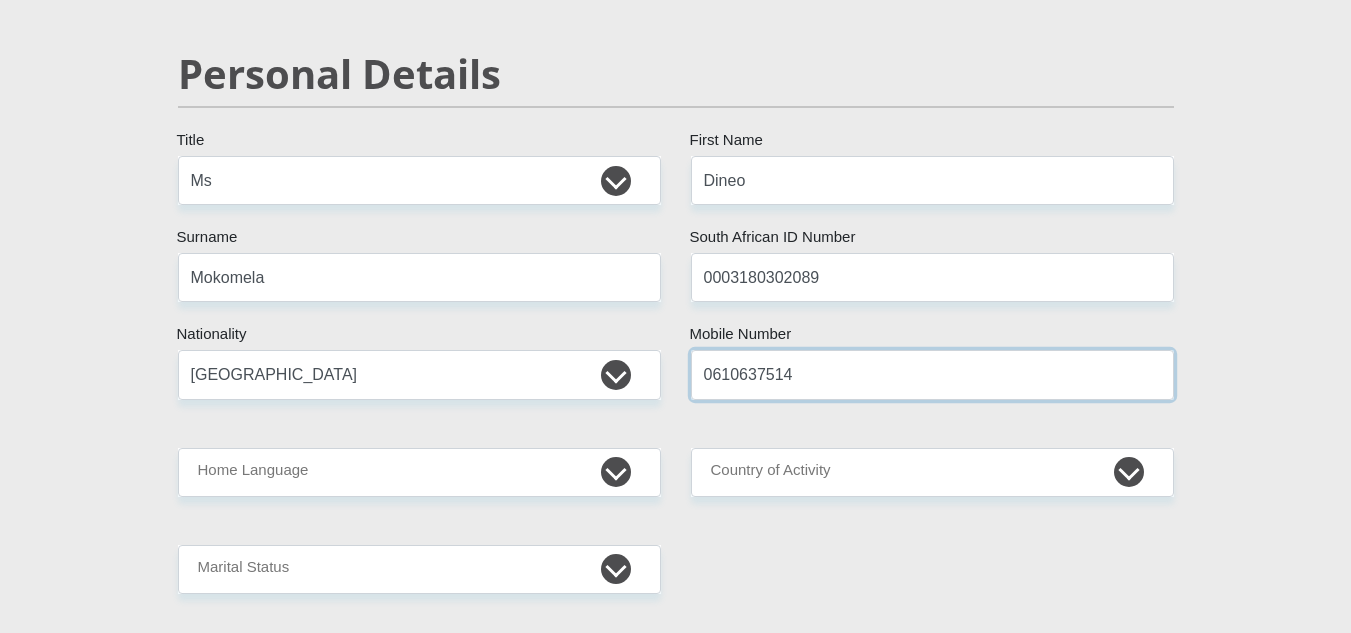 type on "0610637514" 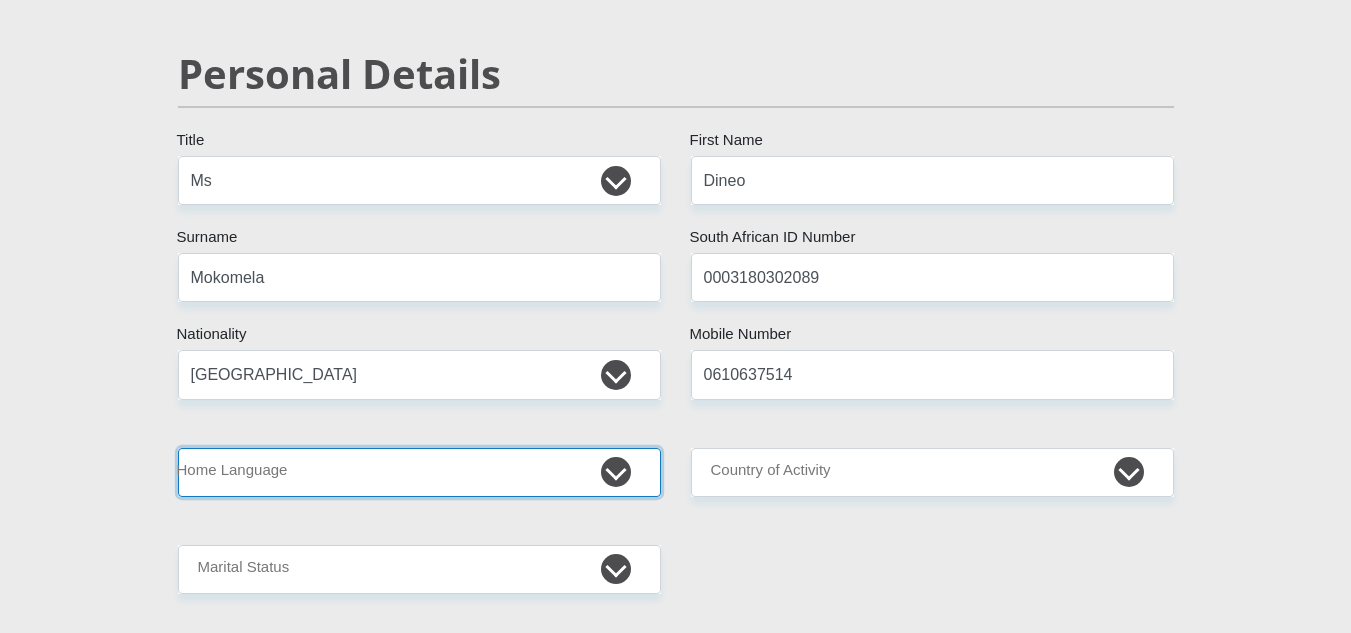 click on "Afrikaans
English
Sepedi
South Ndebele
Southern Sotho
Swati
Tsonga
Tswana
Venda
Xhosa
Zulu
Other" at bounding box center (419, 472) 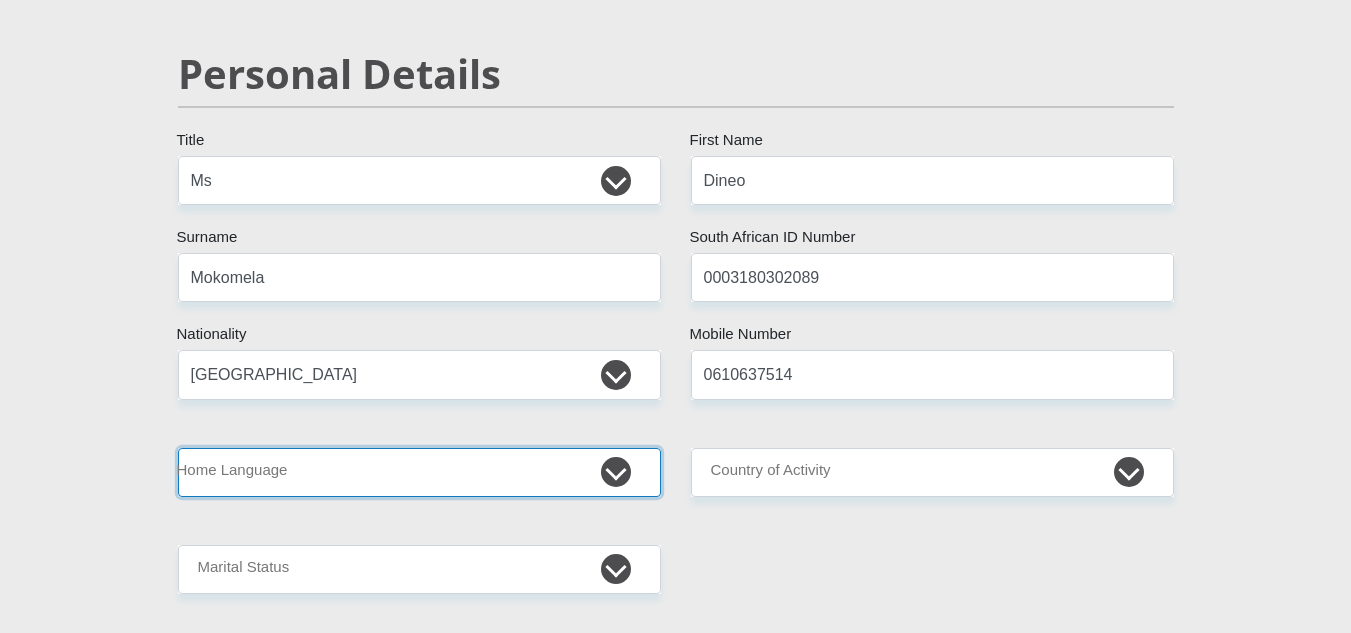 select on "eng" 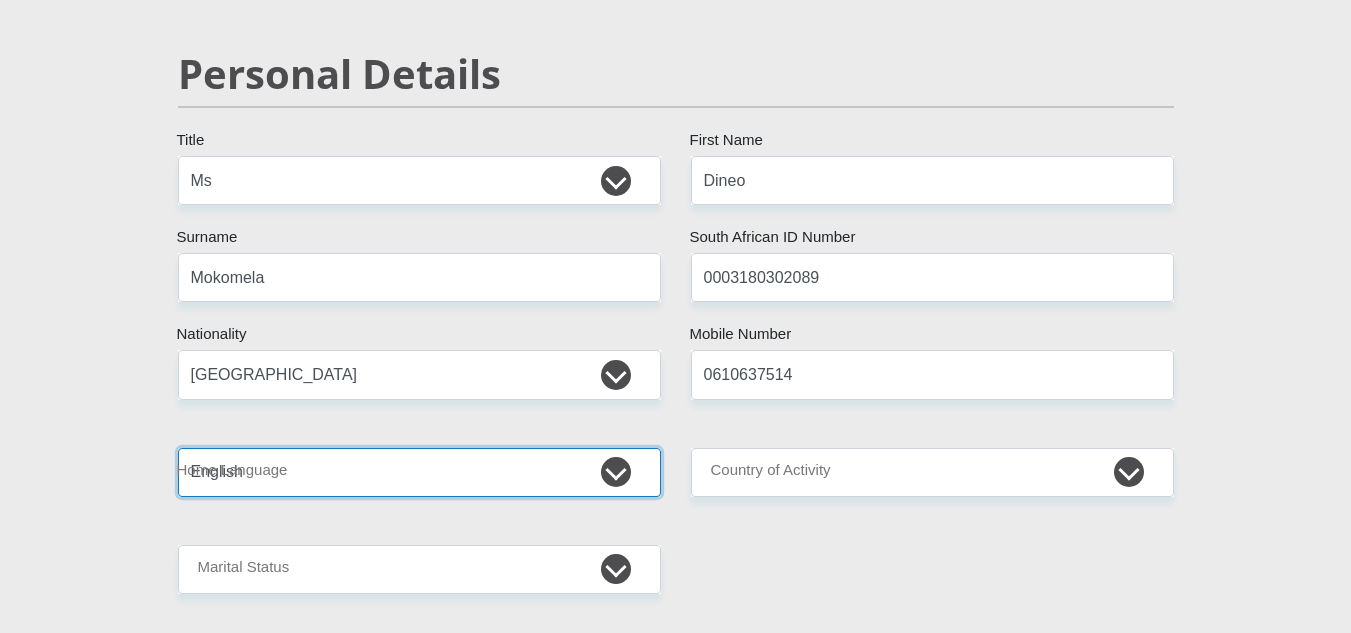 click on "Afrikaans
English
Sepedi
South Ndebele
Southern Sotho
Swati
Tsonga
Tswana
Venda
Xhosa
Zulu
Other" at bounding box center [419, 472] 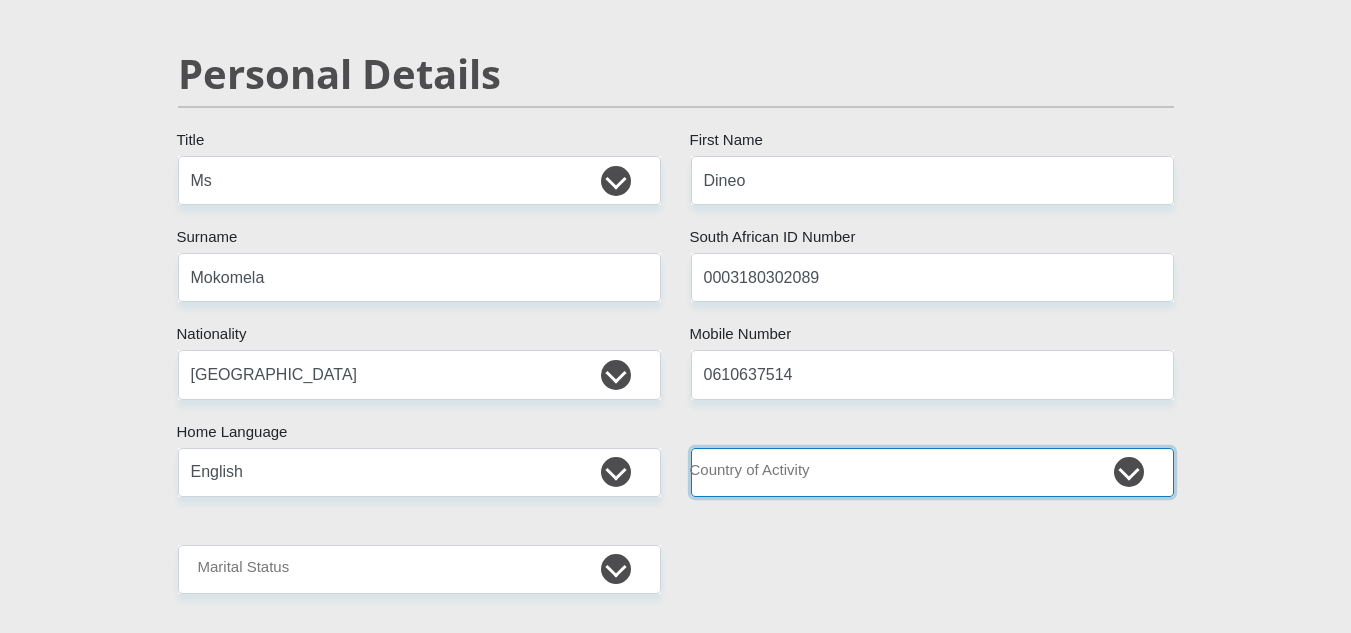 click on "[GEOGRAPHIC_DATA]
[GEOGRAPHIC_DATA]
[GEOGRAPHIC_DATA]
[GEOGRAPHIC_DATA]
[GEOGRAPHIC_DATA]
[GEOGRAPHIC_DATA] [GEOGRAPHIC_DATA]
[GEOGRAPHIC_DATA]
[GEOGRAPHIC_DATA]
[GEOGRAPHIC_DATA]
[GEOGRAPHIC_DATA]
[GEOGRAPHIC_DATA]
[GEOGRAPHIC_DATA]
[GEOGRAPHIC_DATA]
[GEOGRAPHIC_DATA]
[GEOGRAPHIC_DATA]
[DATE][GEOGRAPHIC_DATA]
[GEOGRAPHIC_DATA]
[GEOGRAPHIC_DATA]
[GEOGRAPHIC_DATA]
[GEOGRAPHIC_DATA]" at bounding box center (932, 472) 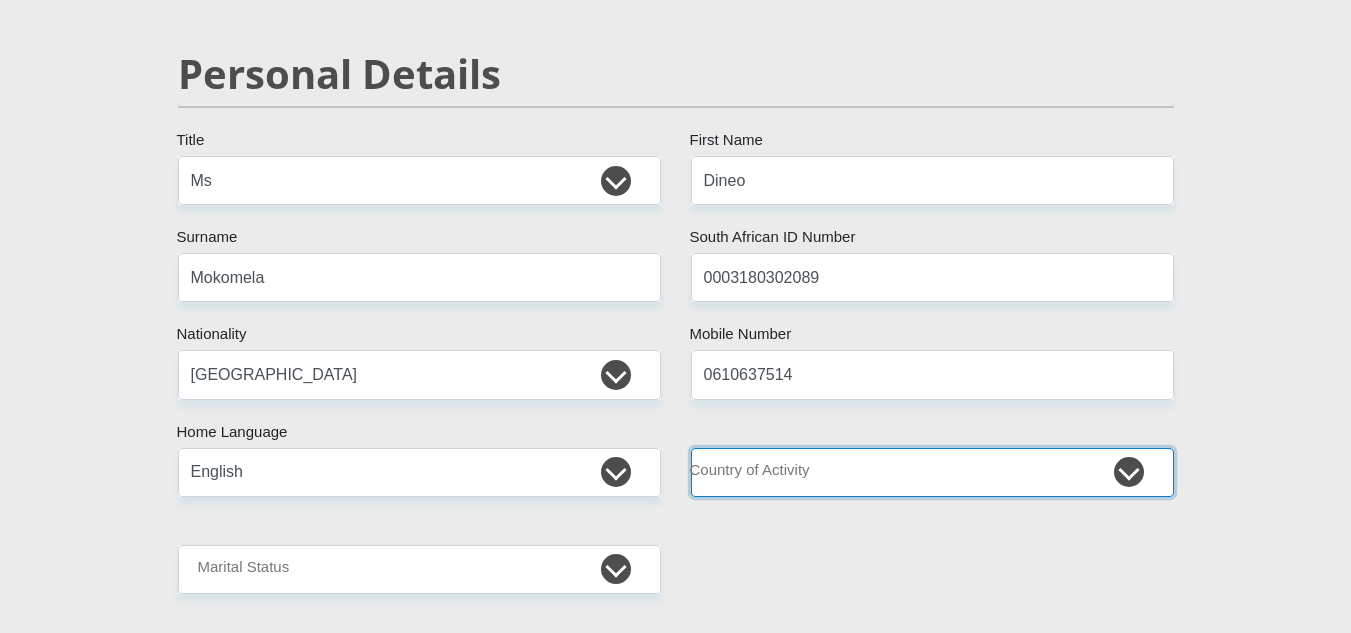 select on "ZAF" 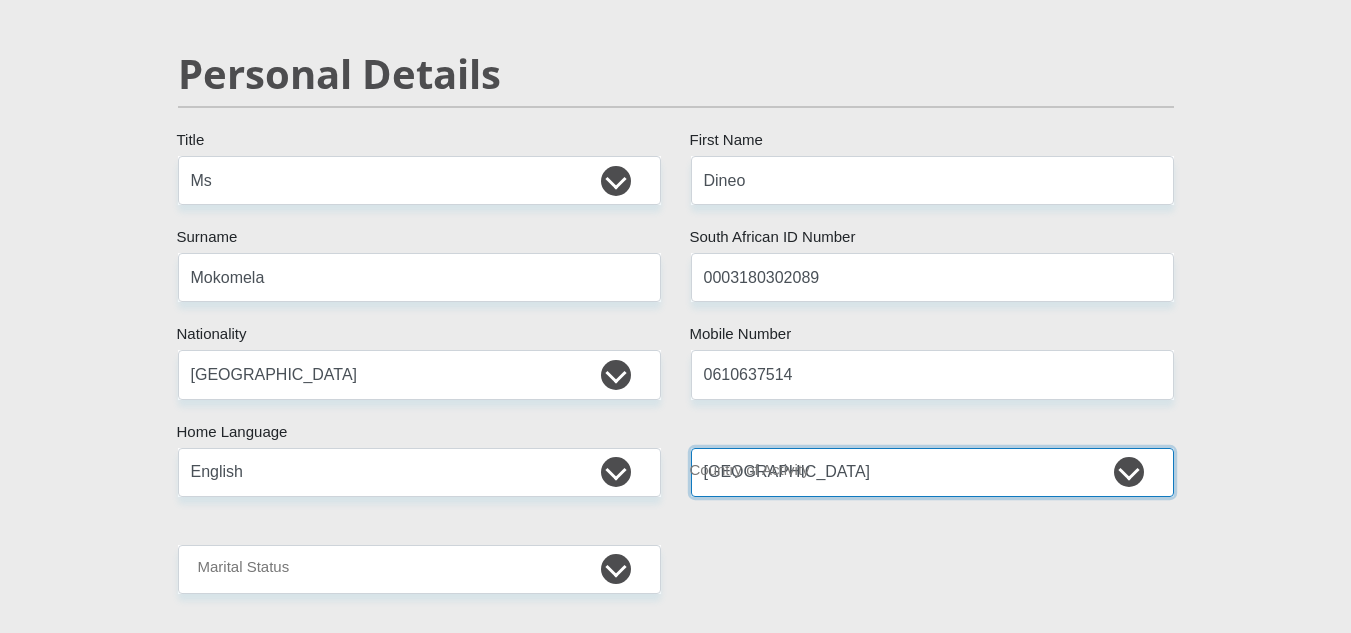 click on "[GEOGRAPHIC_DATA]
[GEOGRAPHIC_DATA]
[GEOGRAPHIC_DATA]
[GEOGRAPHIC_DATA]
[GEOGRAPHIC_DATA]
[GEOGRAPHIC_DATA] [GEOGRAPHIC_DATA]
[GEOGRAPHIC_DATA]
[GEOGRAPHIC_DATA]
[GEOGRAPHIC_DATA]
[GEOGRAPHIC_DATA]
[GEOGRAPHIC_DATA]
[GEOGRAPHIC_DATA]
[GEOGRAPHIC_DATA]
[GEOGRAPHIC_DATA]
[GEOGRAPHIC_DATA]
[DATE][GEOGRAPHIC_DATA]
[GEOGRAPHIC_DATA]
[GEOGRAPHIC_DATA]
[GEOGRAPHIC_DATA]
[GEOGRAPHIC_DATA]" at bounding box center [932, 472] 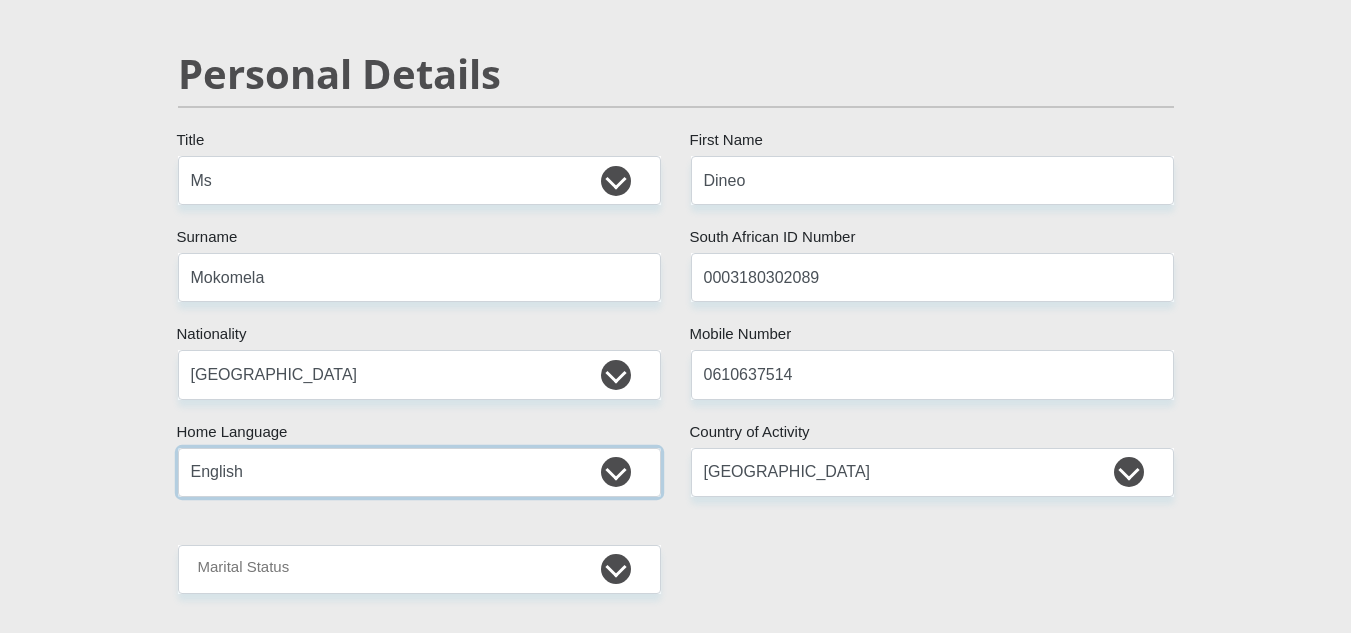 click on "Afrikaans
English
Sepedi
South Ndebele
Southern Sotho
Swati
Tsonga
Tswana
Venda
Xhosa
Zulu
Other" at bounding box center [419, 472] 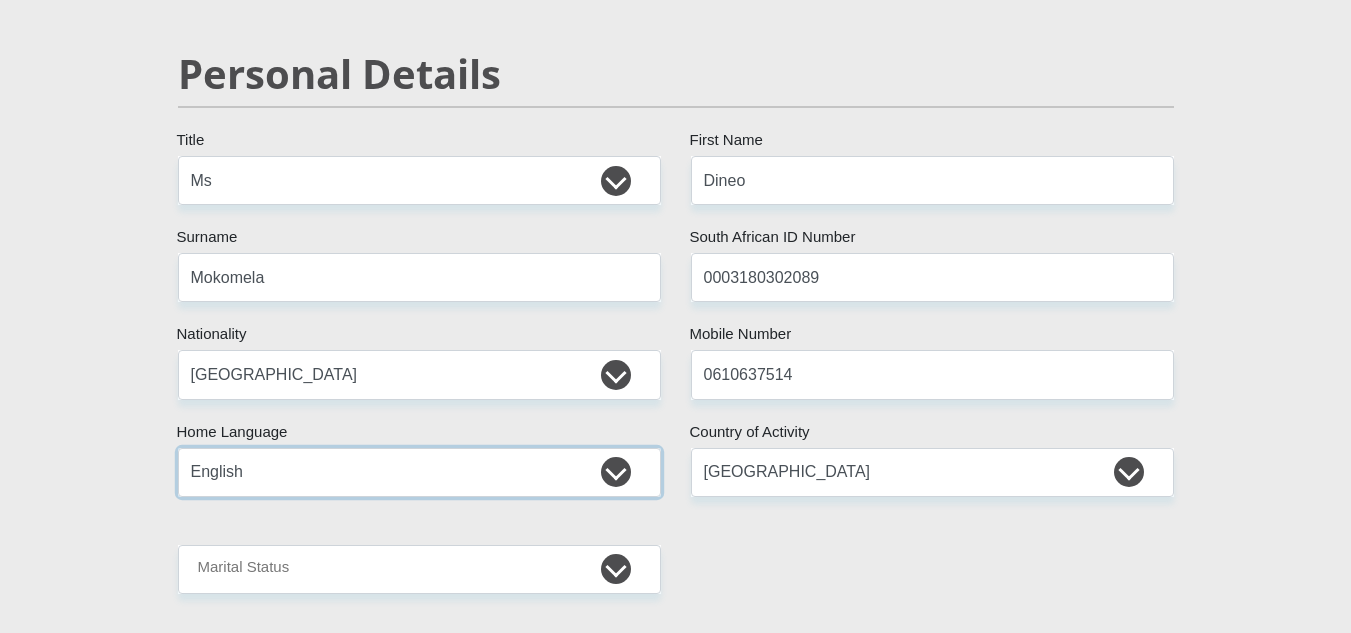 select on "tsn" 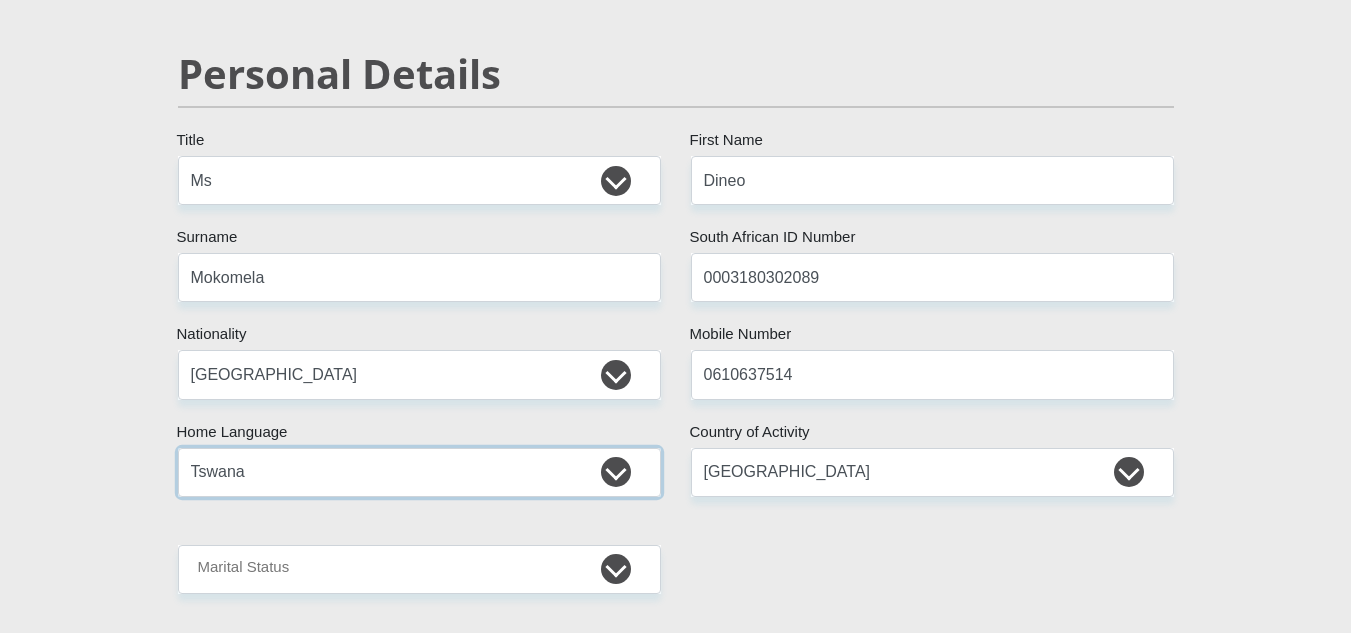 click on "Afrikaans
English
Sepedi
South Ndebele
Southern Sotho
Swati
Tsonga
Tswana
Venda
Xhosa
Zulu
Other" at bounding box center [419, 472] 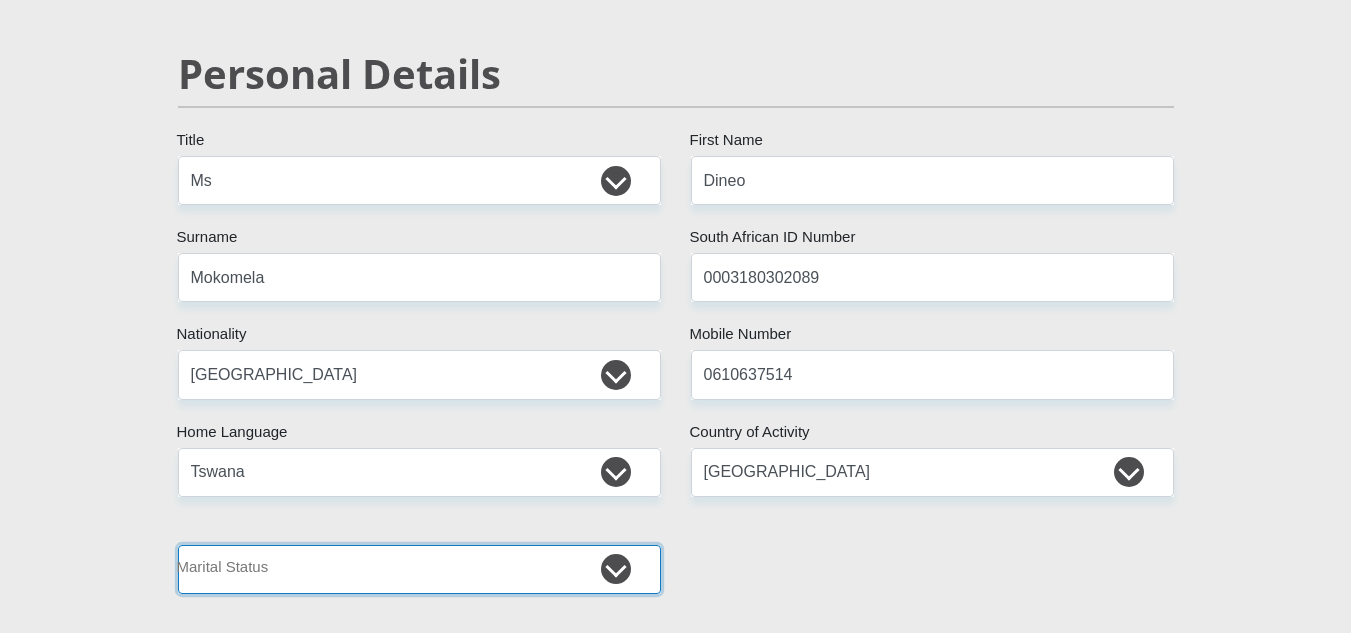 click on "Married ANC
Single
Divorced
Widowed
Married COP or Customary Law" at bounding box center (419, 569) 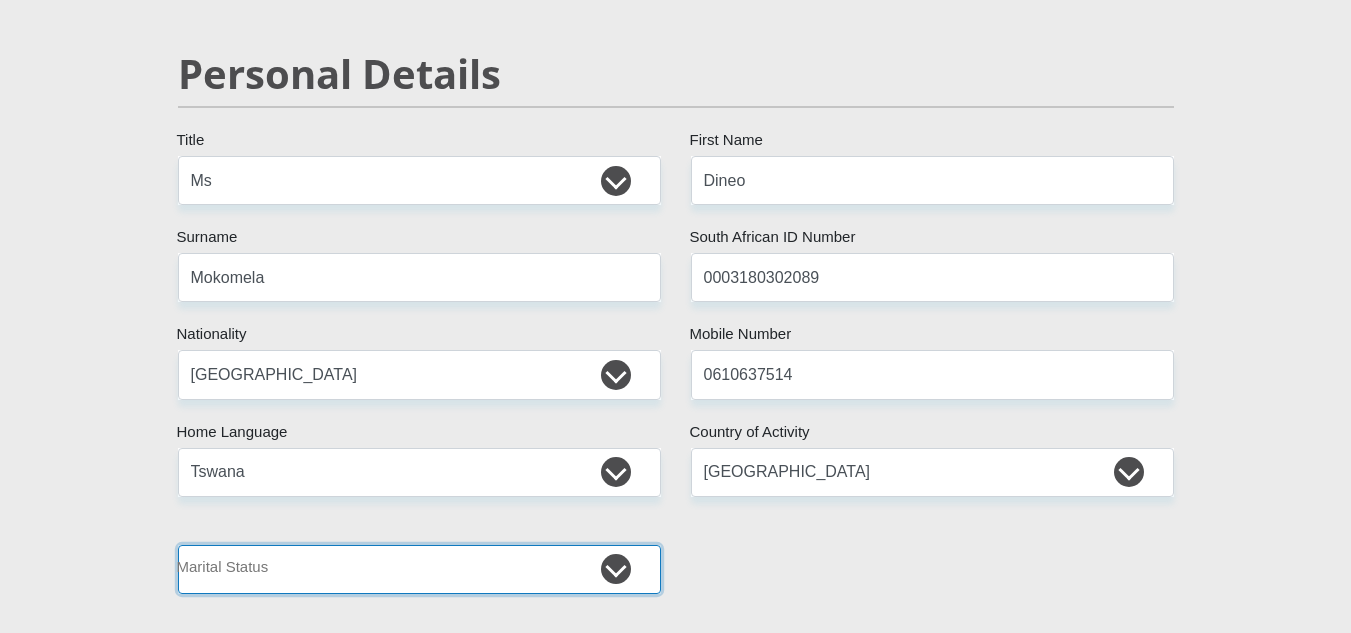 select on "2" 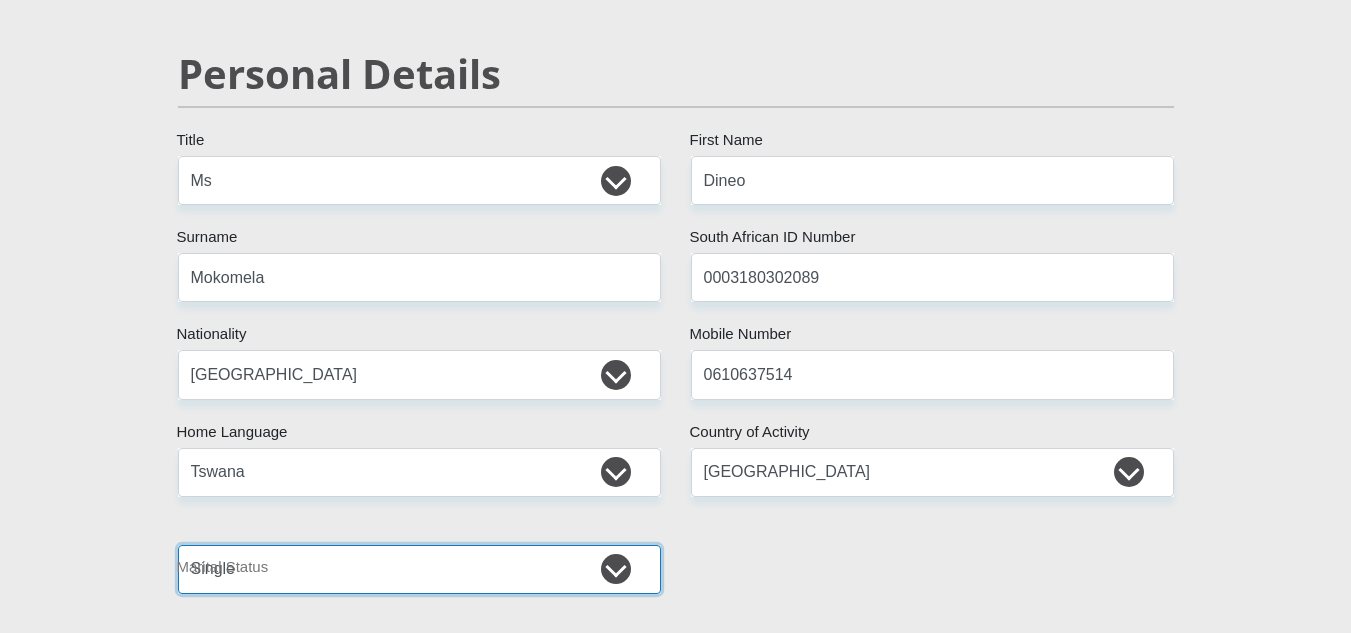 click on "Married ANC
Single
Divorced
Widowed
Married COP or Customary Law" at bounding box center (419, 569) 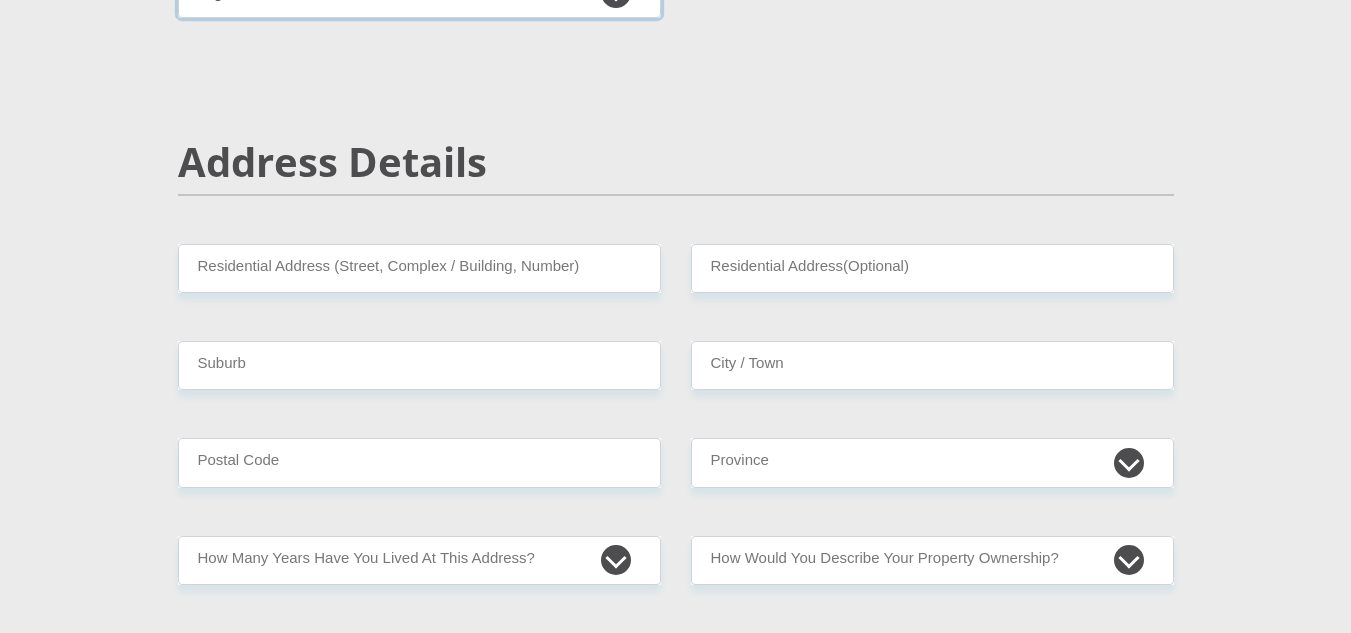 scroll, scrollTop: 822, scrollLeft: 0, axis: vertical 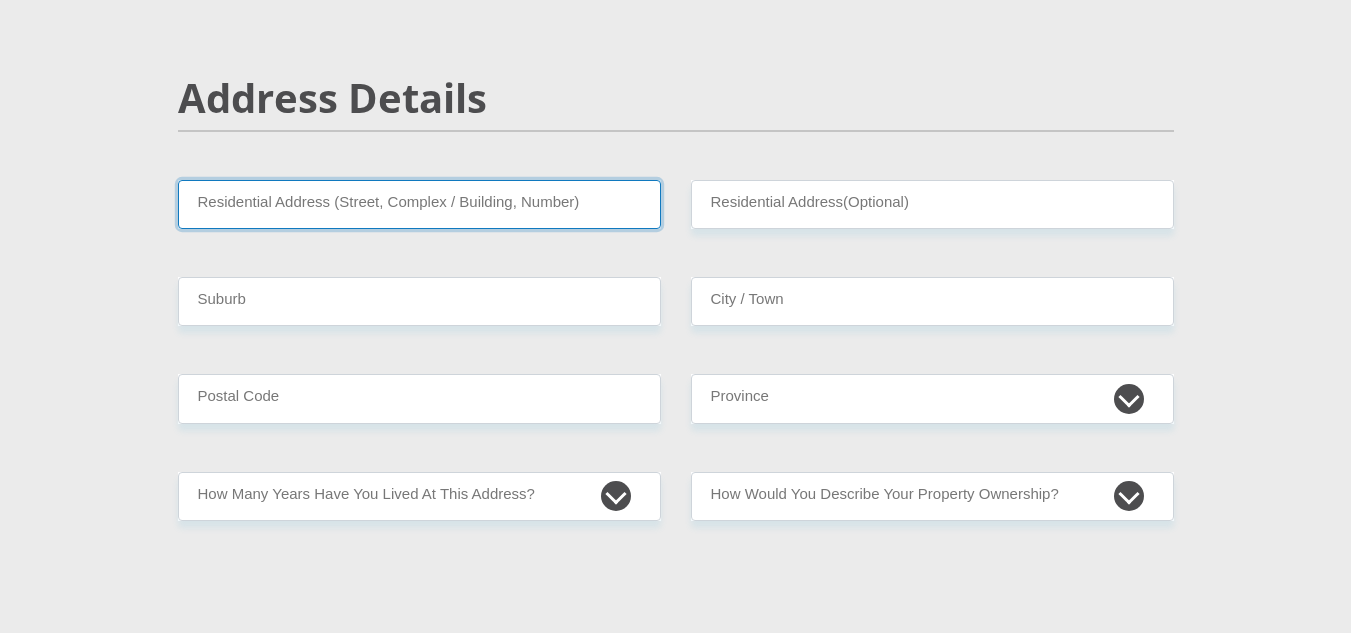 click on "Residential Address (Street, Complex / Building, Number)" at bounding box center (419, 204) 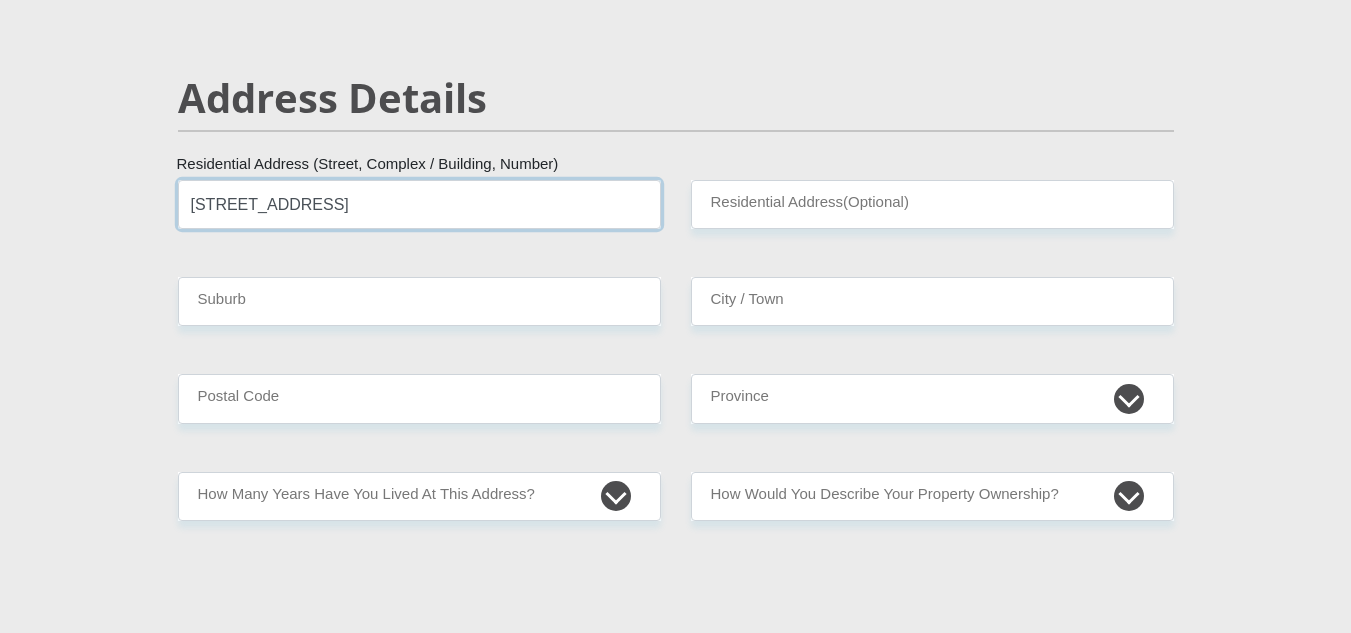 type on "[STREET_ADDRESS]" 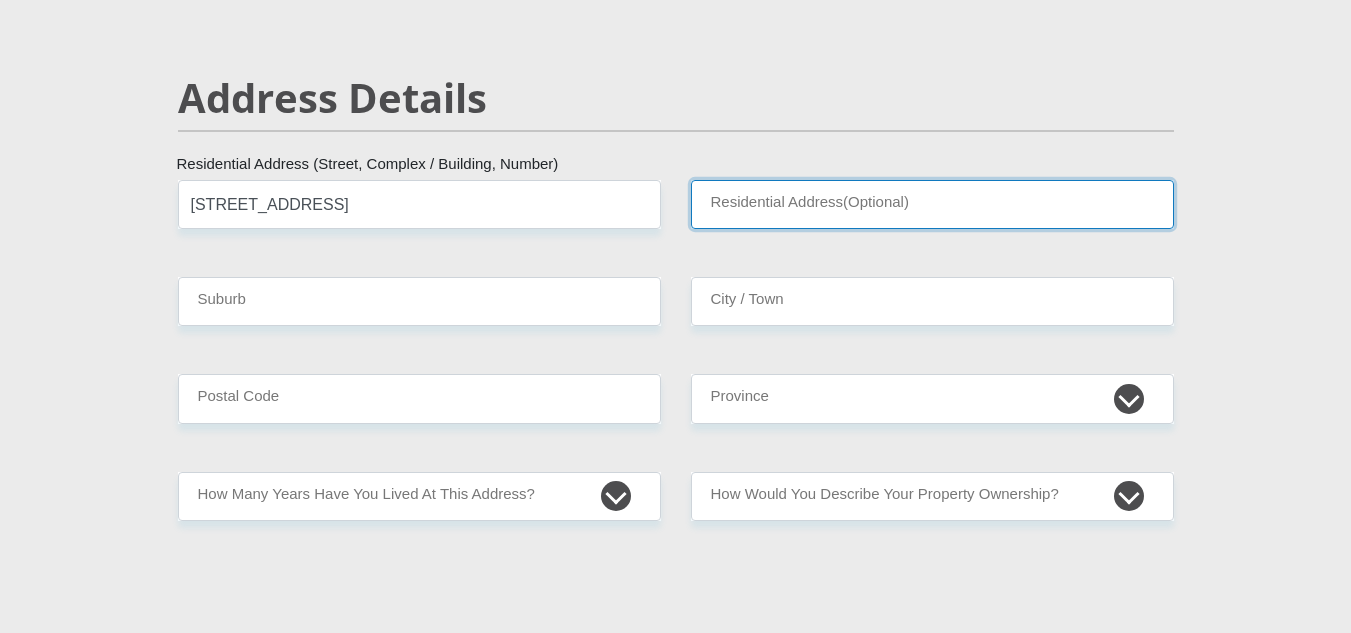 click on "Residential Address(Optional)" at bounding box center (932, 204) 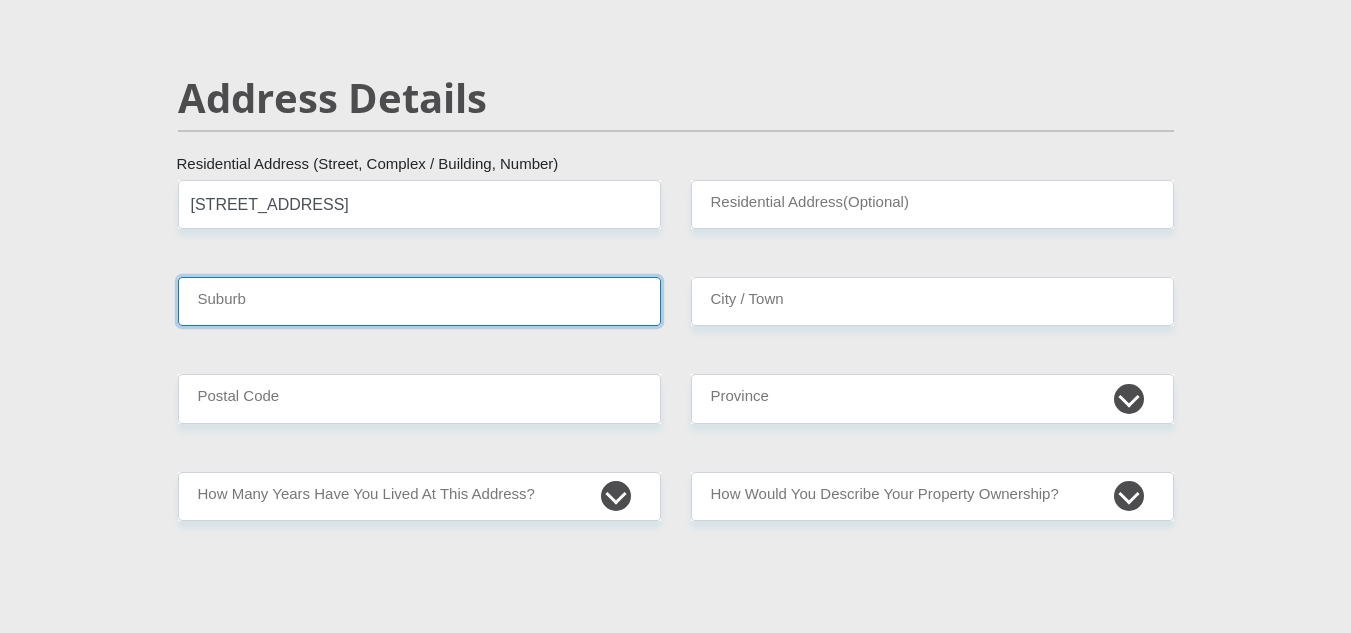 click on "Suburb" at bounding box center (419, 301) 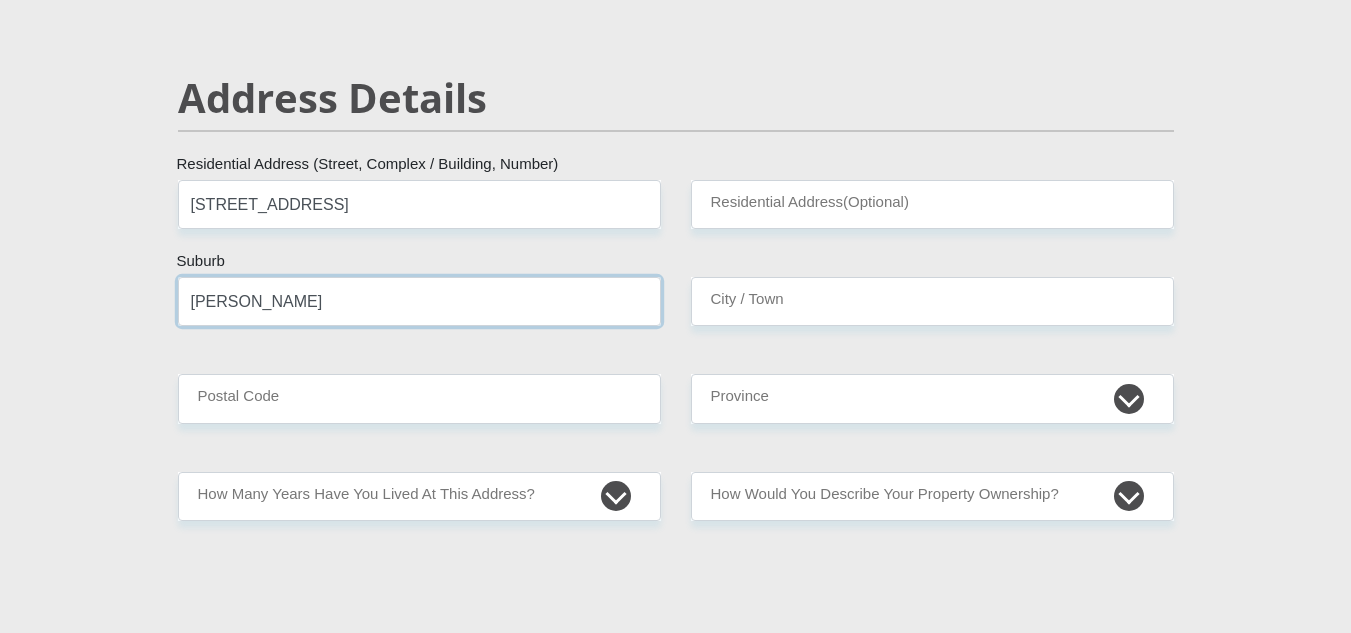 type on "[PERSON_NAME]" 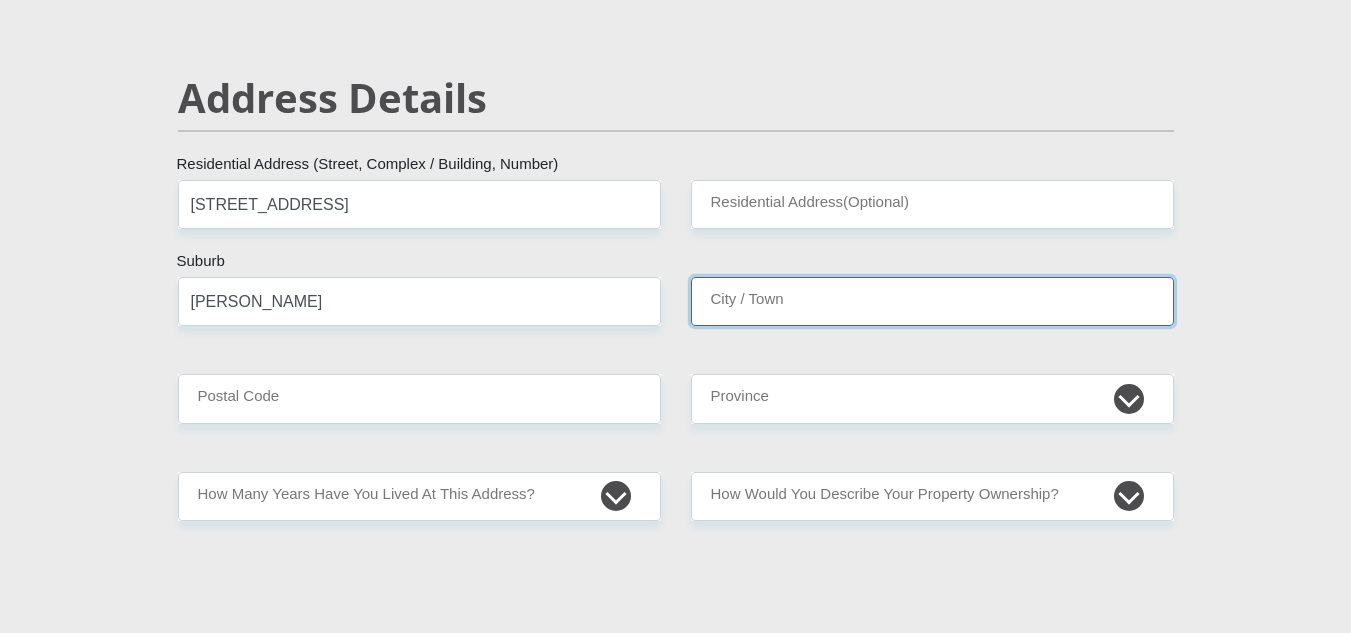 click on "City / Town" at bounding box center (932, 301) 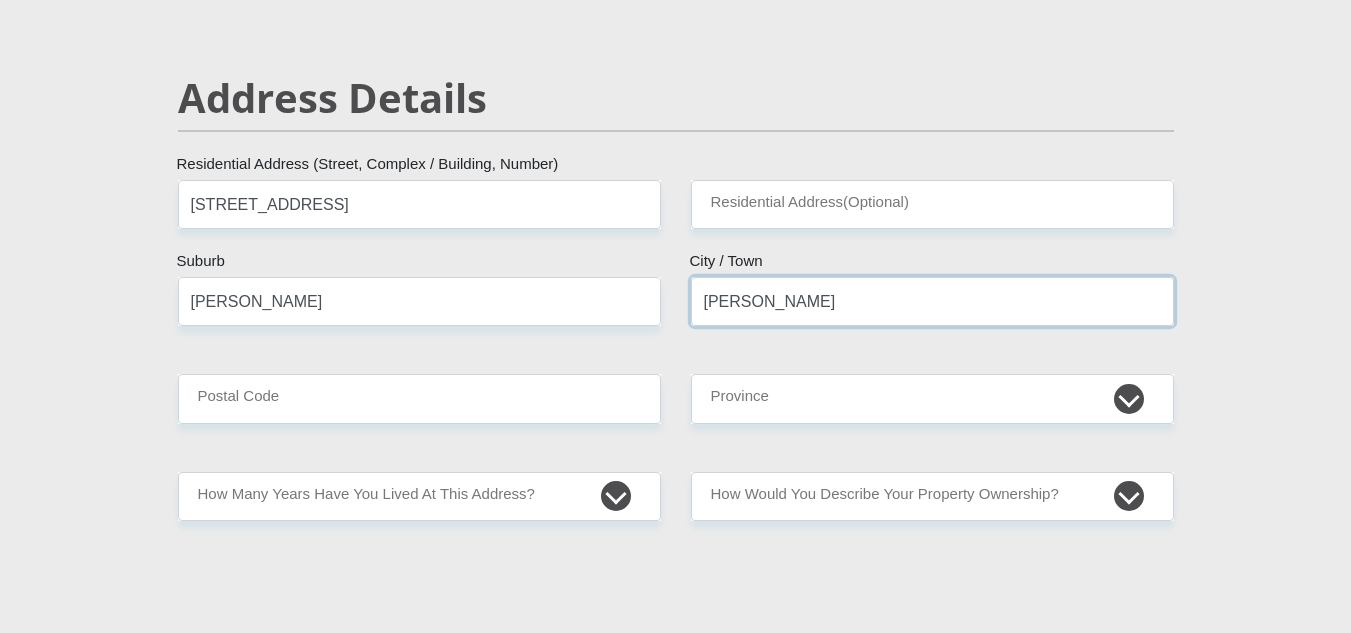 type on "[PERSON_NAME]" 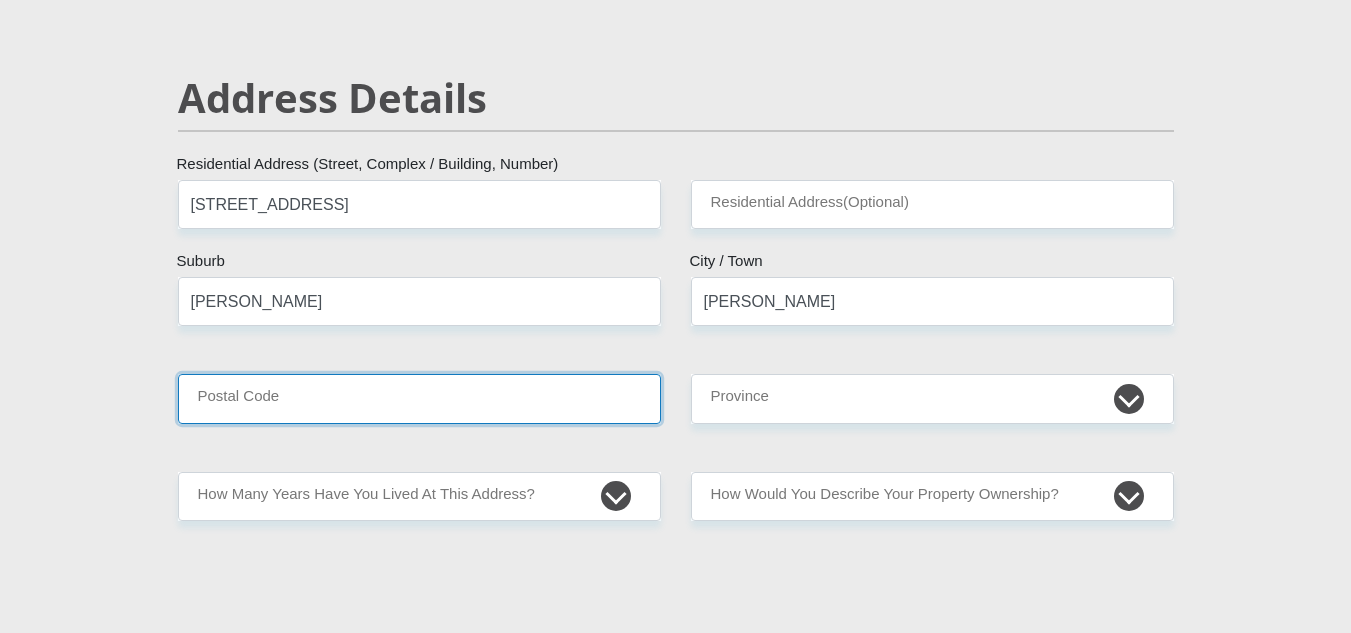 click on "Postal Code" at bounding box center [419, 398] 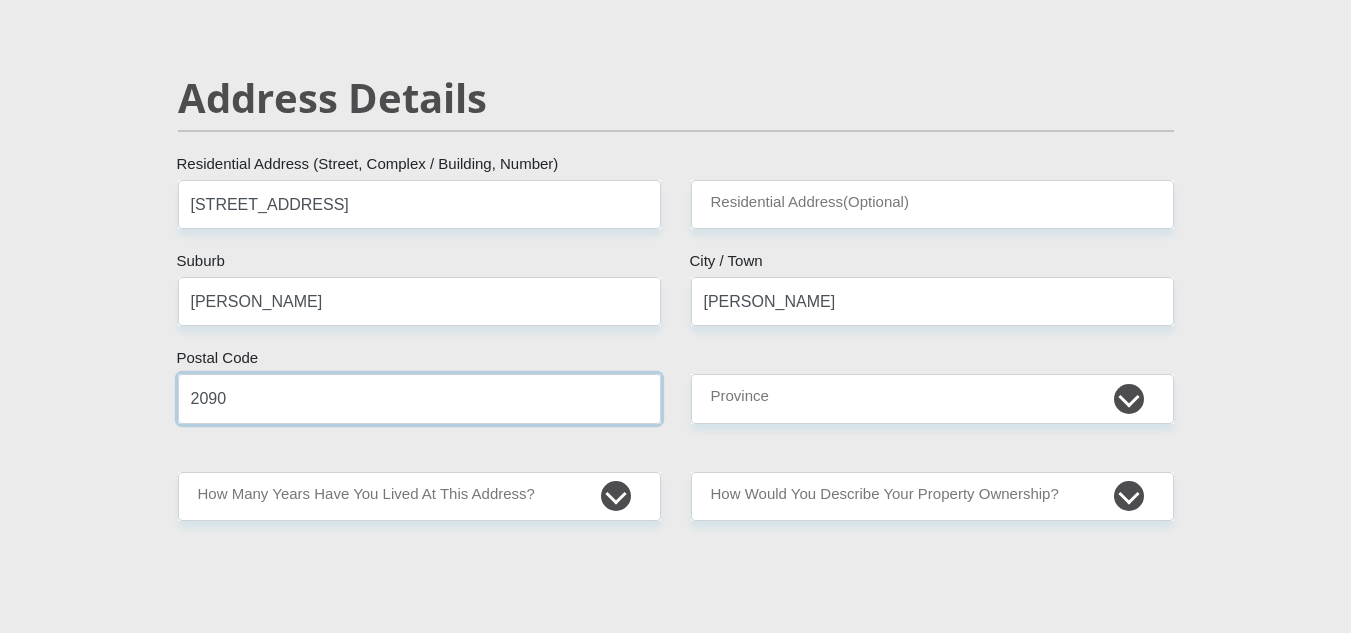 type on "2090" 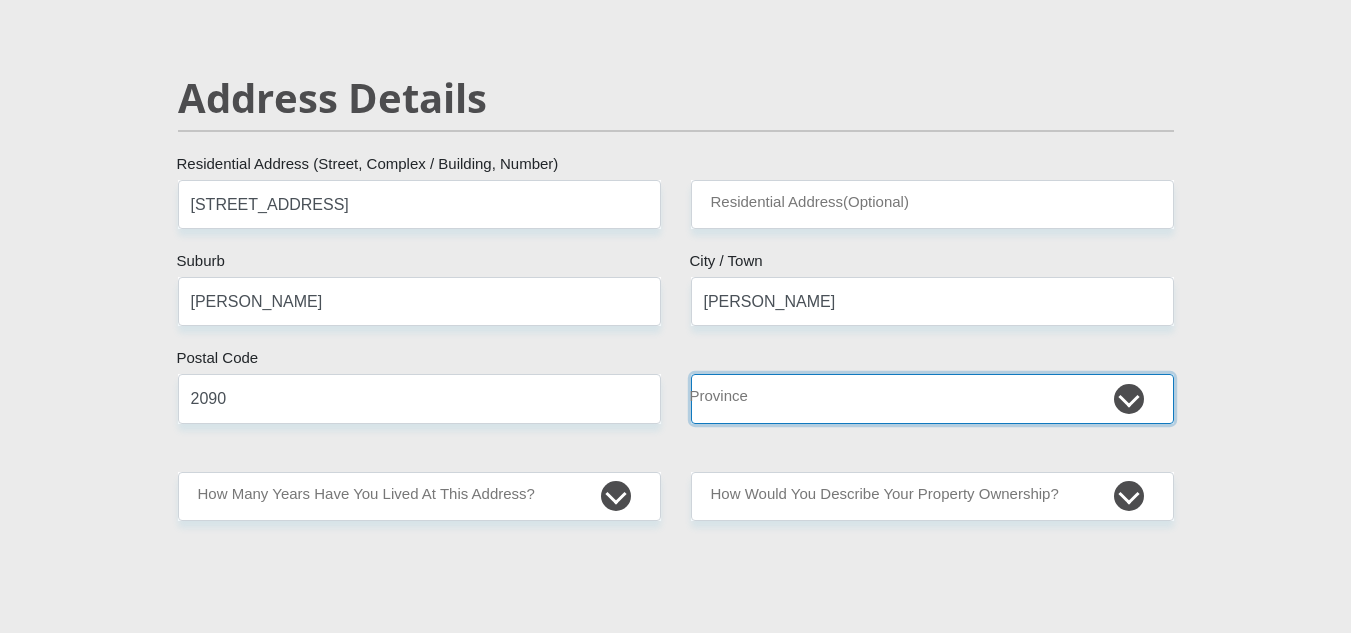 click on "Eastern Cape
Free State
[GEOGRAPHIC_DATA]
[GEOGRAPHIC_DATA][DATE]
[GEOGRAPHIC_DATA]
[GEOGRAPHIC_DATA]
[GEOGRAPHIC_DATA]
[GEOGRAPHIC_DATA]" at bounding box center (932, 398) 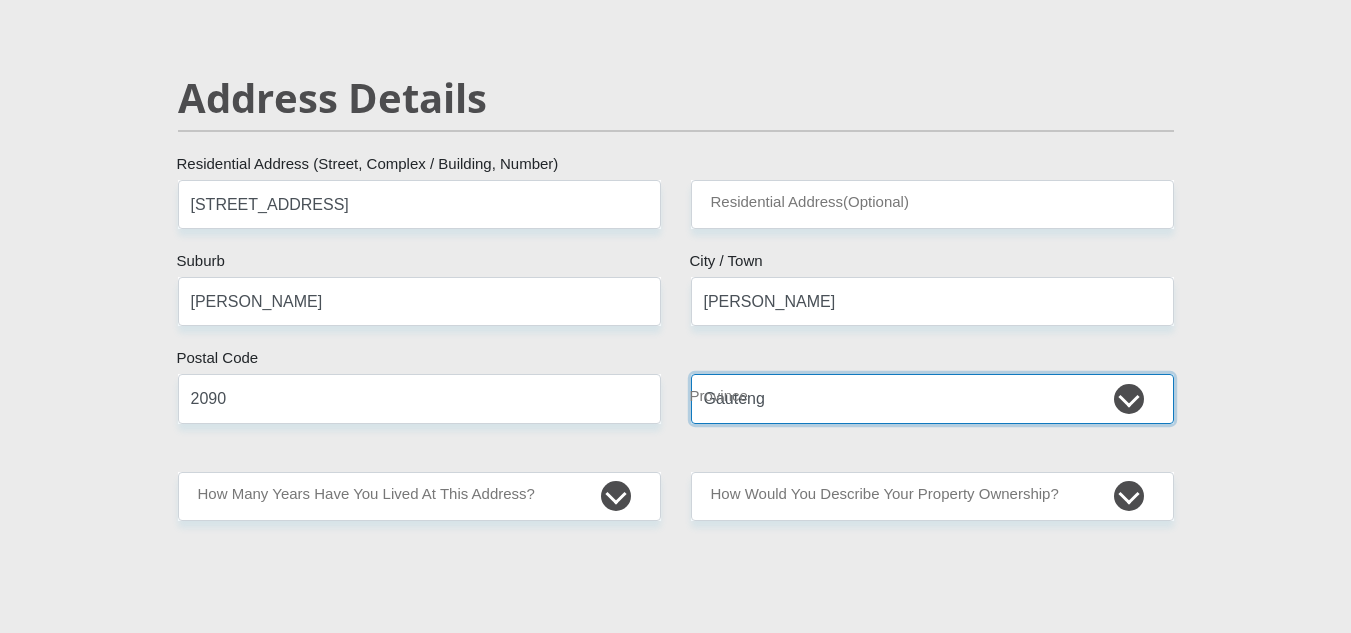 click on "Eastern Cape
Free State
[GEOGRAPHIC_DATA]
[GEOGRAPHIC_DATA][DATE]
[GEOGRAPHIC_DATA]
[GEOGRAPHIC_DATA]
[GEOGRAPHIC_DATA]
[GEOGRAPHIC_DATA]" at bounding box center (932, 398) 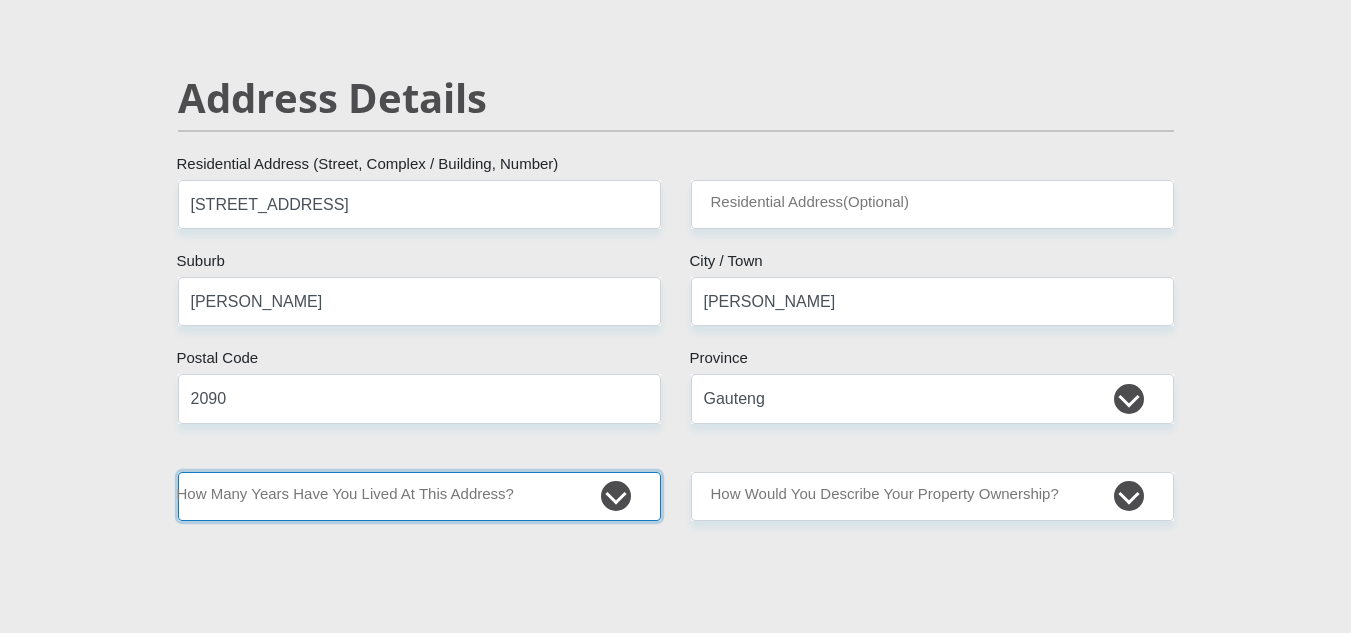 click on "less than 1 year
1-3 years
3-5 years
5+ years" at bounding box center [419, 496] 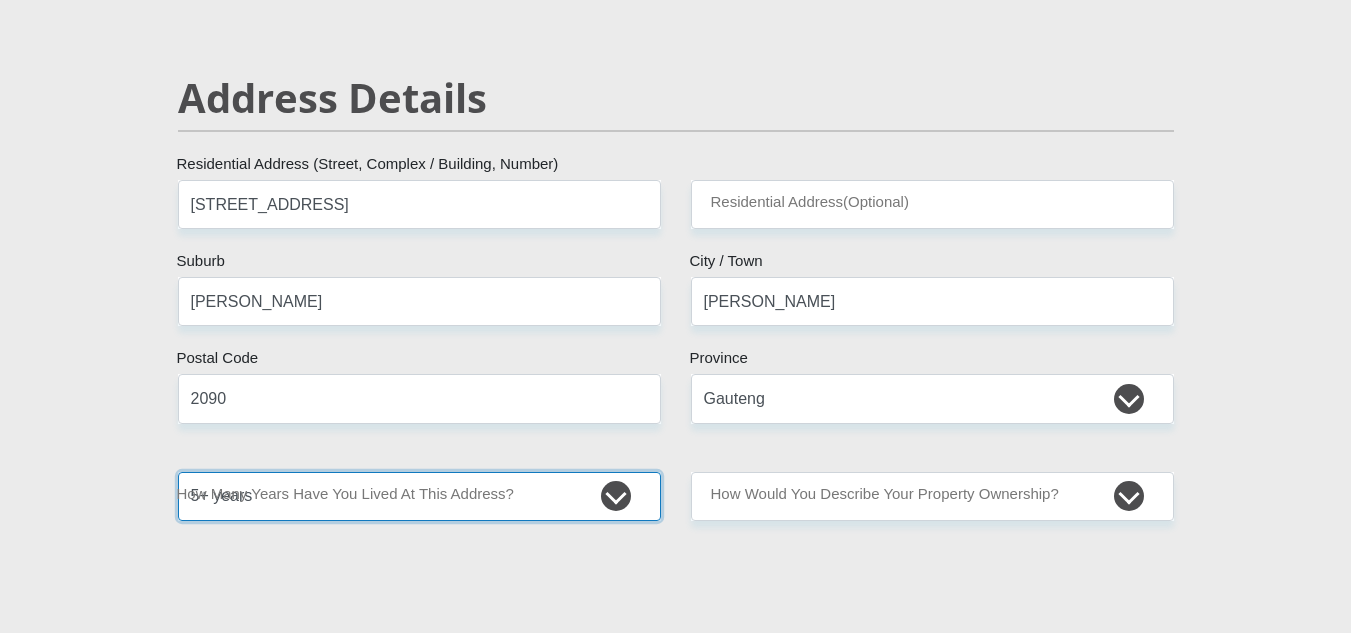 click on "less than 1 year
1-3 years
3-5 years
5+ years" at bounding box center (419, 496) 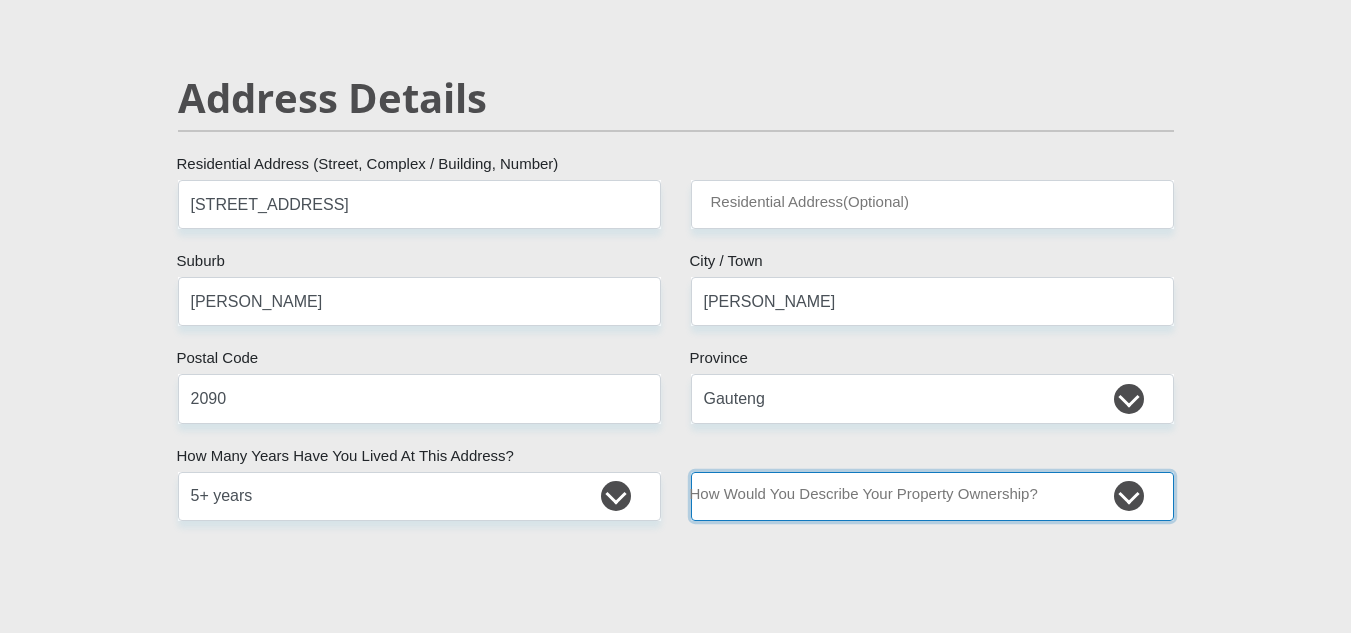click on "Owned
Rented
Family Owned
Company Dwelling" at bounding box center [932, 496] 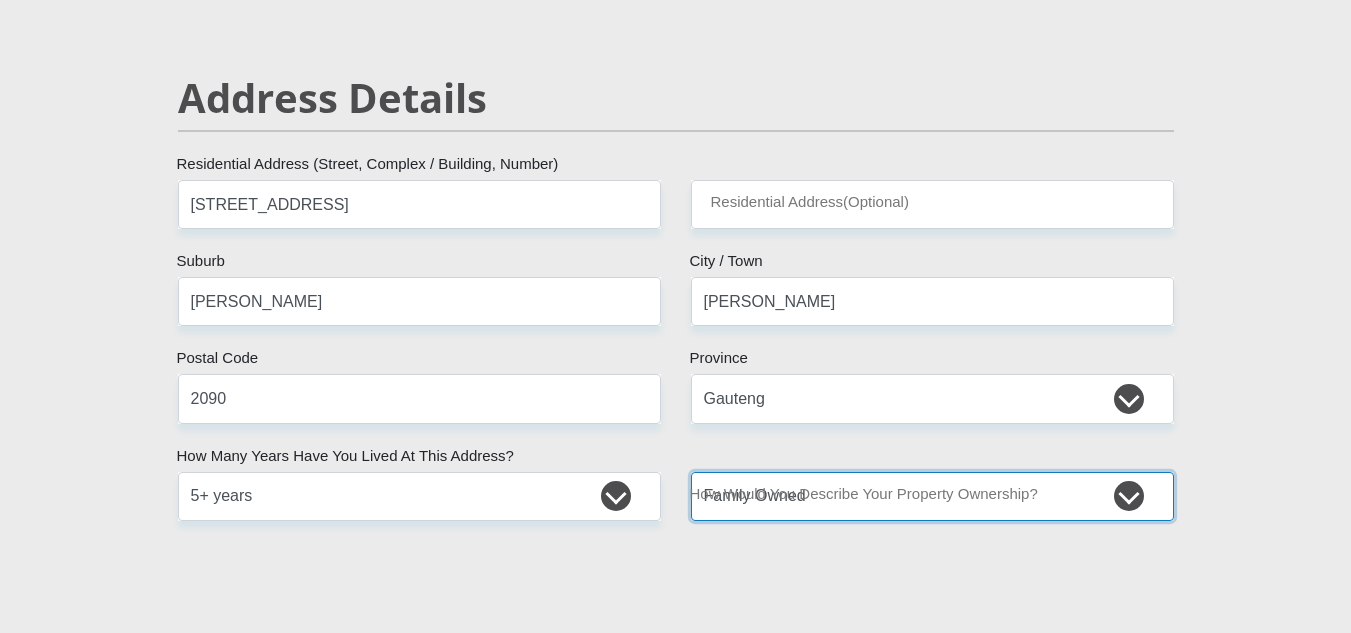 click on "Owned
Rented
Family Owned
Company Dwelling" at bounding box center (932, 496) 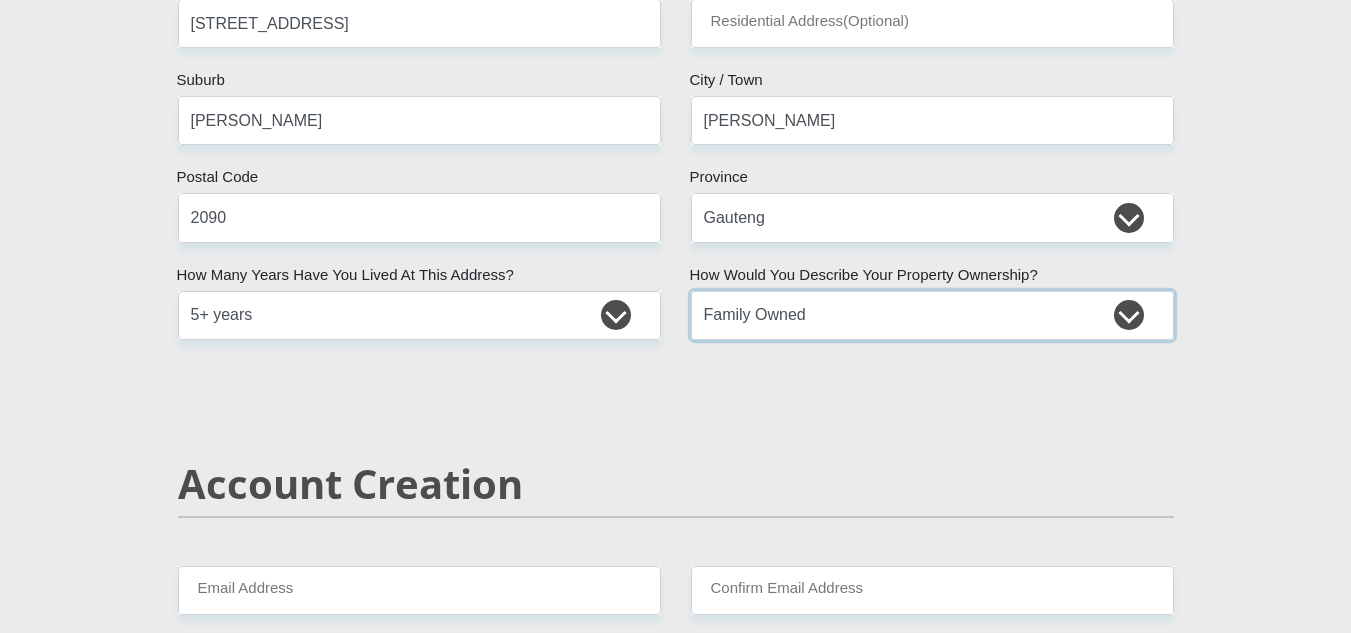 scroll, scrollTop: 1259, scrollLeft: 0, axis: vertical 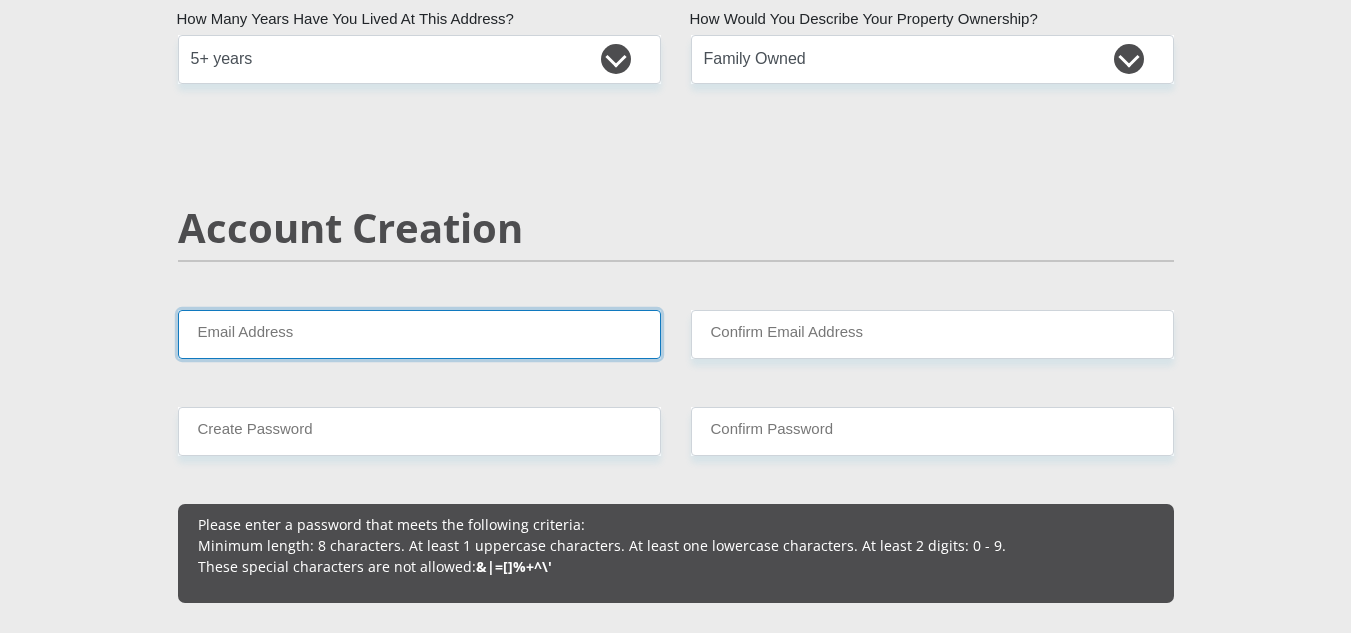 click on "Email Address" at bounding box center [419, 334] 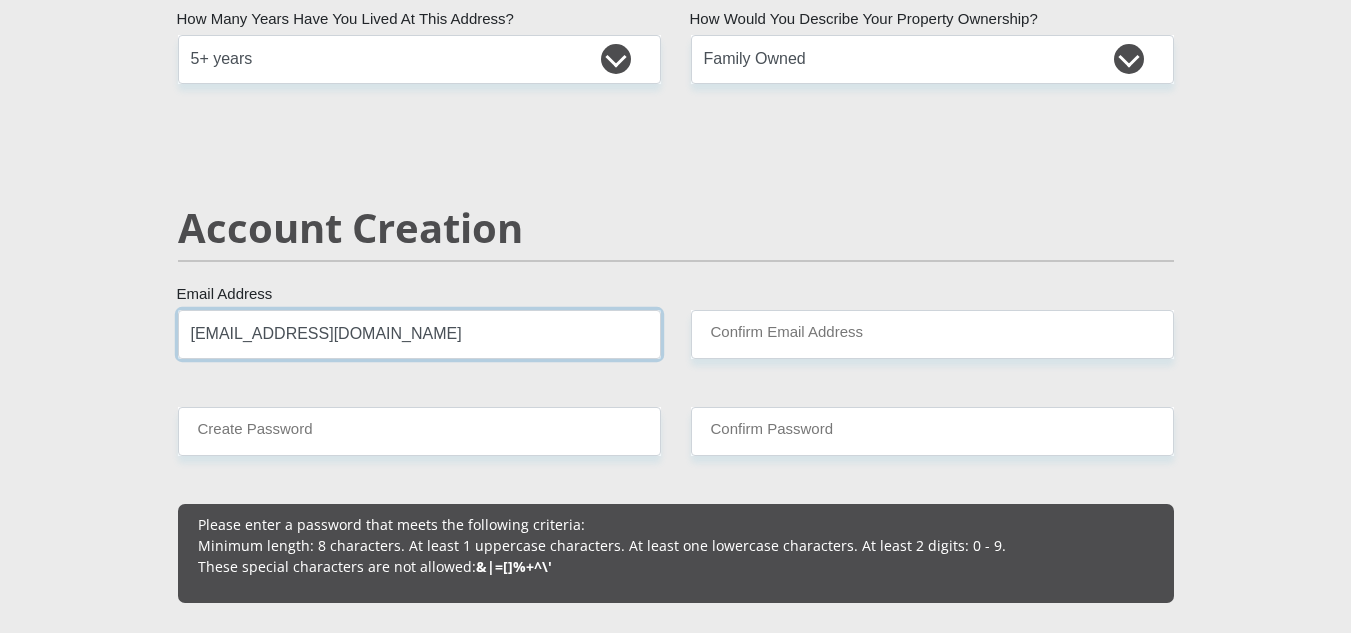 type on "[EMAIL_ADDRESS][DOMAIN_NAME]" 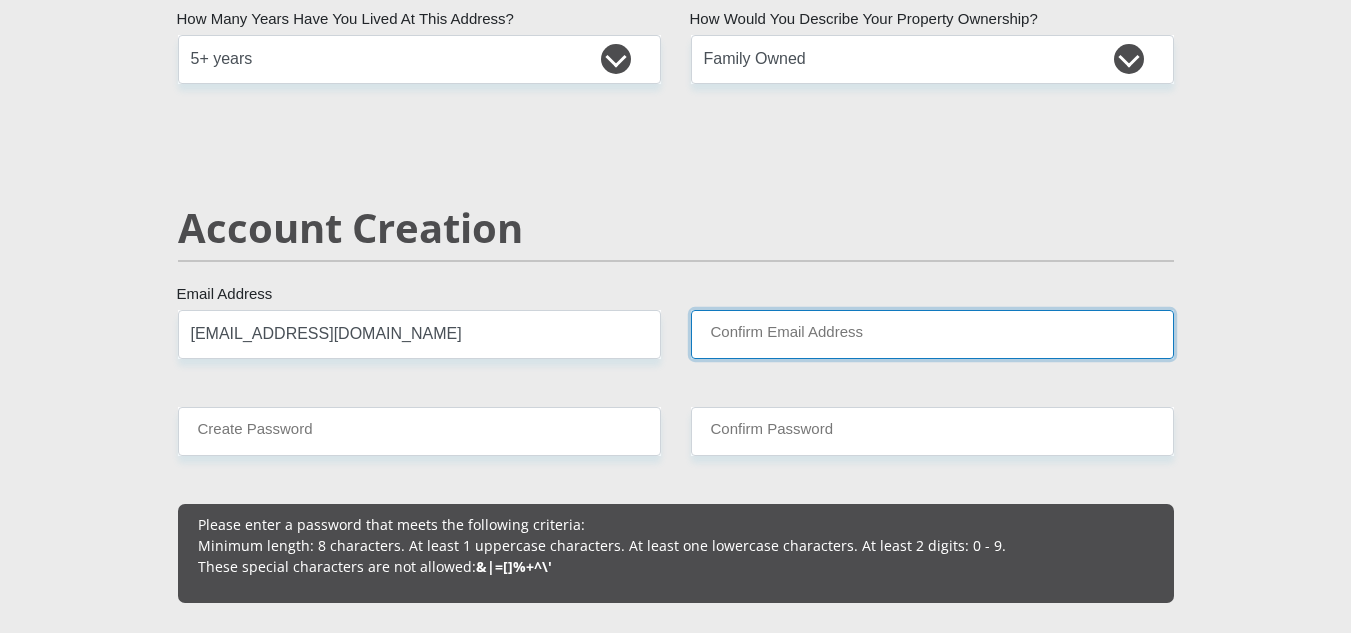 click on "Confirm Email Address" at bounding box center [932, 334] 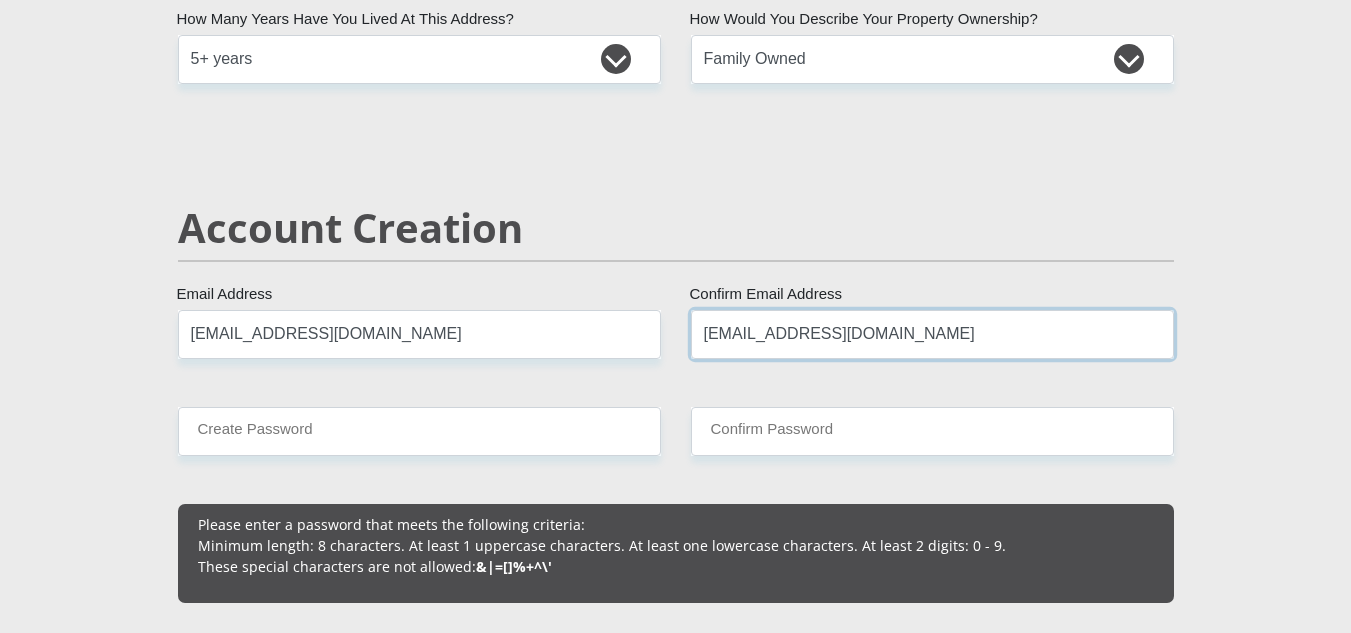 type on "[EMAIL_ADDRESS][DOMAIN_NAME]" 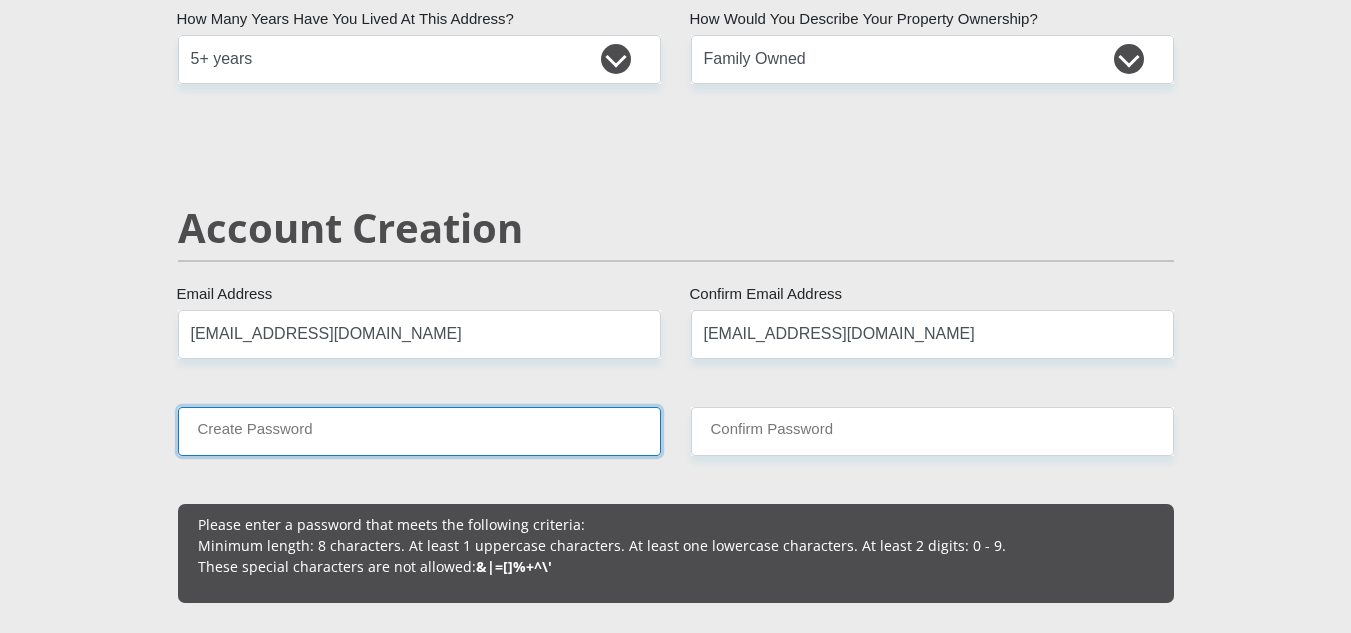 click on "Create Password" at bounding box center (419, 431) 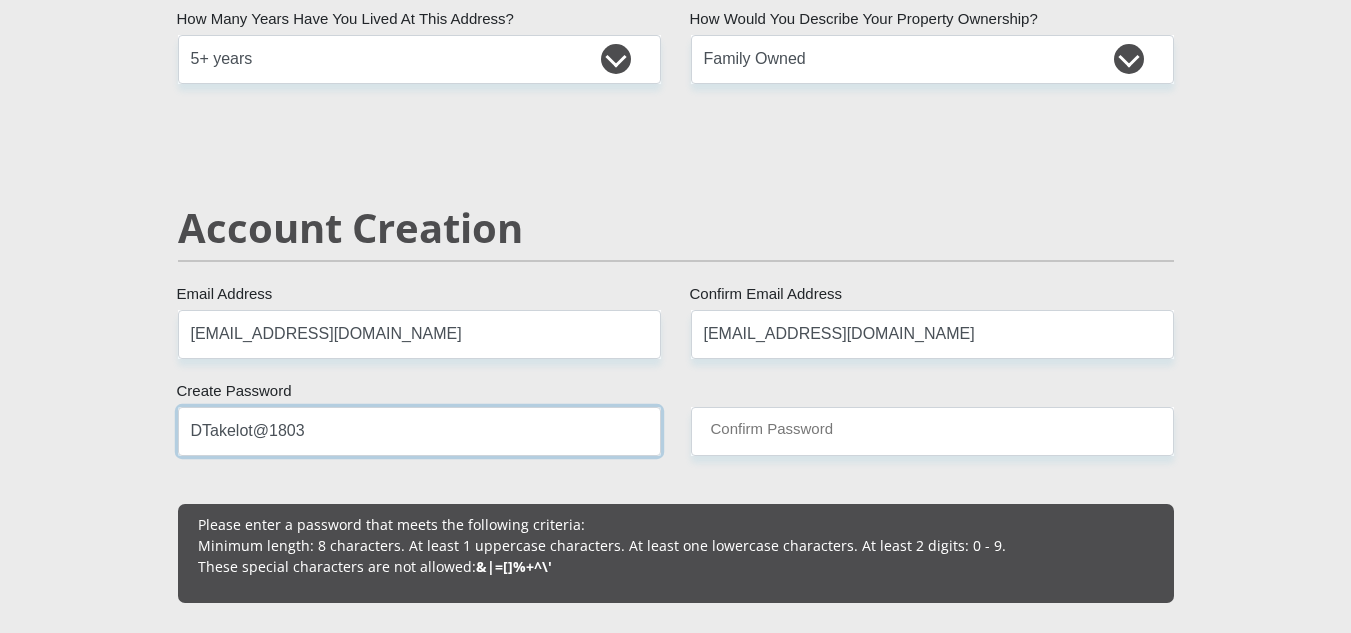 type on "DTakelot@1803" 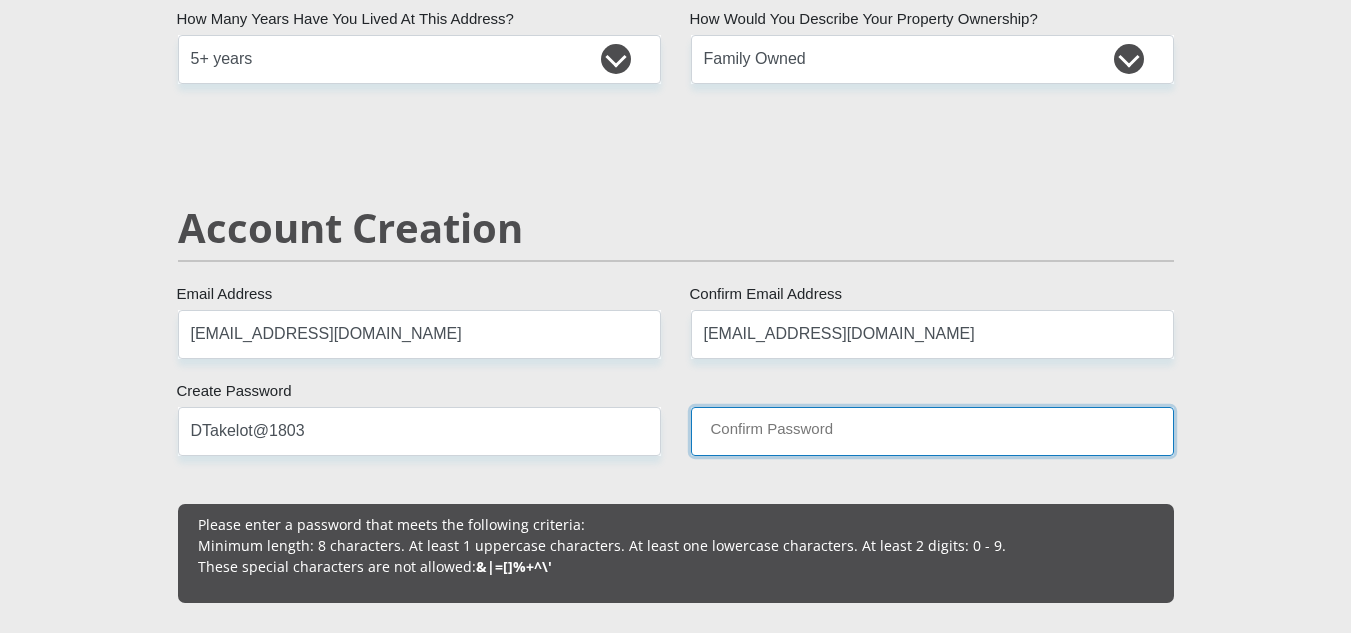 click on "Confirm Password" at bounding box center [932, 431] 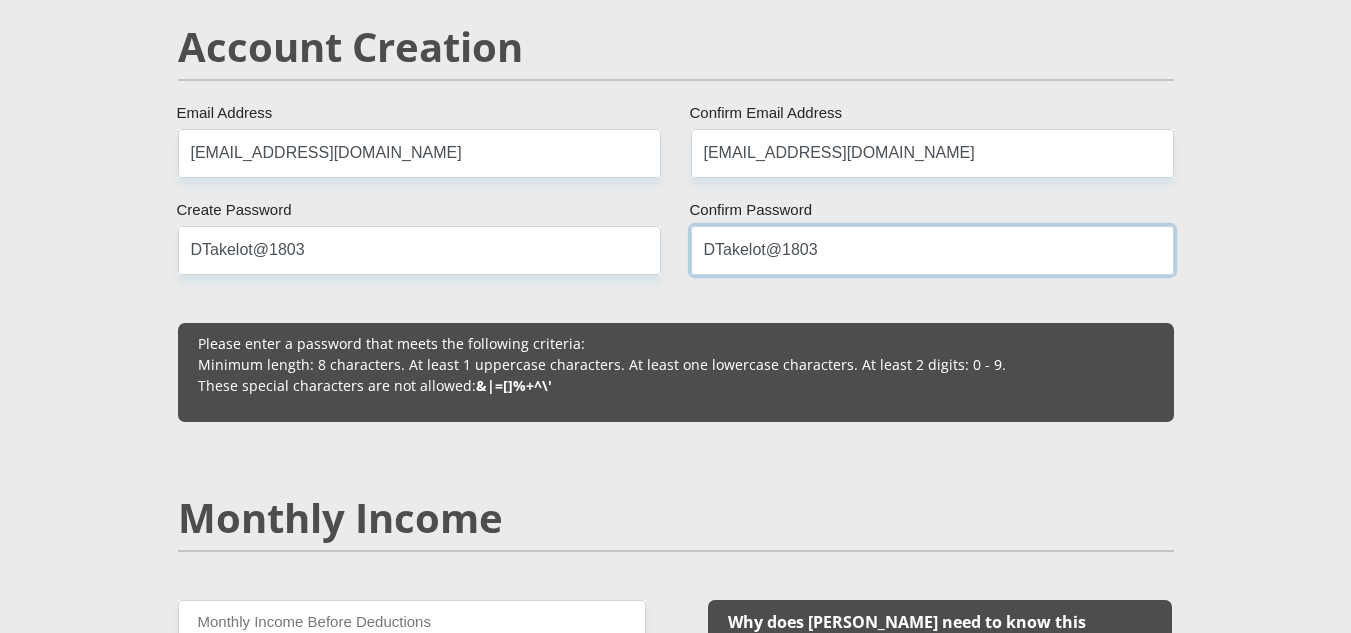 scroll, scrollTop: 1429, scrollLeft: 0, axis: vertical 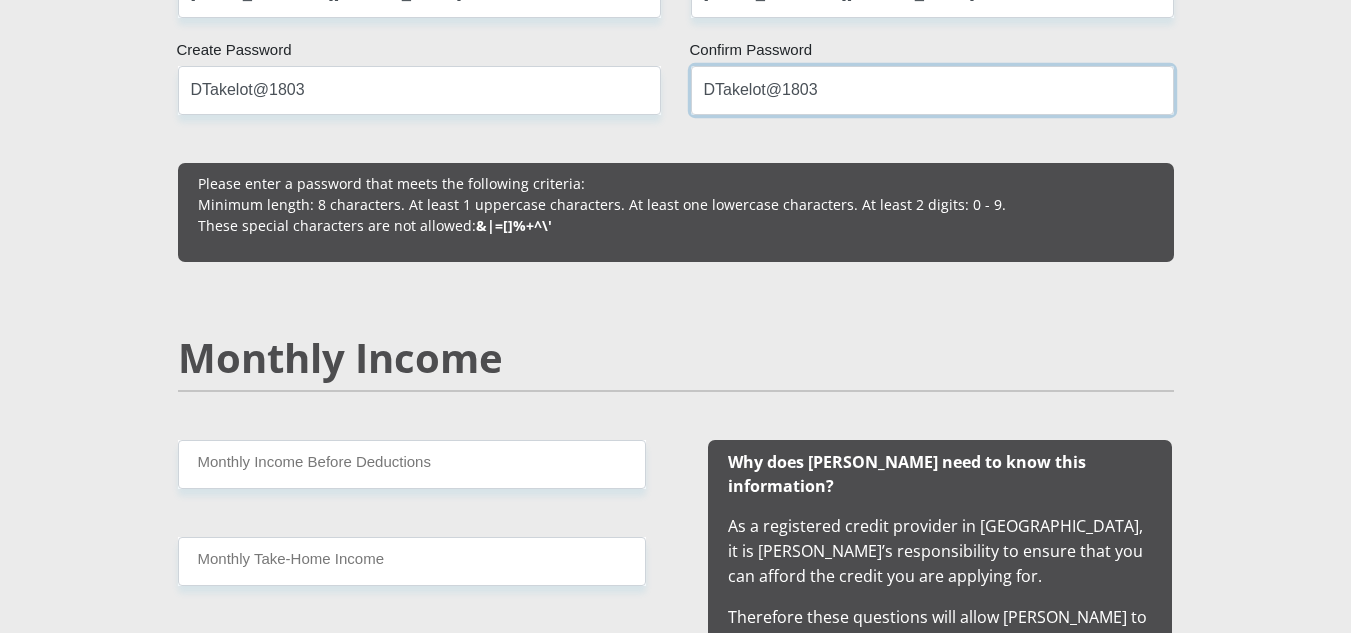 type on "DTakelot@1803" 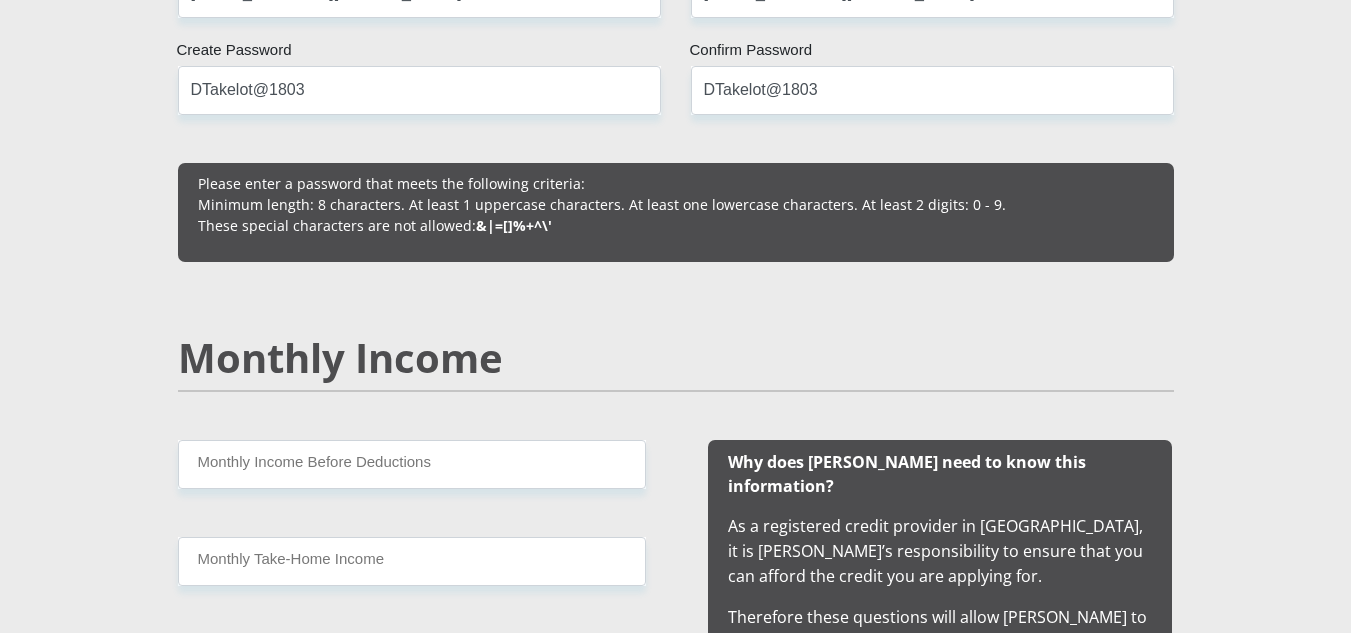 click on "Mr
Ms
Mrs
Dr
[PERSON_NAME]
Title
Dineo
First Name
Mokomela
Surname
0003180302089
South African ID Number
Please input valid ID number
[GEOGRAPHIC_DATA]
[GEOGRAPHIC_DATA]
[GEOGRAPHIC_DATA]
[GEOGRAPHIC_DATA]
[GEOGRAPHIC_DATA]
[GEOGRAPHIC_DATA] [GEOGRAPHIC_DATA]
[GEOGRAPHIC_DATA]
[GEOGRAPHIC_DATA]
[GEOGRAPHIC_DATA]
[GEOGRAPHIC_DATA]
[GEOGRAPHIC_DATA]
[GEOGRAPHIC_DATA]
[GEOGRAPHIC_DATA]" at bounding box center [676, 1590] 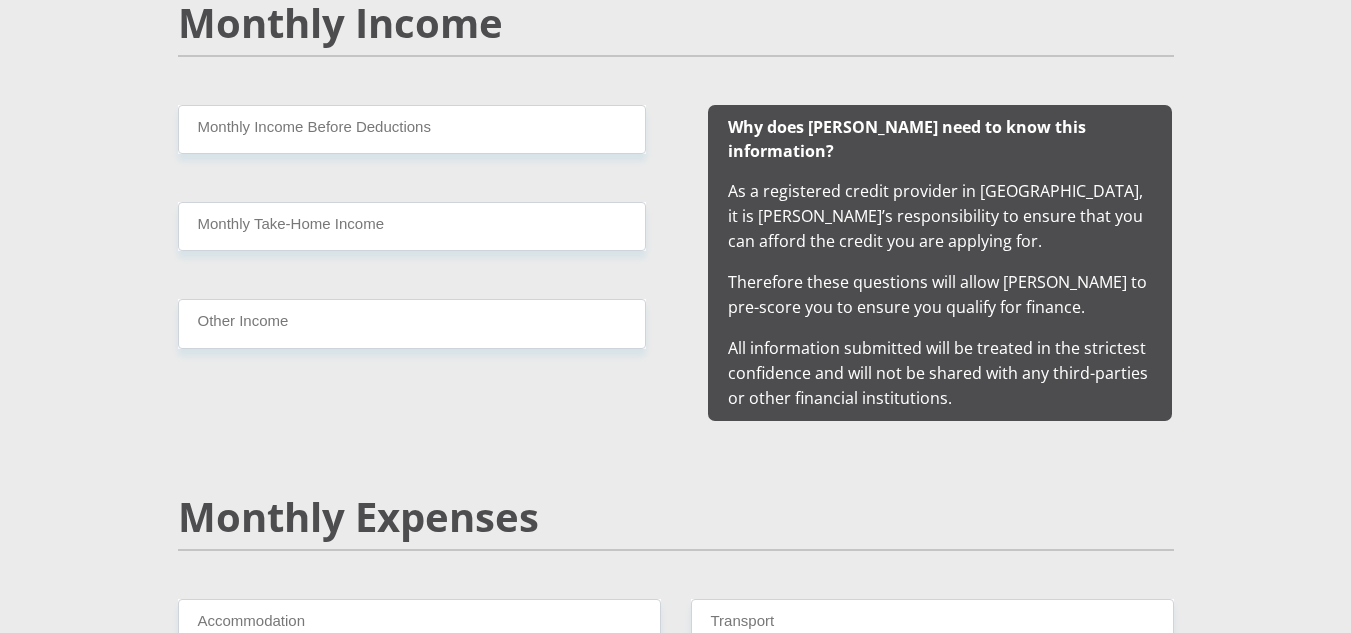 scroll, scrollTop: 1903, scrollLeft: 0, axis: vertical 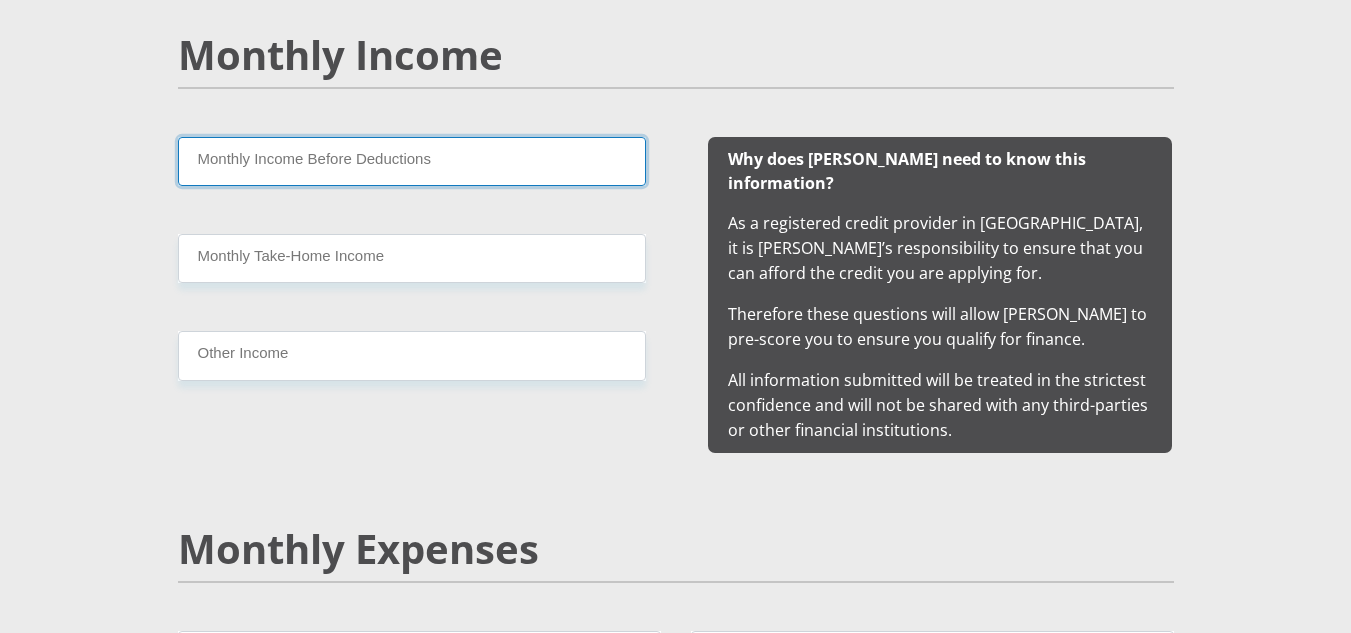 click on "Monthly Income Before Deductions" at bounding box center (412, 161) 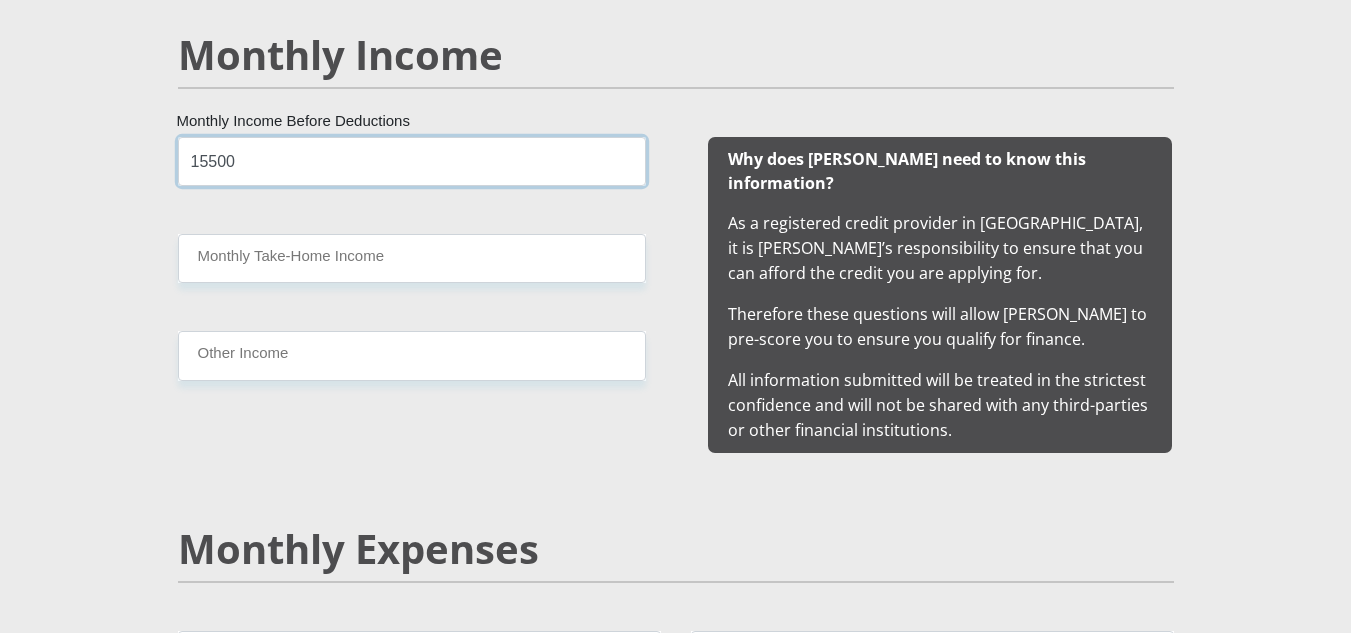 type on "15500" 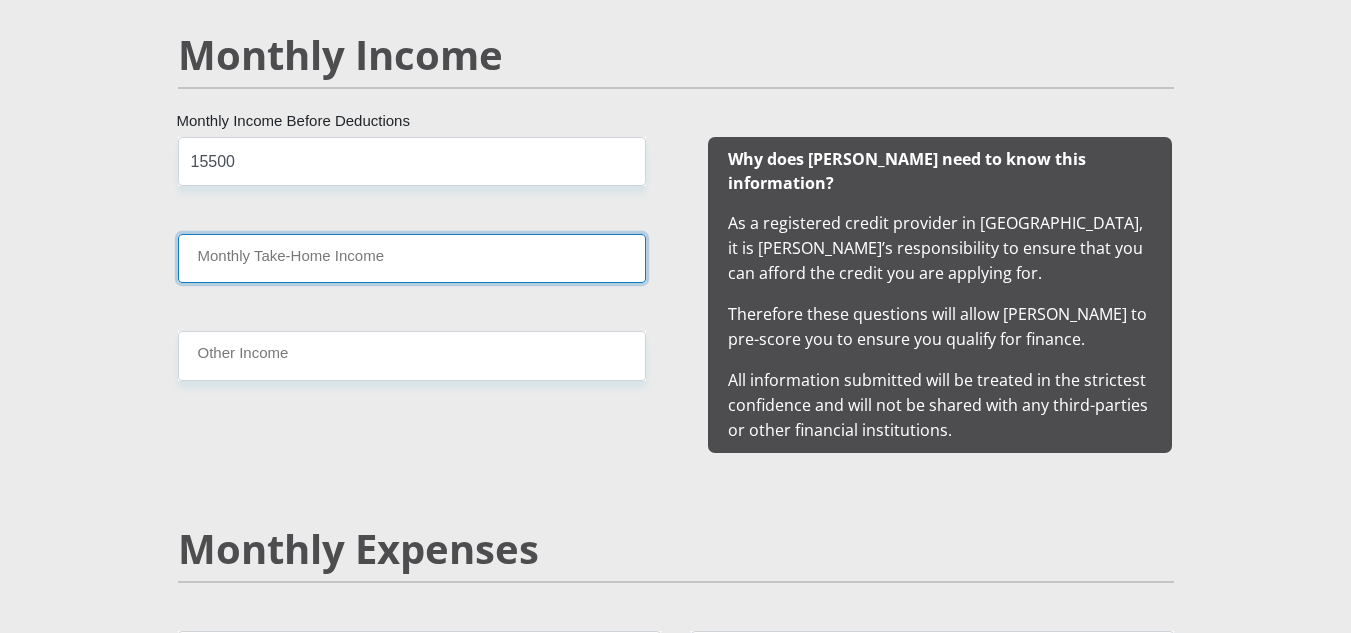 click on "Monthly Take-Home Income" at bounding box center (412, 258) 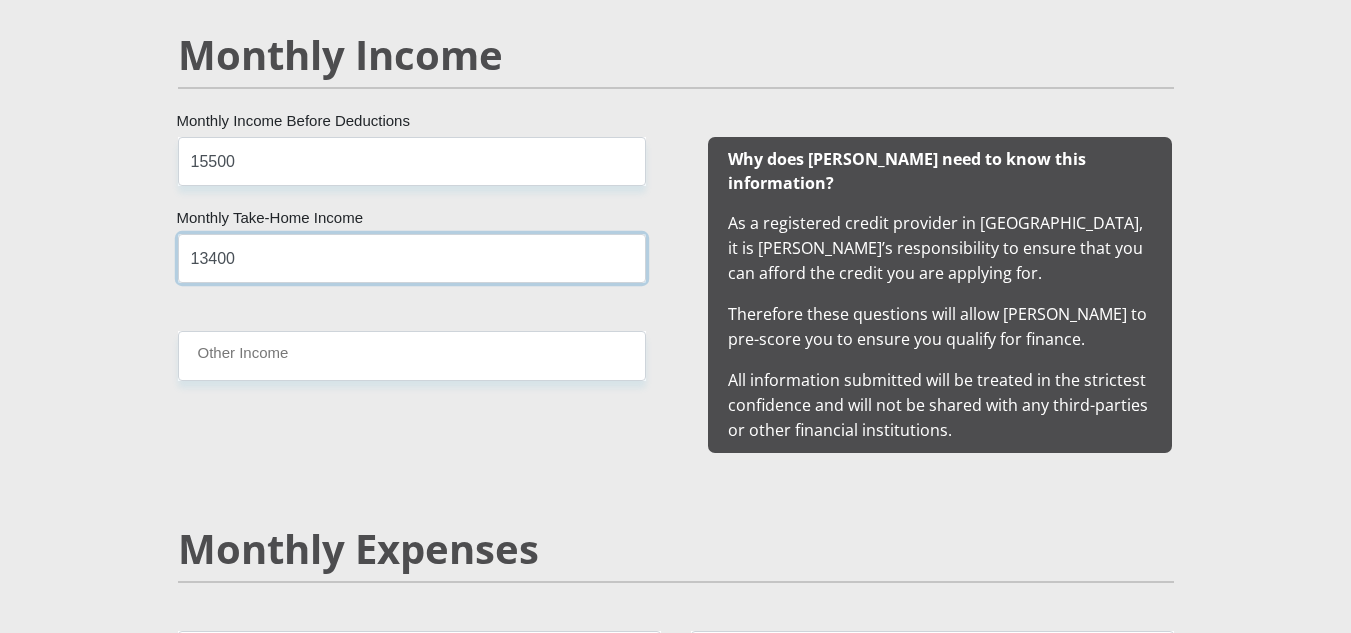 type on "13400" 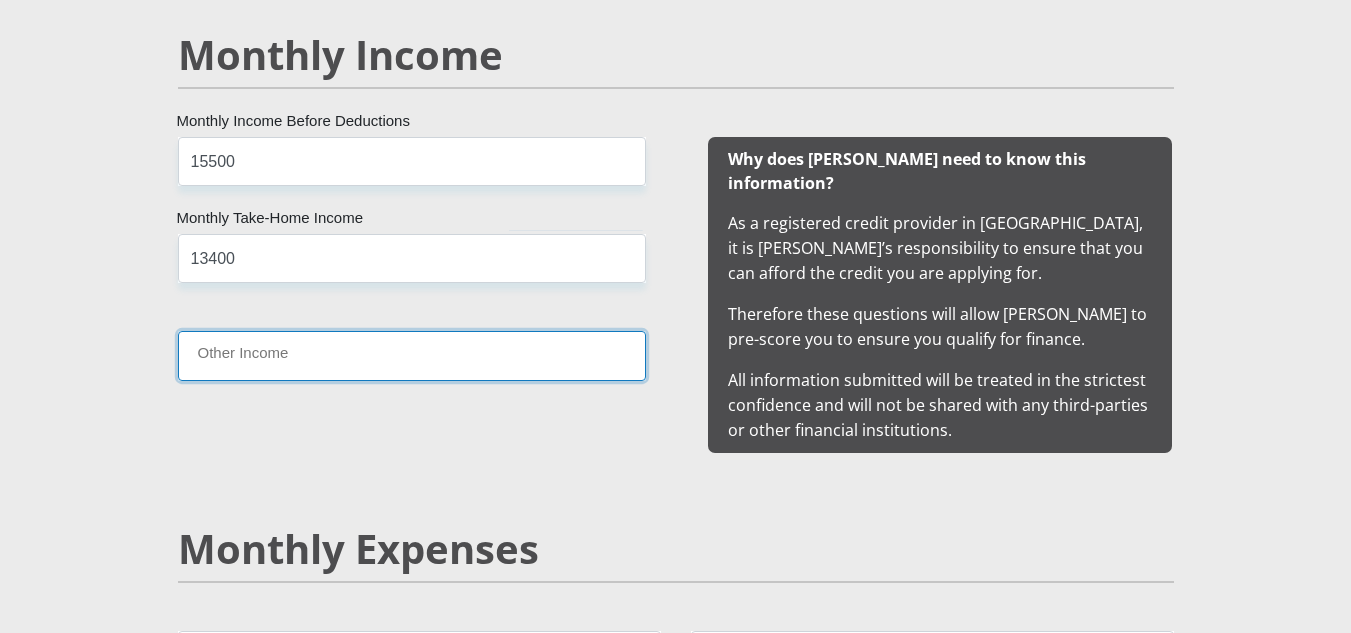 click on "Other Income" at bounding box center (412, 355) 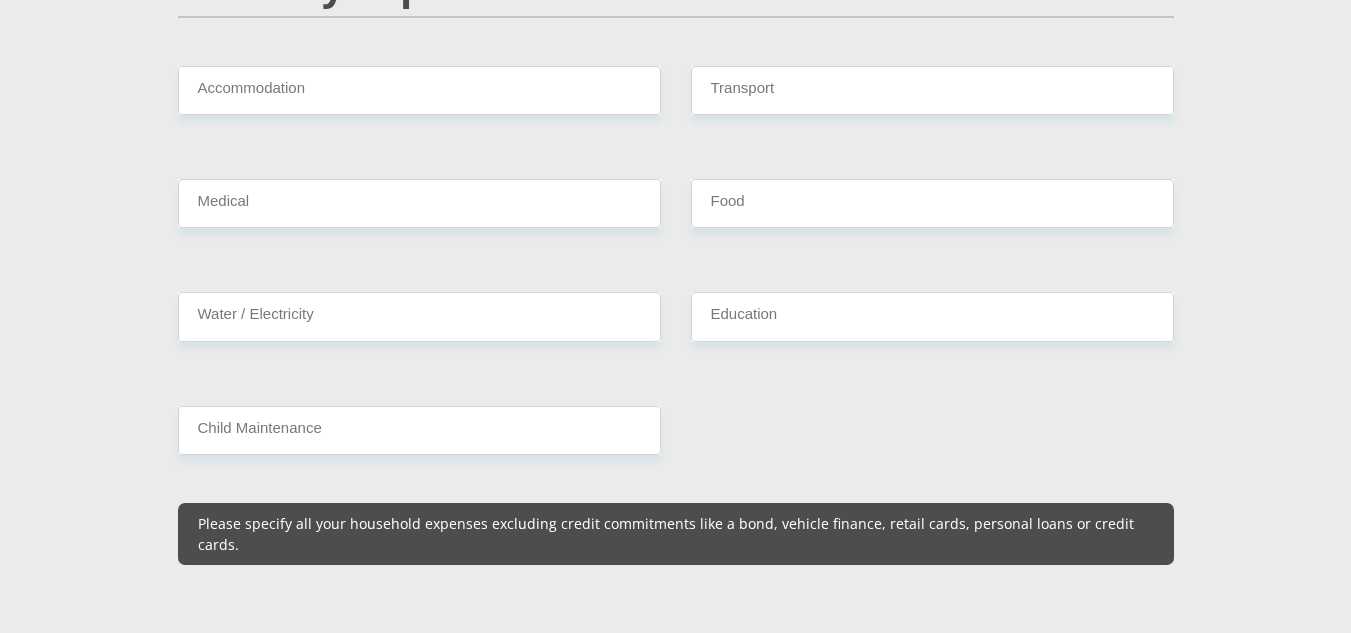 scroll, scrollTop: 2489, scrollLeft: 0, axis: vertical 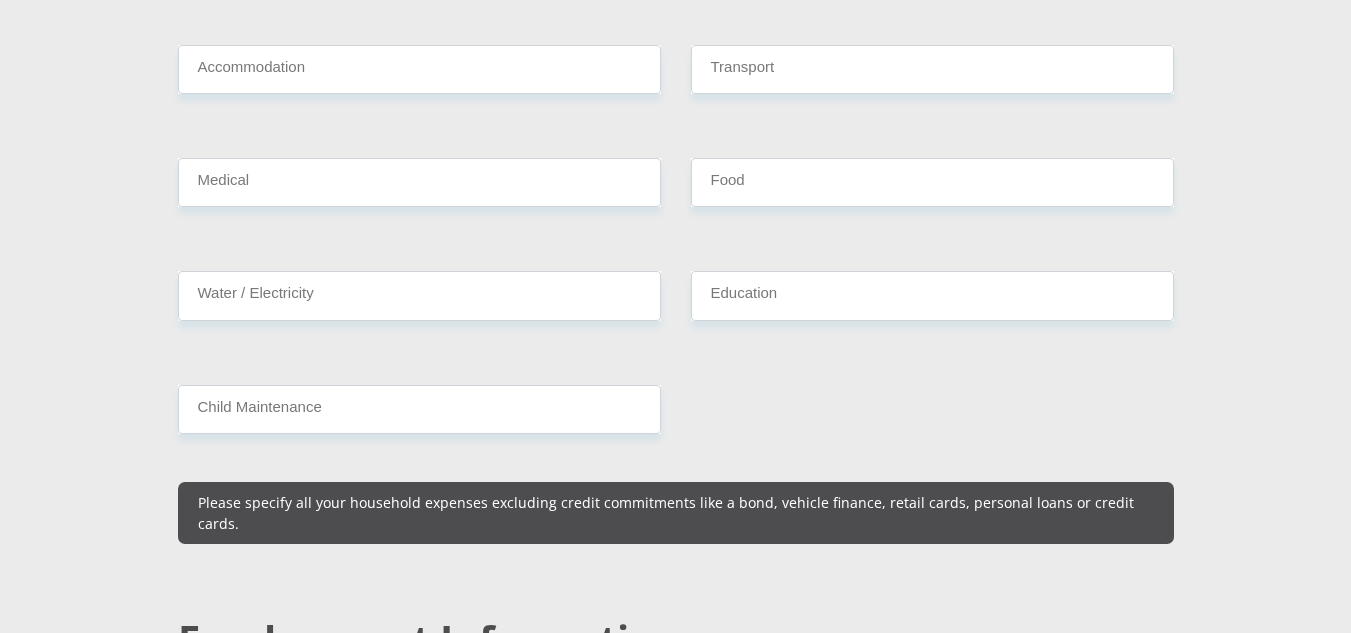 type on "0" 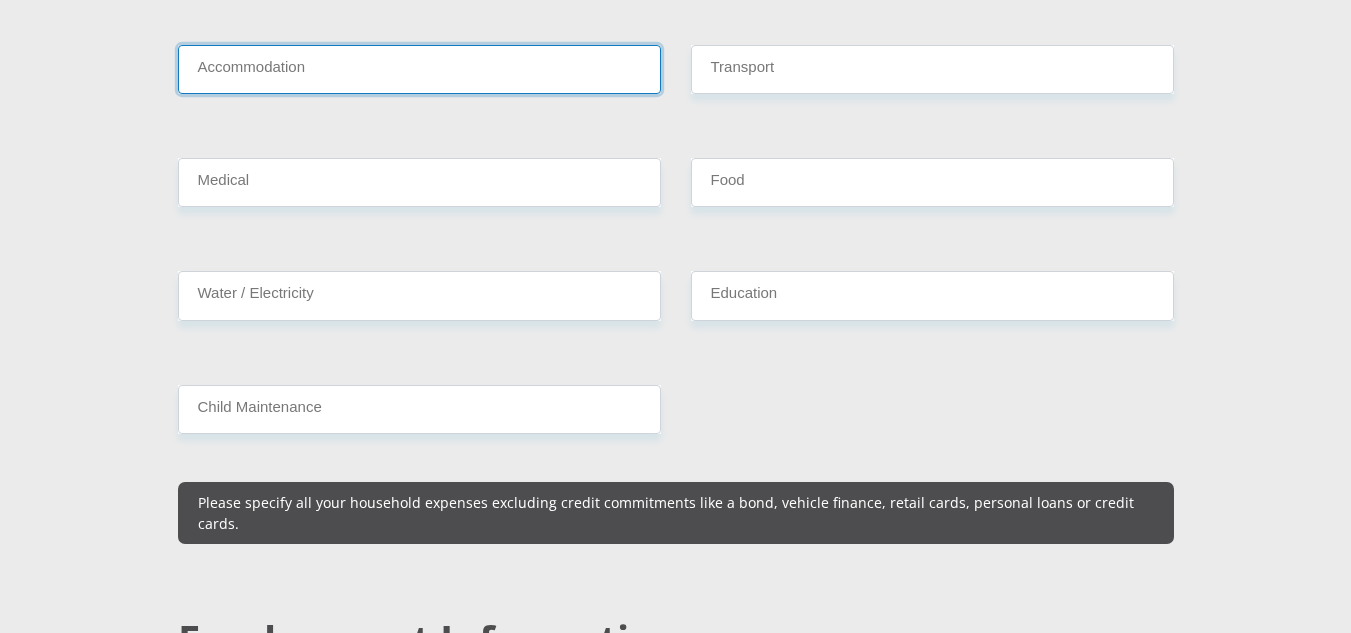 click on "Accommodation" at bounding box center (419, 69) 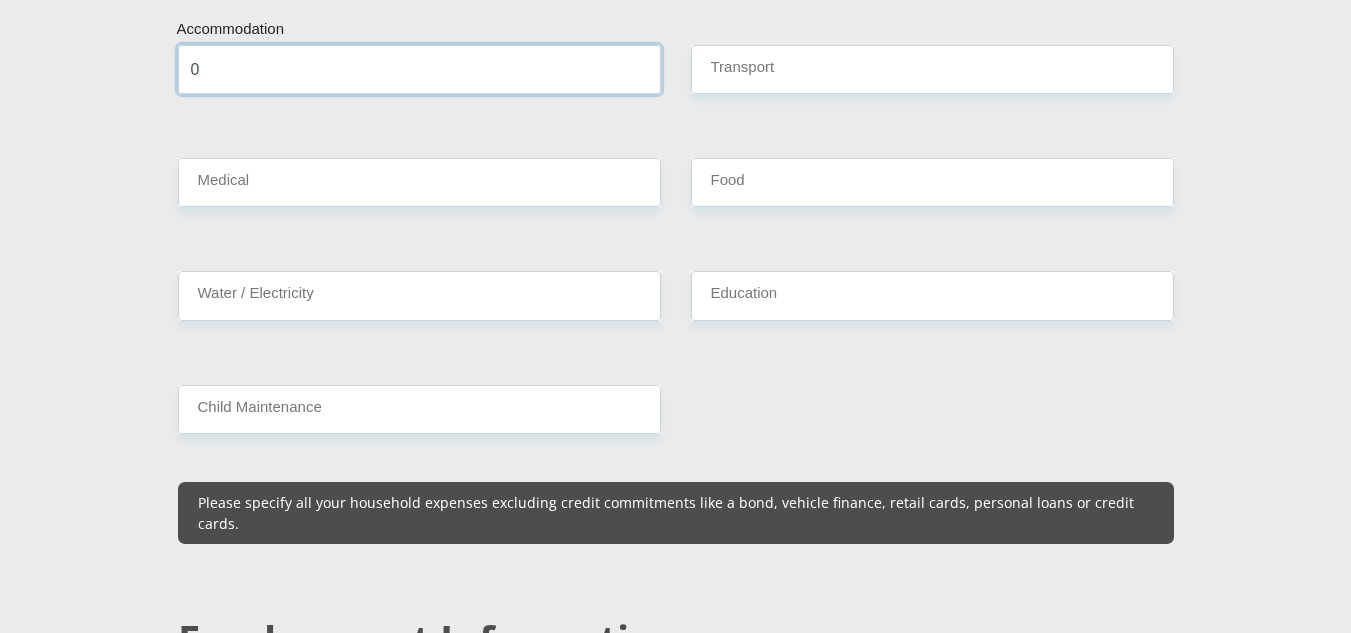 type on "0" 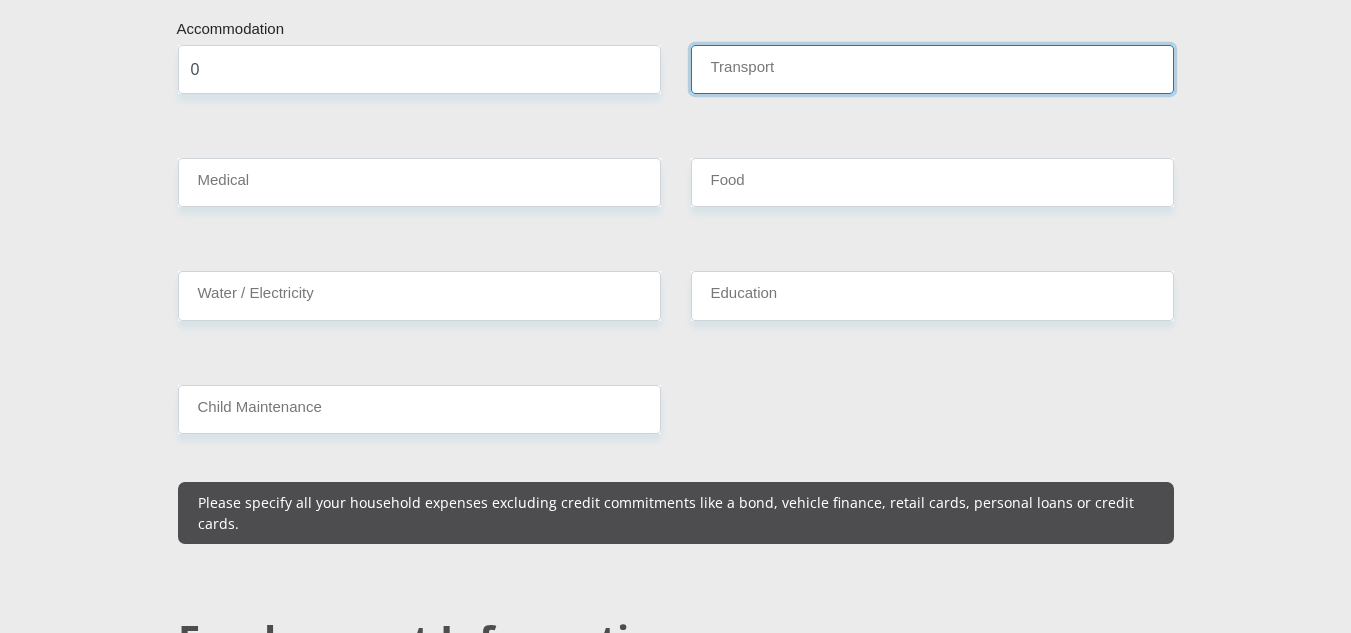 click on "Transport" at bounding box center (932, 69) 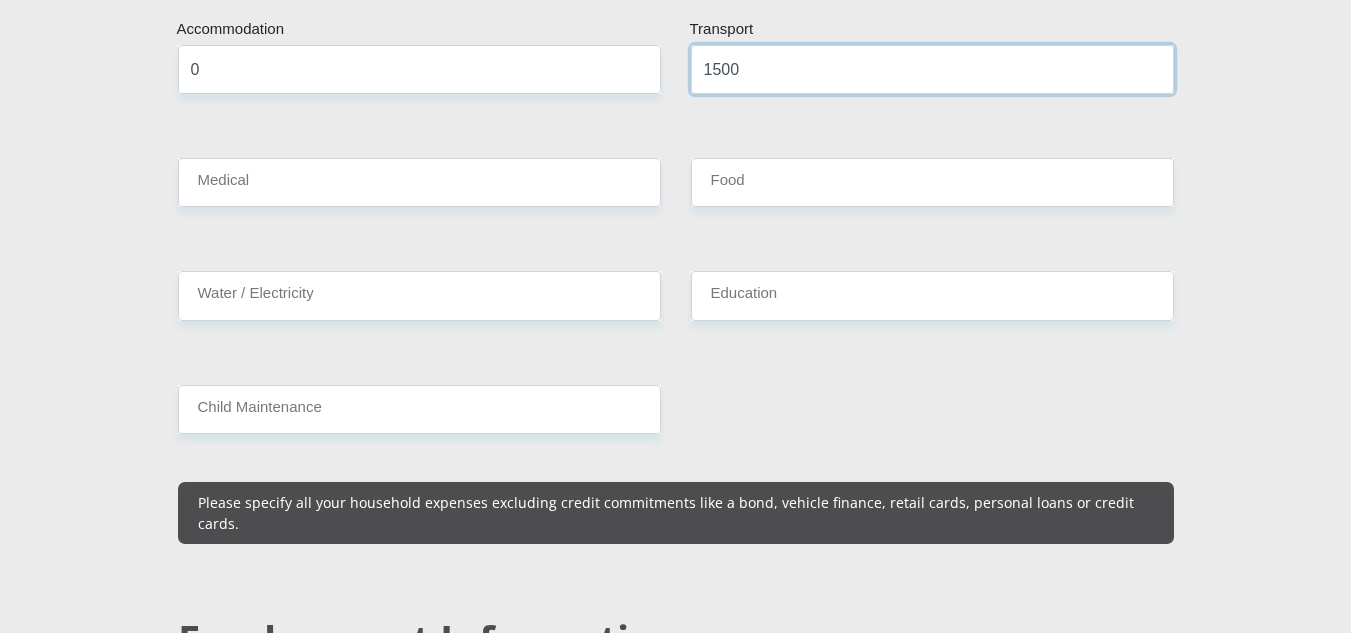 type on "1500" 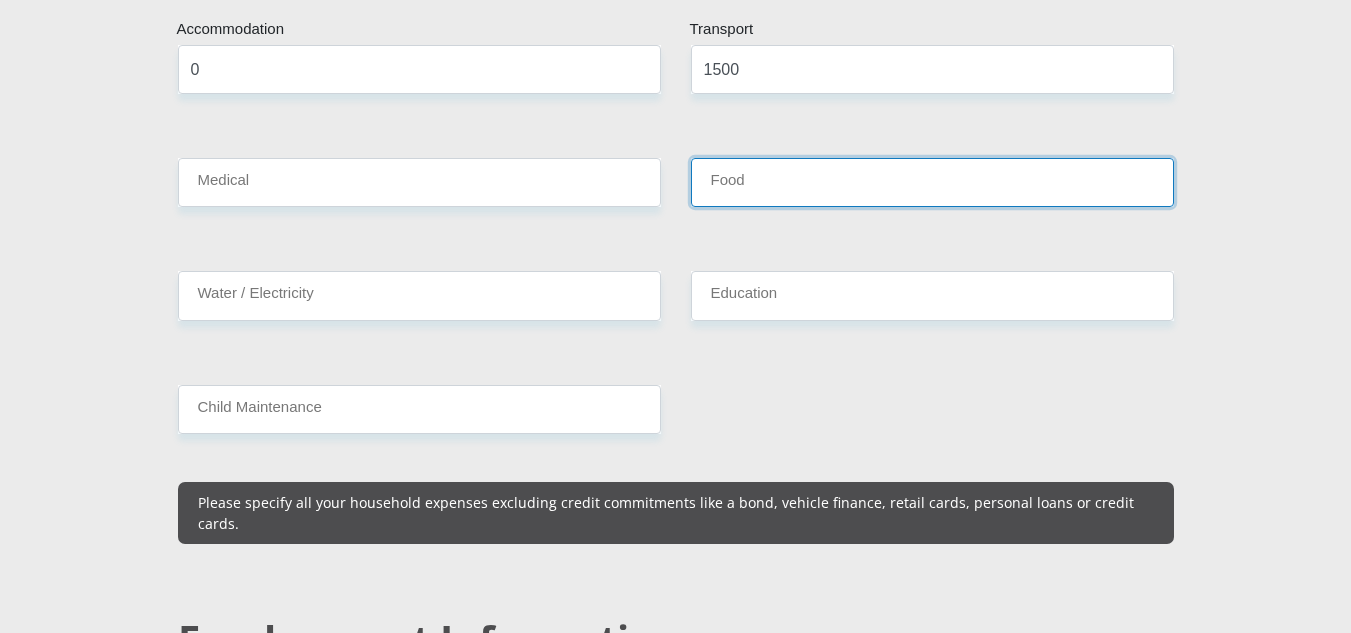 click on "Food" at bounding box center (932, 182) 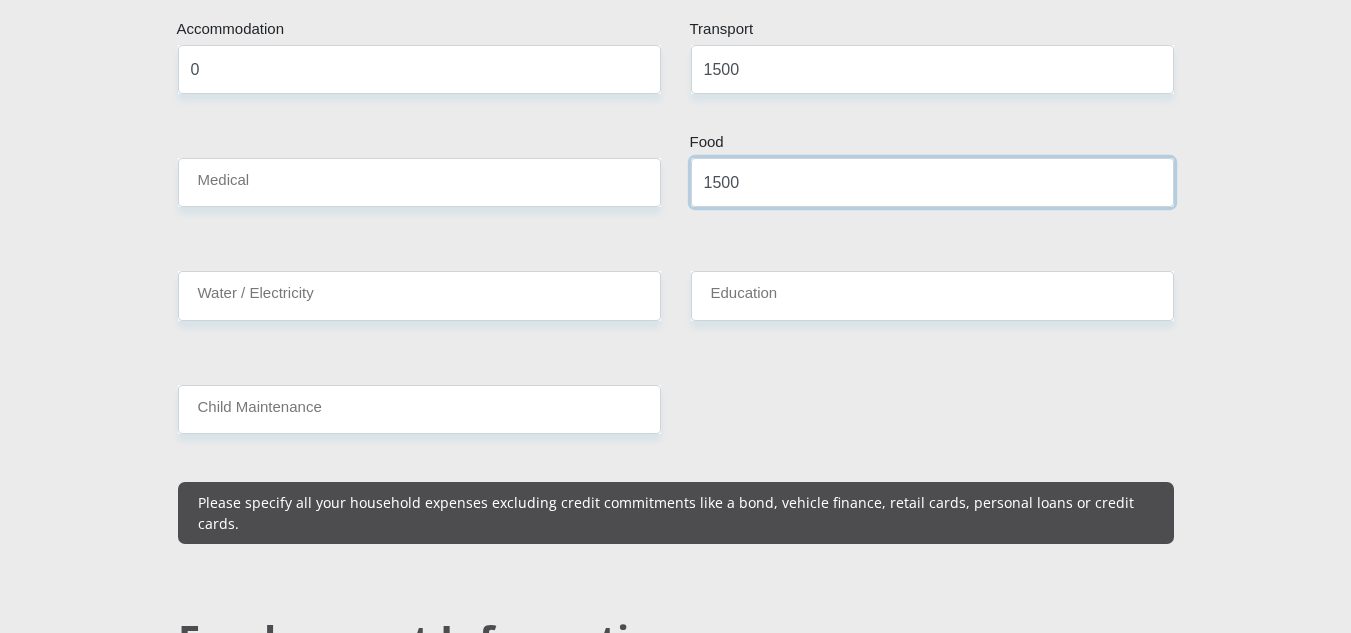type on "1500" 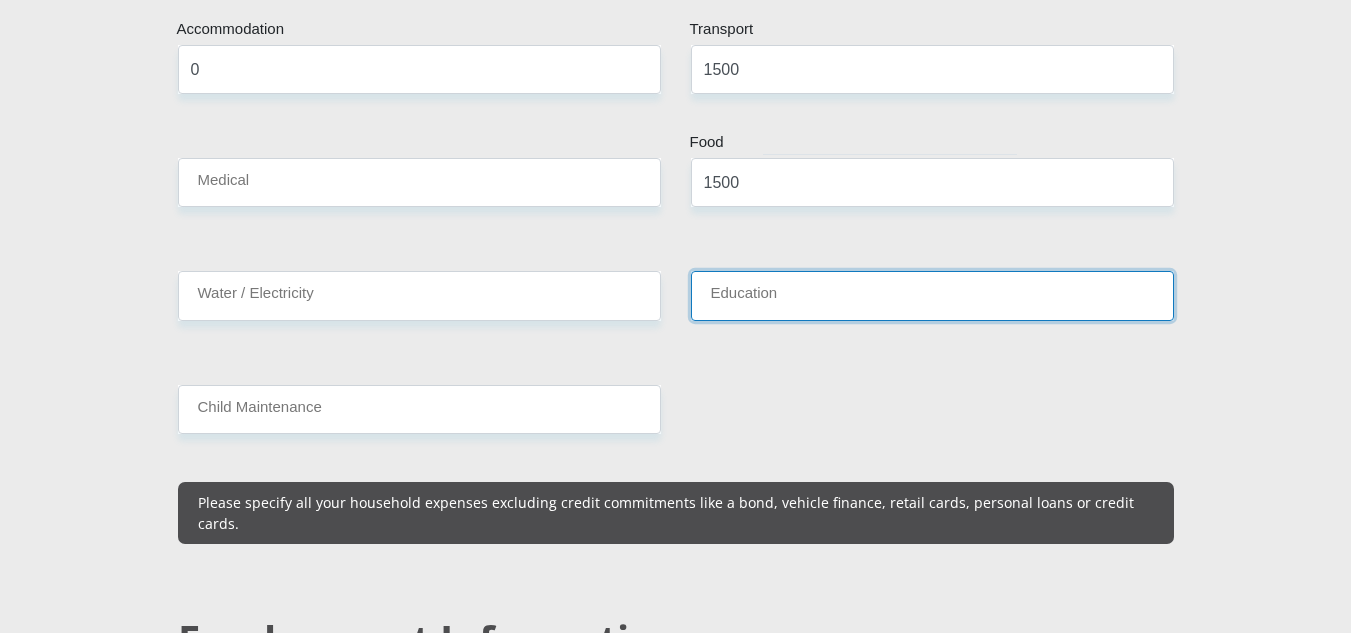 click on "Education" at bounding box center (932, 295) 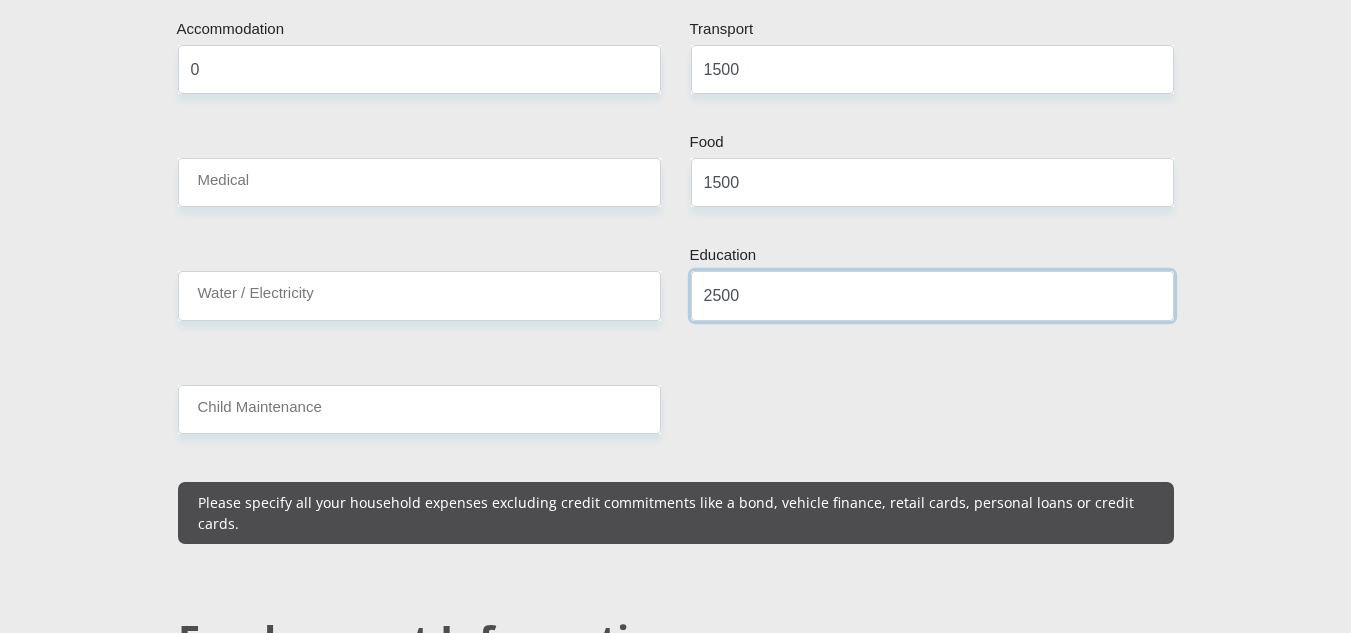 type on "2500" 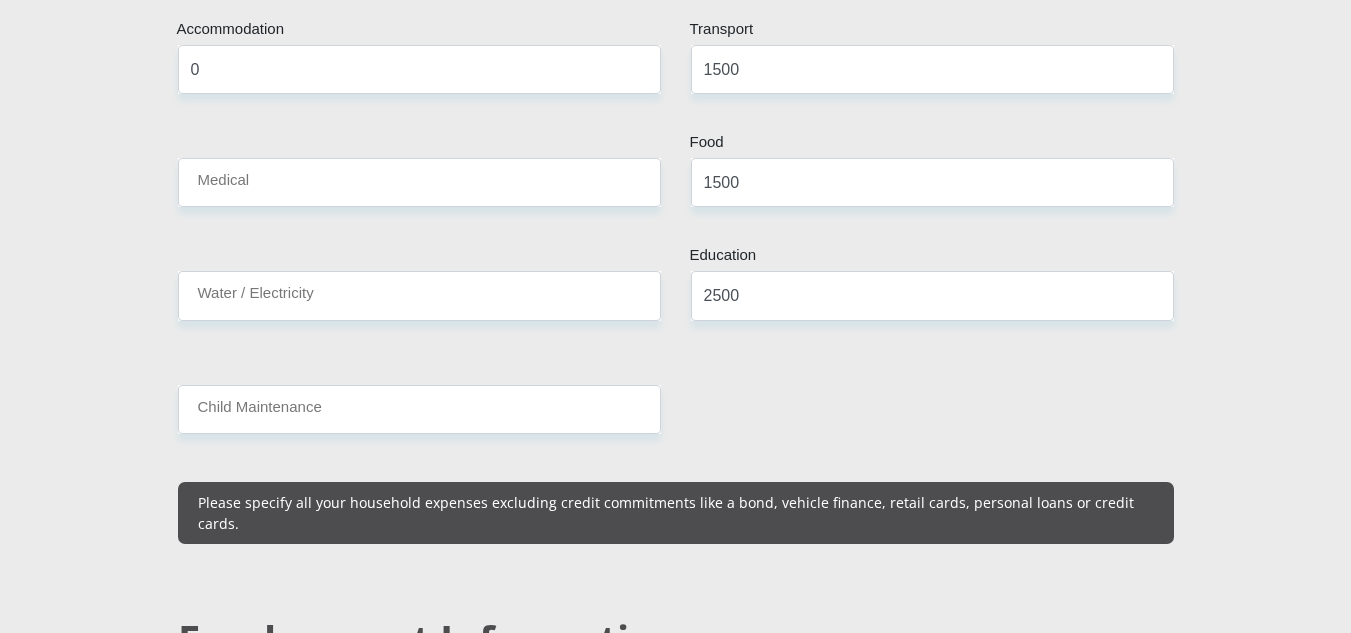 click on "Mr
Ms
Mrs
Dr
[PERSON_NAME]
Title
Dineo
First Name
Mokomela
Surname
0003180302089
South African ID Number
Please input valid ID number
[GEOGRAPHIC_DATA]
[GEOGRAPHIC_DATA]
[GEOGRAPHIC_DATA]
[GEOGRAPHIC_DATA]
[GEOGRAPHIC_DATA]
[GEOGRAPHIC_DATA] [GEOGRAPHIC_DATA]
[GEOGRAPHIC_DATA]
[GEOGRAPHIC_DATA]
[GEOGRAPHIC_DATA]
[GEOGRAPHIC_DATA]
[GEOGRAPHIC_DATA]
[GEOGRAPHIC_DATA]
[GEOGRAPHIC_DATA]" at bounding box center [676, 701] 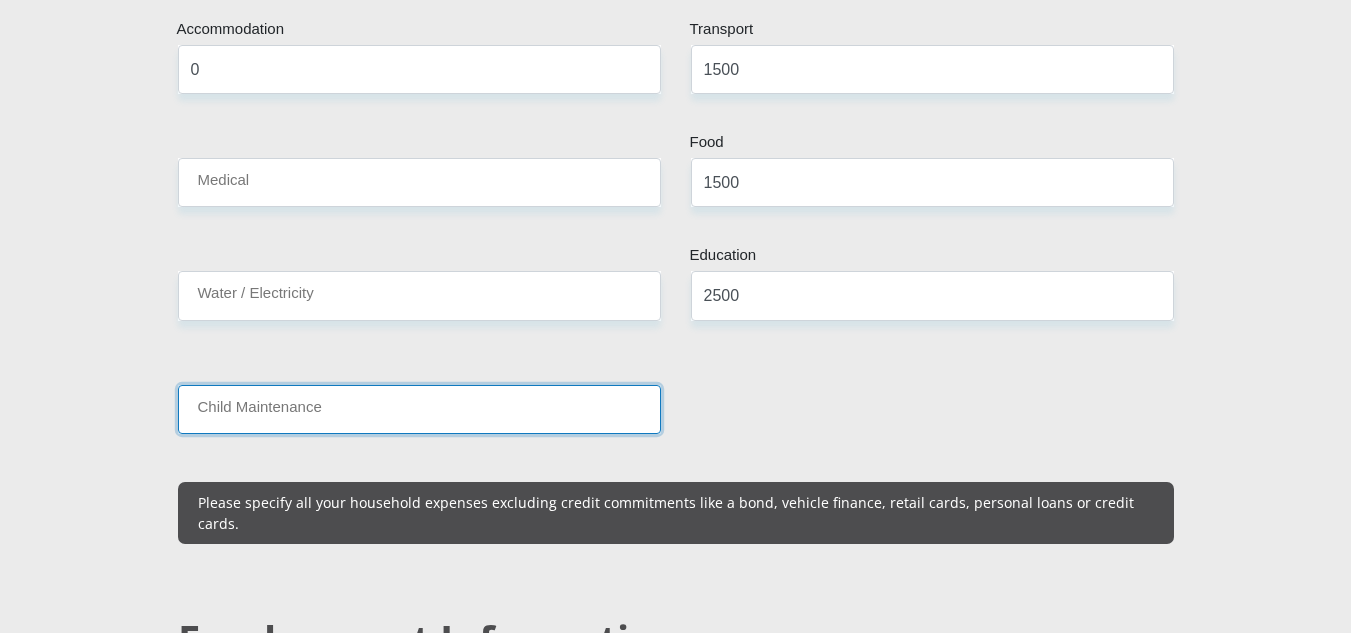 click on "Child Maintenance" at bounding box center [419, 409] 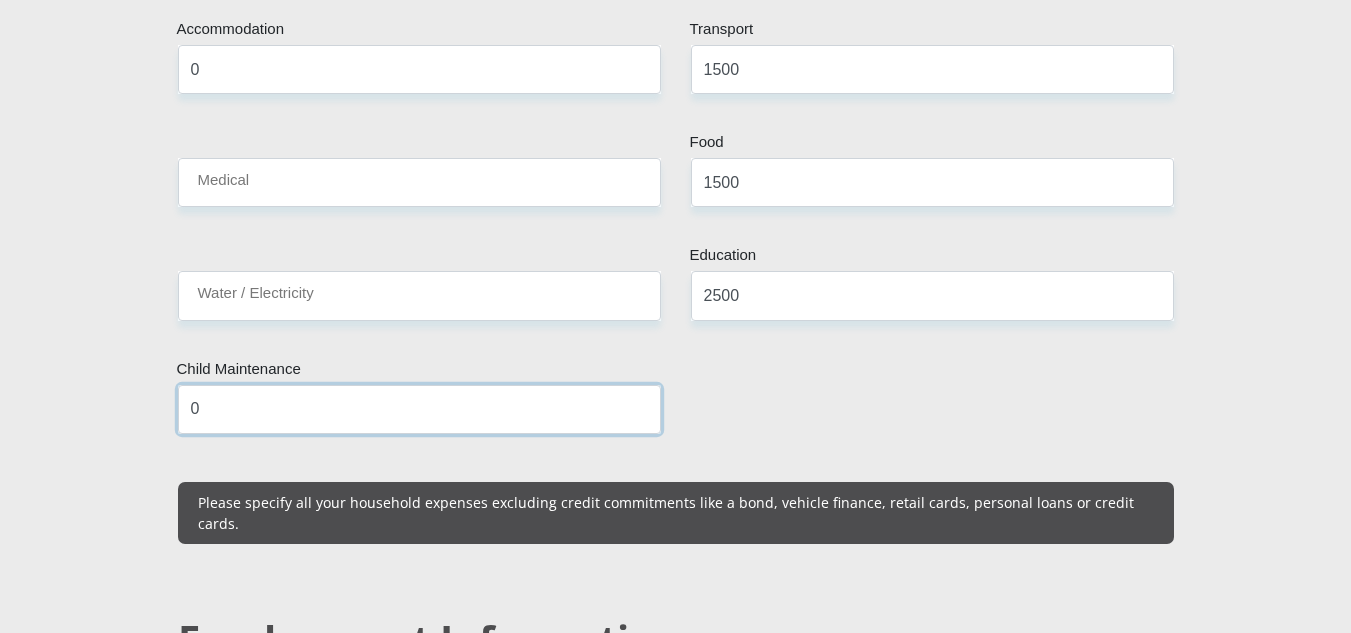 type on "0" 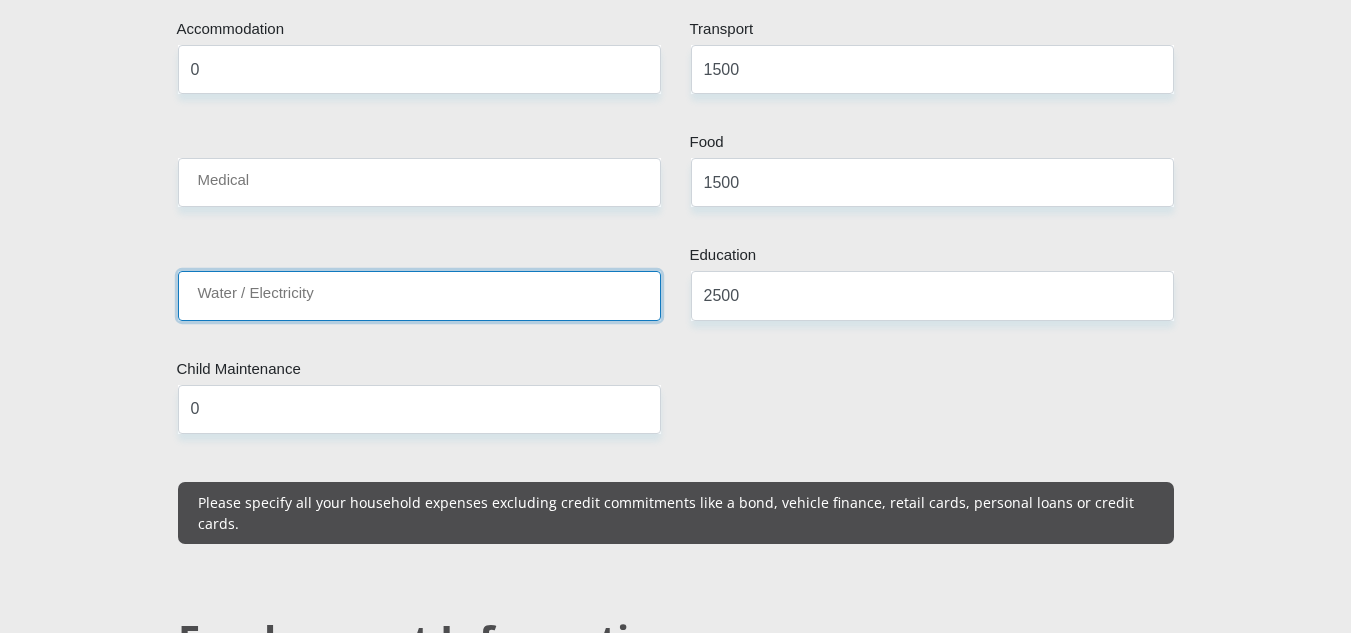 click on "Water / Electricity" at bounding box center (419, 295) 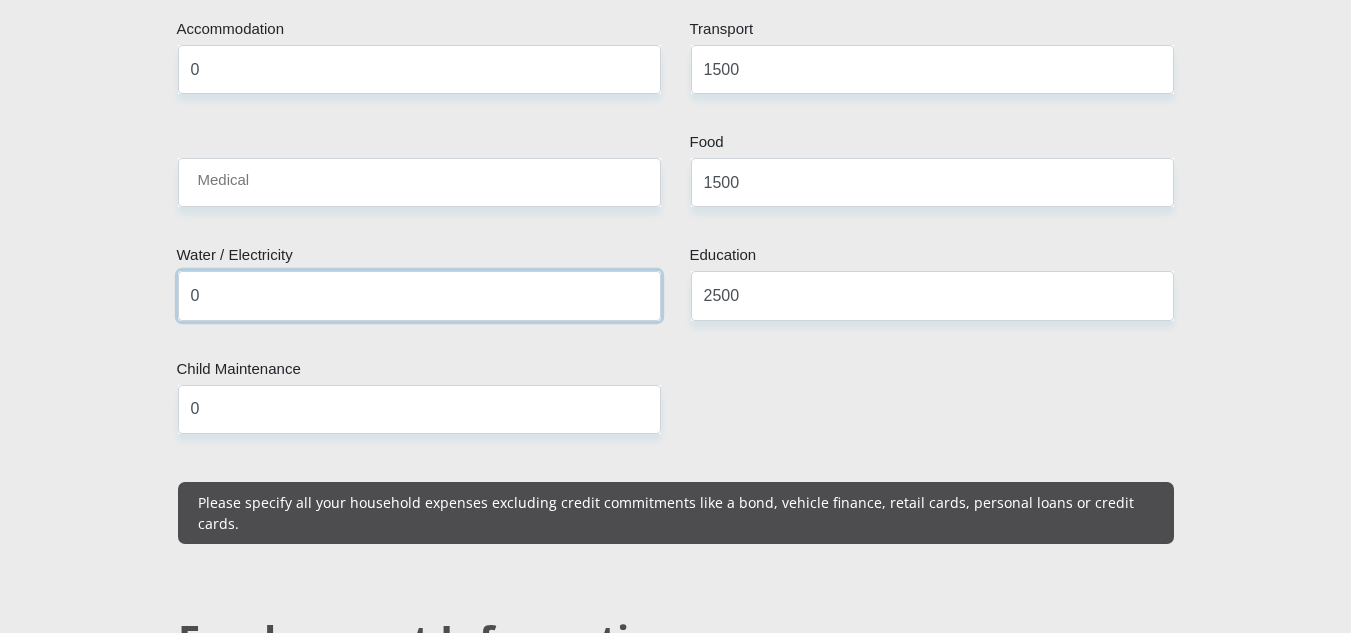 type on "0" 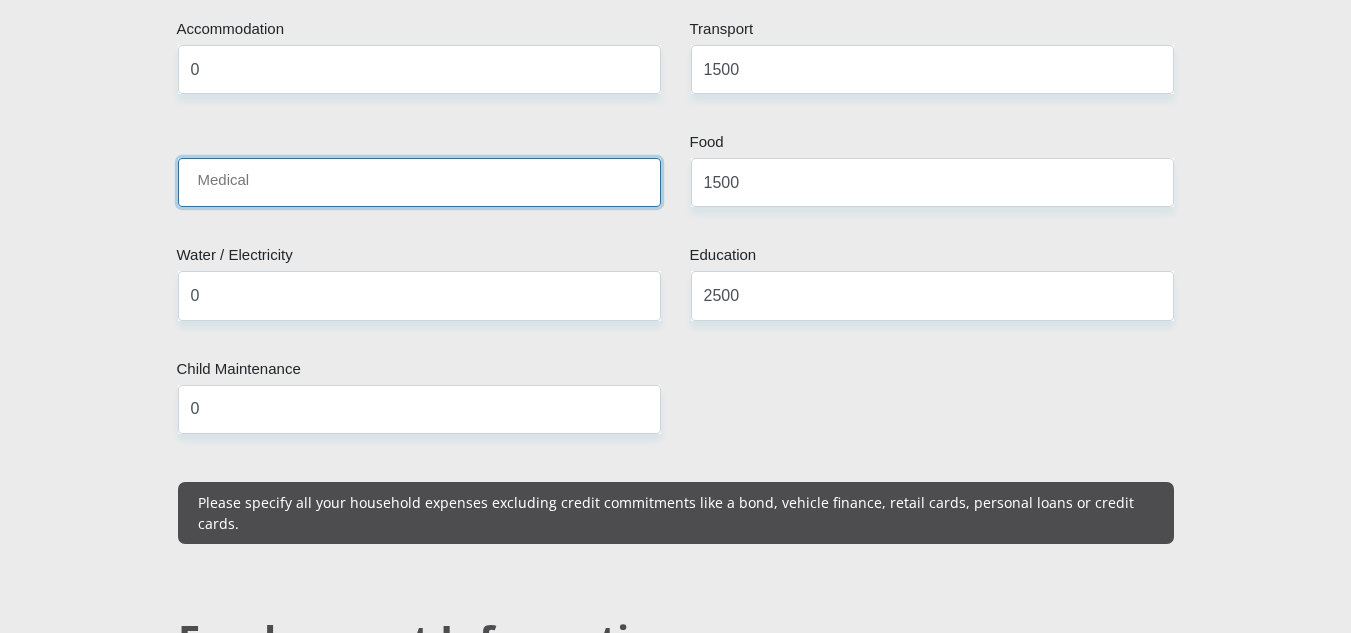 click on "Medical" at bounding box center [419, 182] 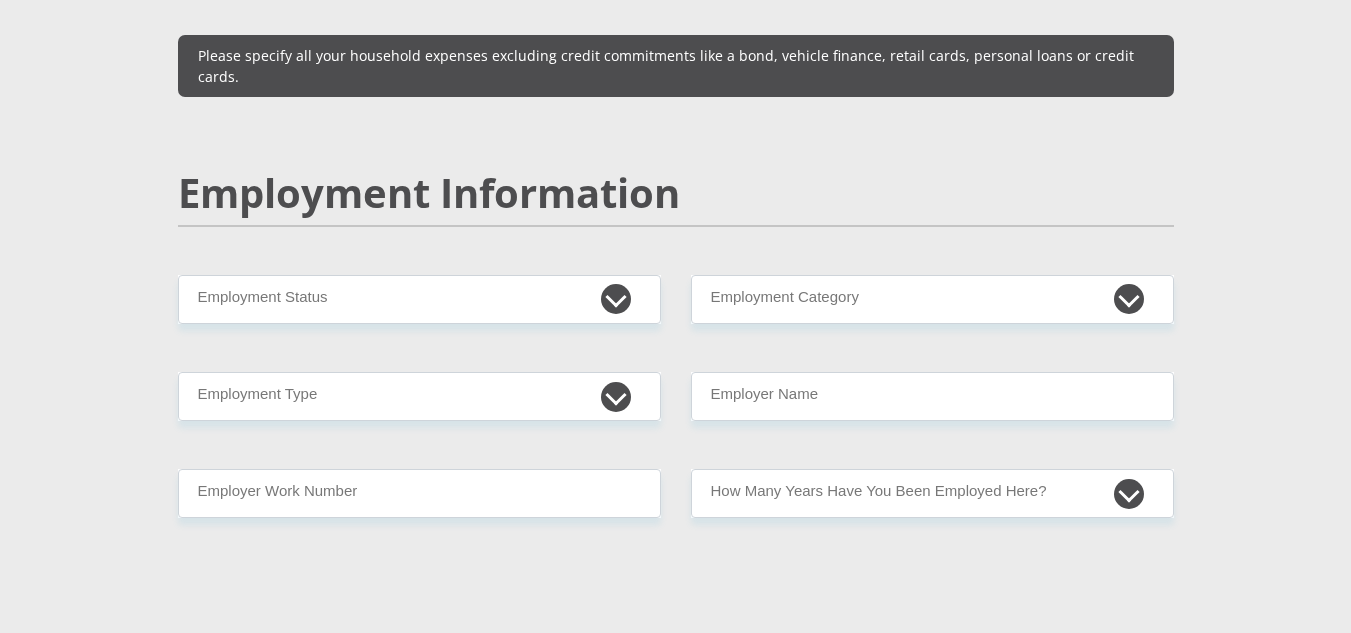 scroll, scrollTop: 2989, scrollLeft: 0, axis: vertical 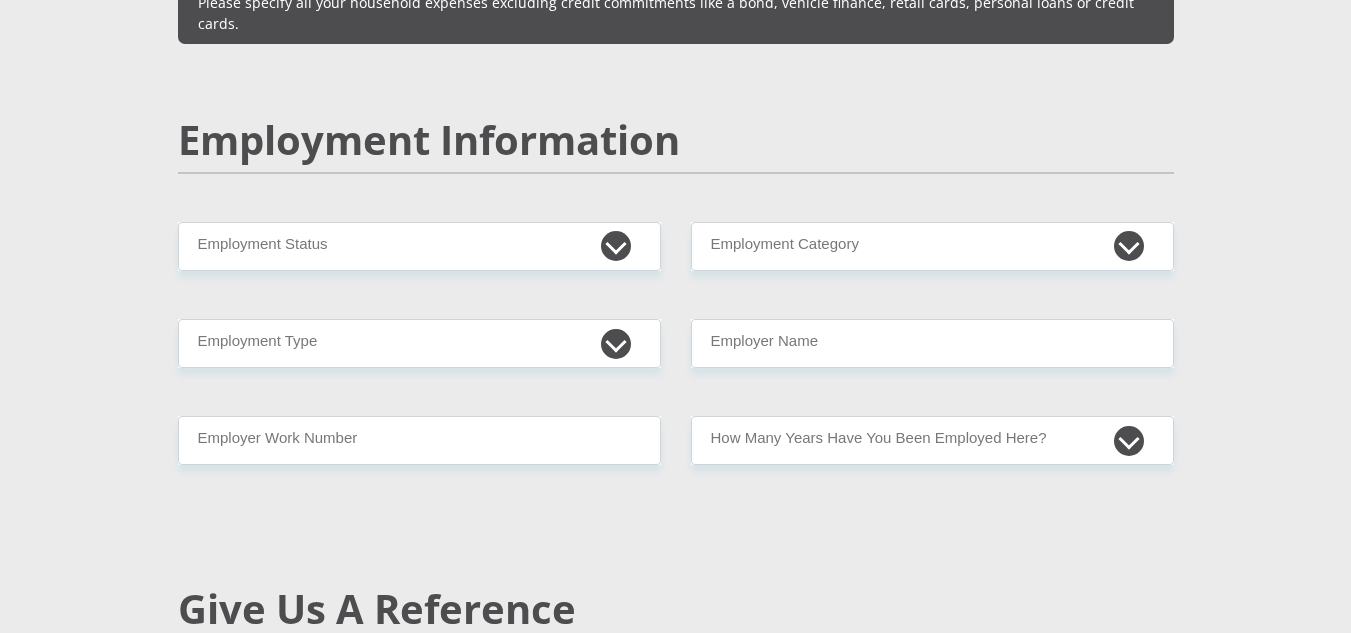 type on "0" 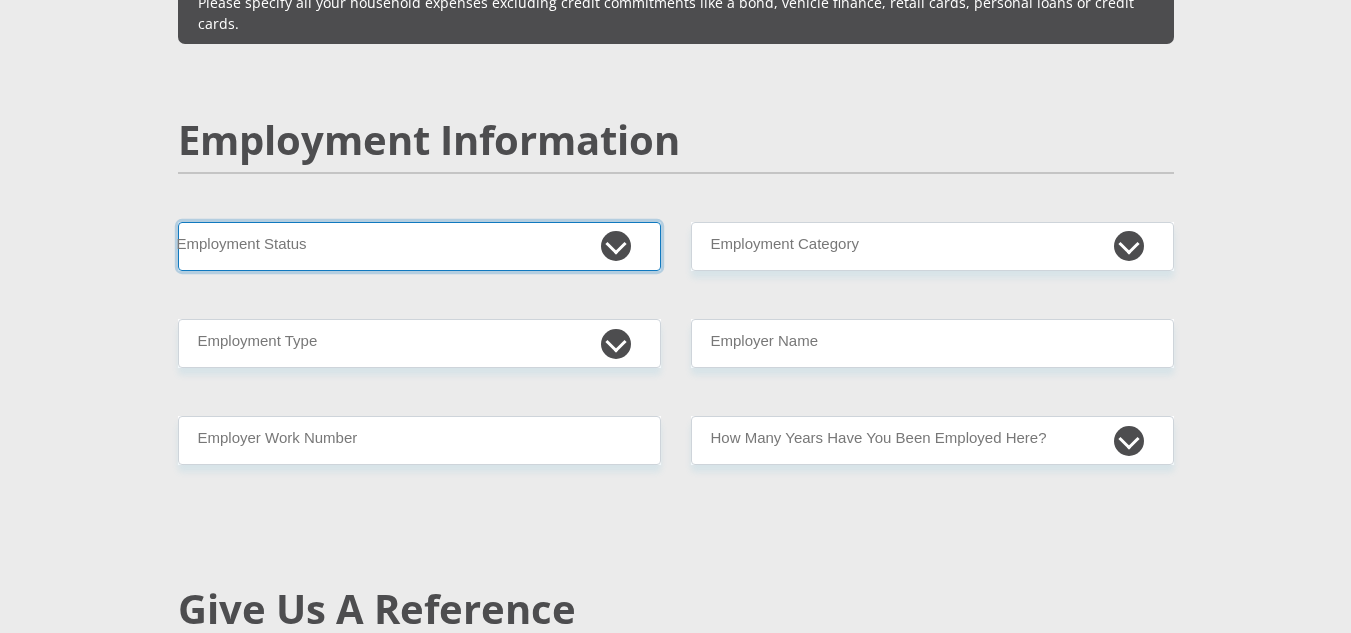 click on "Permanent/Full-time
Part-time/Casual
[DEMOGRAPHIC_DATA] Worker
Self-Employed
Housewife
Retired
Student
Medically Boarded
Disability
Unemployed" at bounding box center [419, 246] 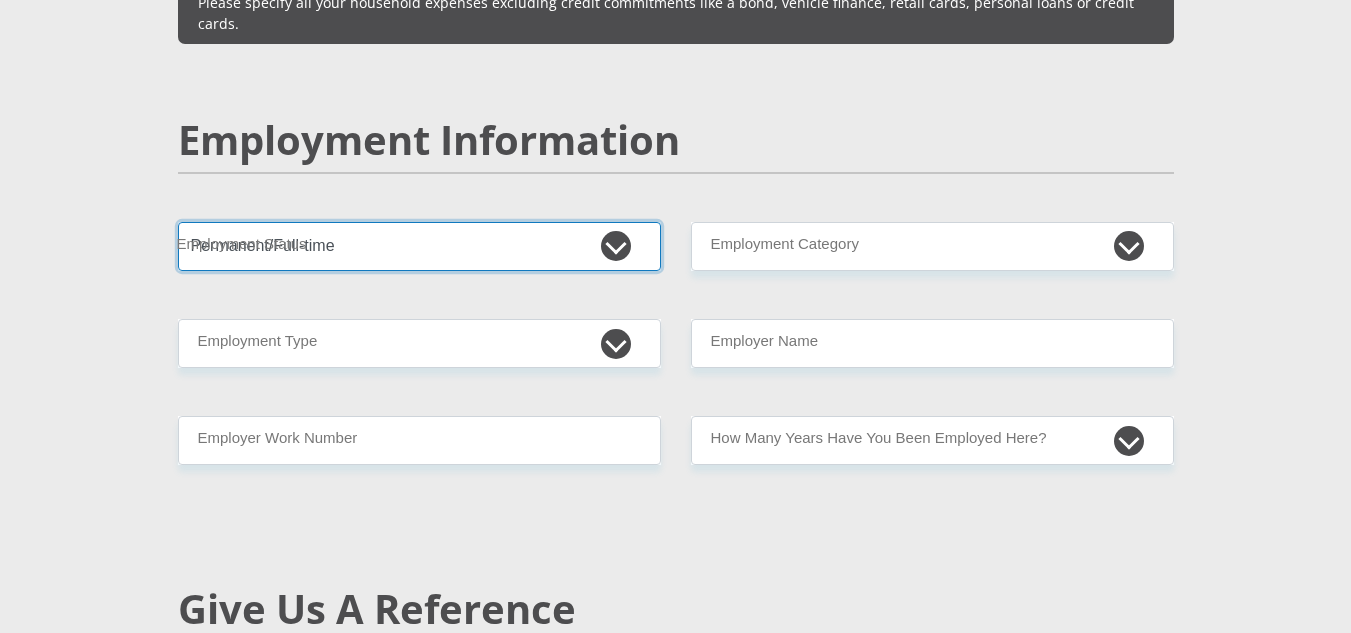 click on "Permanent/Full-time
Part-time/Casual
[DEMOGRAPHIC_DATA] Worker
Self-Employed
Housewife
Retired
Student
Medically Boarded
Disability
Unemployed" at bounding box center [419, 246] 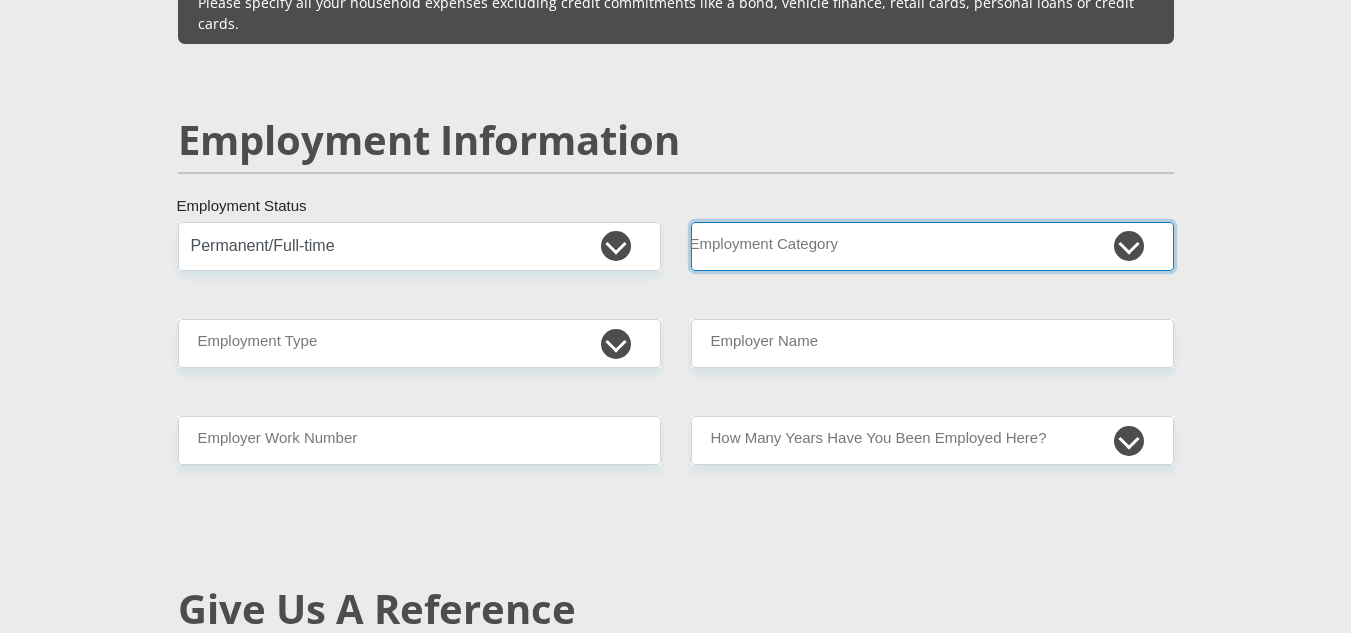 click on "AGRICULTURE
ALCOHOL & TOBACCO
CONSTRUCTION MATERIALS
METALLURGY
EQUIPMENT FOR RENEWABLE ENERGY
SPECIALIZED CONTRACTORS
CAR
GAMING (INCL. INTERNET
OTHER WHOLESALE
UNLICENSED PHARMACEUTICALS
CURRENCY EXCHANGE HOUSES
OTHER FINANCIAL INSTITUTIONS & INSURANCE
REAL ESTATE AGENTS
OIL & GAS
OTHER MATERIALS (E.G. IRON ORE)
PRECIOUS STONES & PRECIOUS METALS
POLITICAL ORGANIZATIONS
RELIGIOUS ORGANIZATIONS(NOT SECTS)
ACTI. HAVING BUSINESS DEAL WITH PUBLIC ADMINISTRATION
LAUNDROMATS" at bounding box center [932, 246] 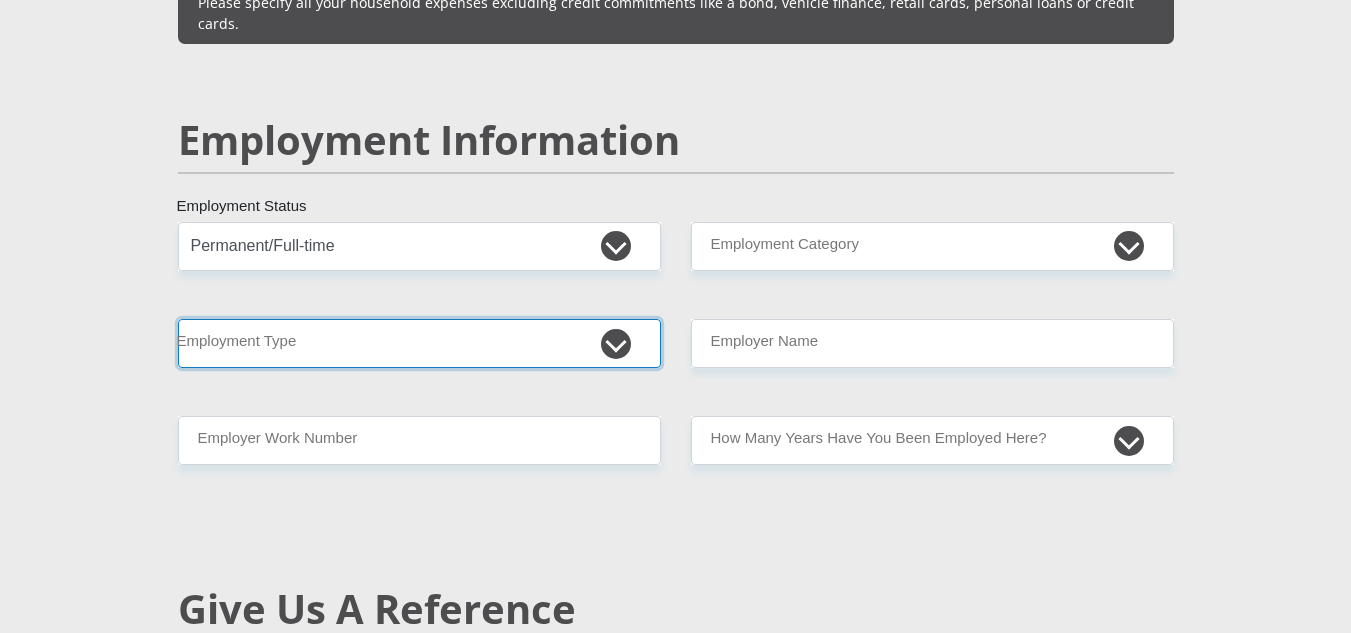 click on "College/Lecturer
Craft Seller
Creative
Driver
Executive
Farmer
Forces - Non Commissioned
Forces - Officer
Hawker
Housewife
Labourer
Licenced Professional
Manager
Miner
Non Licenced Professional
Office Staff/Clerk
Outside Worker
Pensioner
Permanent Teacher
Production/Manufacturing
Sales
Self-Employed
Semi-Professional Worker
Service Industry  Social Worker  Student" at bounding box center (419, 343) 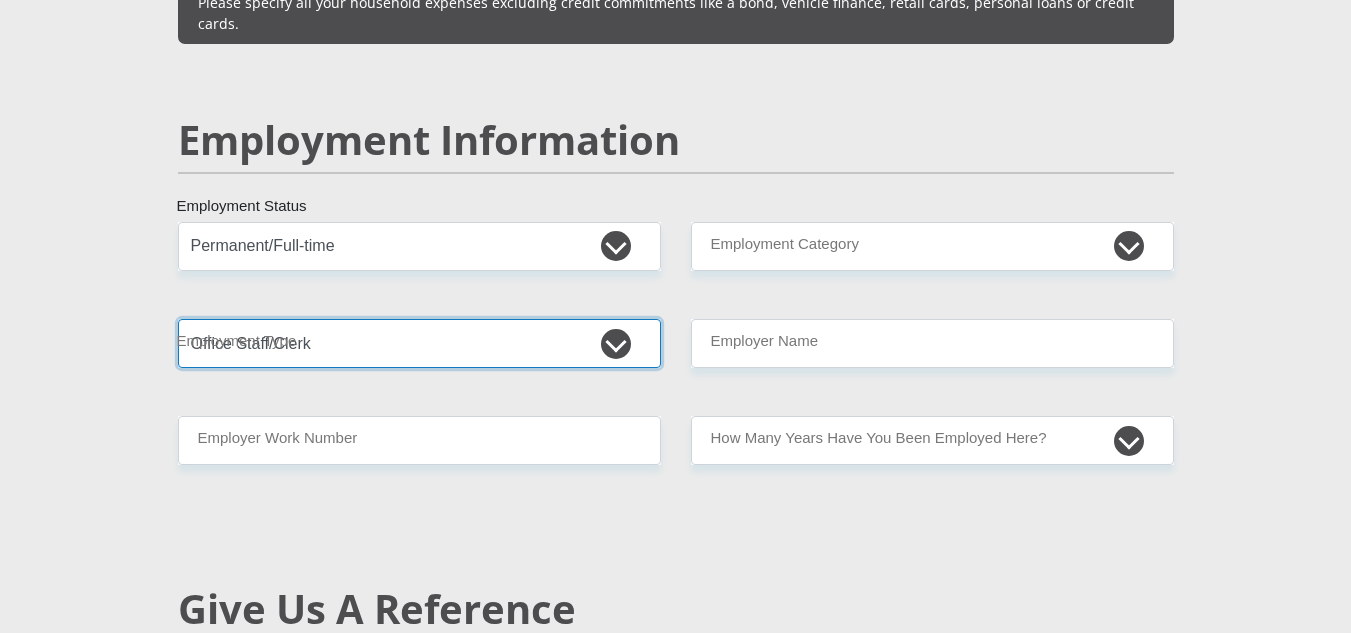 click on "College/Lecturer
Craft Seller
Creative
Driver
Executive
Farmer
Forces - Non Commissioned
Forces - Officer
Hawker
Housewife
Labourer
Licenced Professional
Manager
Miner
Non Licenced Professional
Office Staff/Clerk
Outside Worker
Pensioner
Permanent Teacher
Production/Manufacturing
Sales
Self-Employed
Semi-Professional Worker
Service Industry  Social Worker  Student" at bounding box center [419, 343] 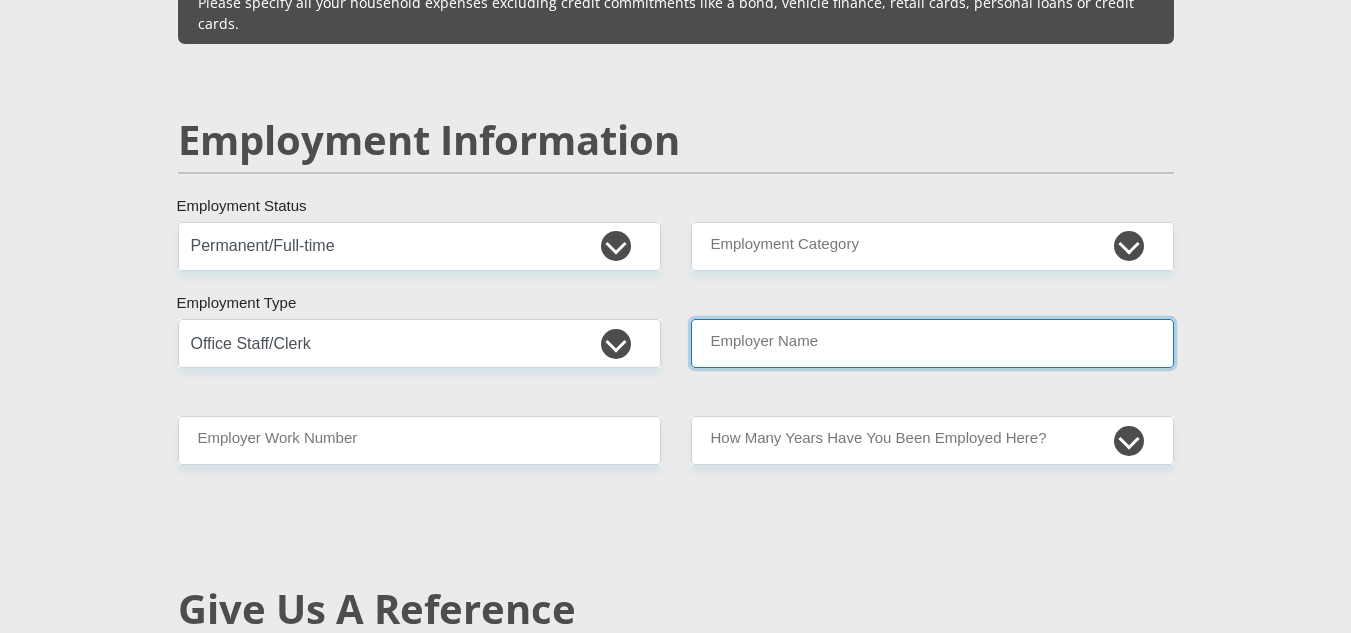 click on "Employer Name" at bounding box center [932, 343] 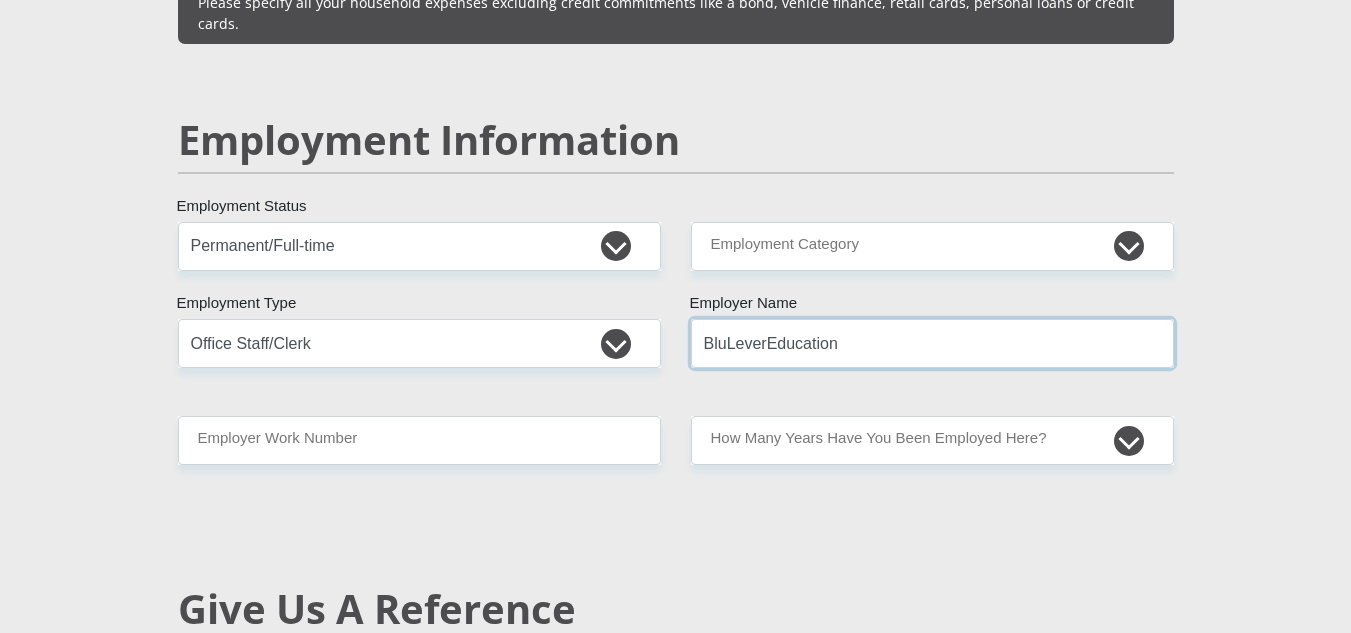 type on "BluLeverEducation" 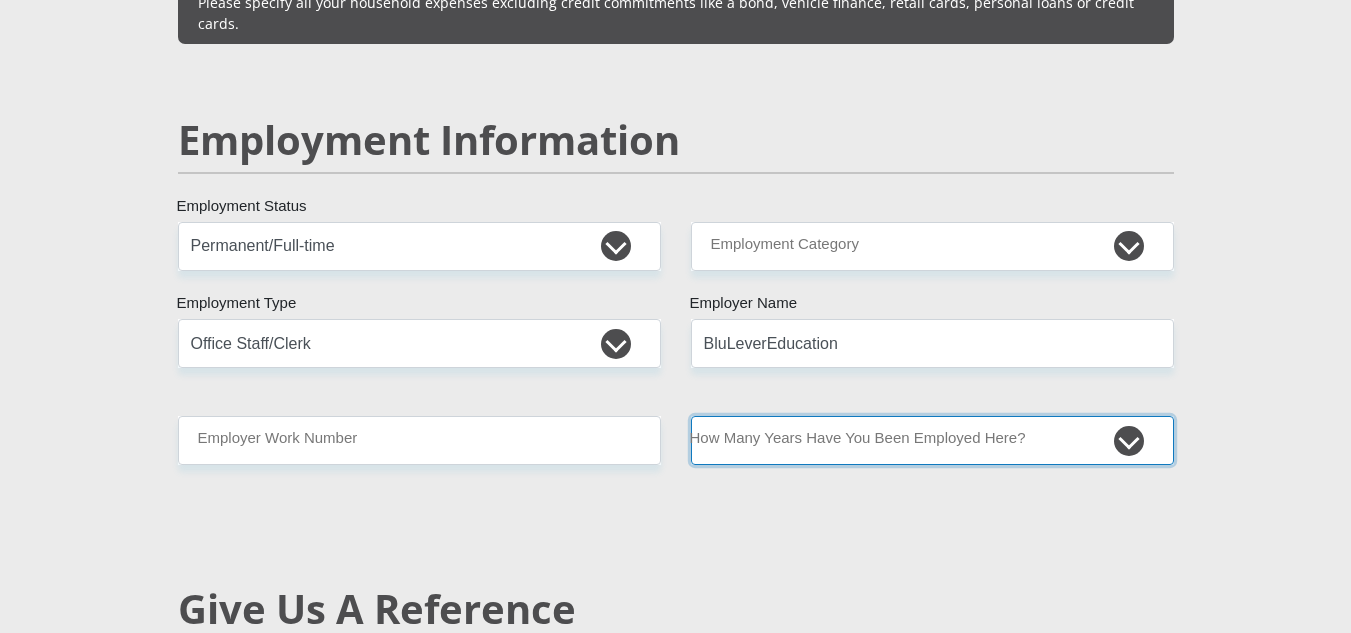 click on "less than 1 year
1-3 years
3-5 years
5+ years" at bounding box center (932, 440) 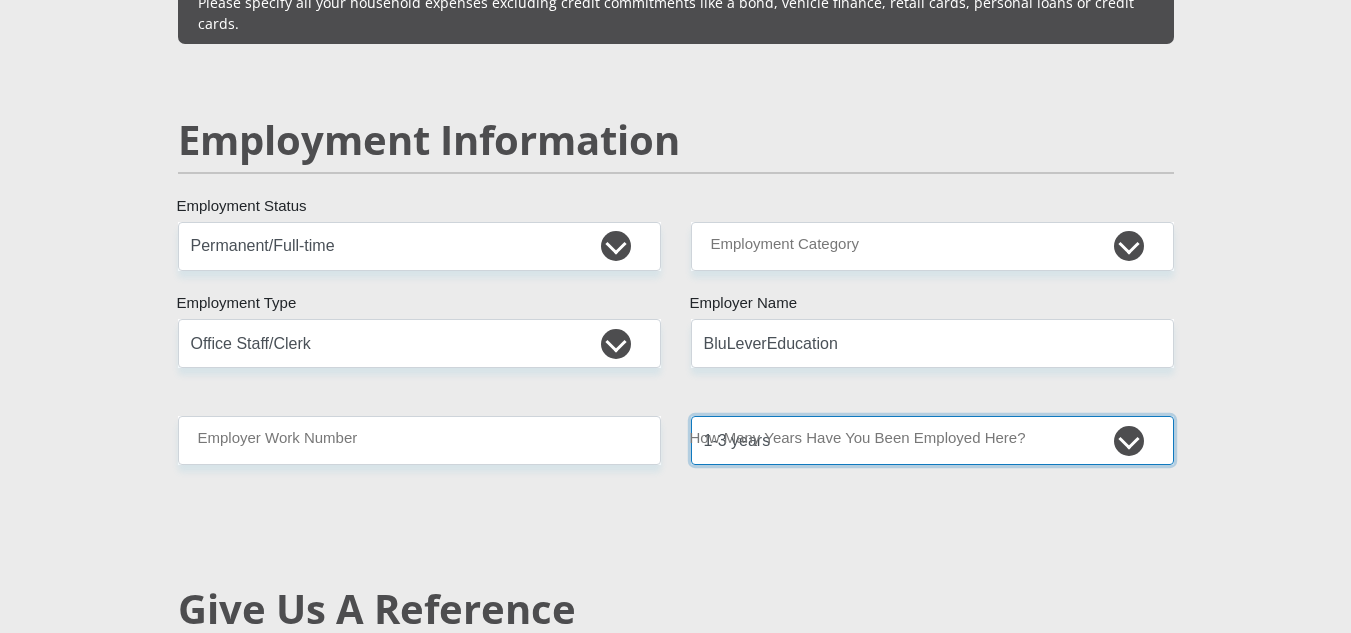click on "less than 1 year
1-3 years
3-5 years
5+ years" at bounding box center [932, 440] 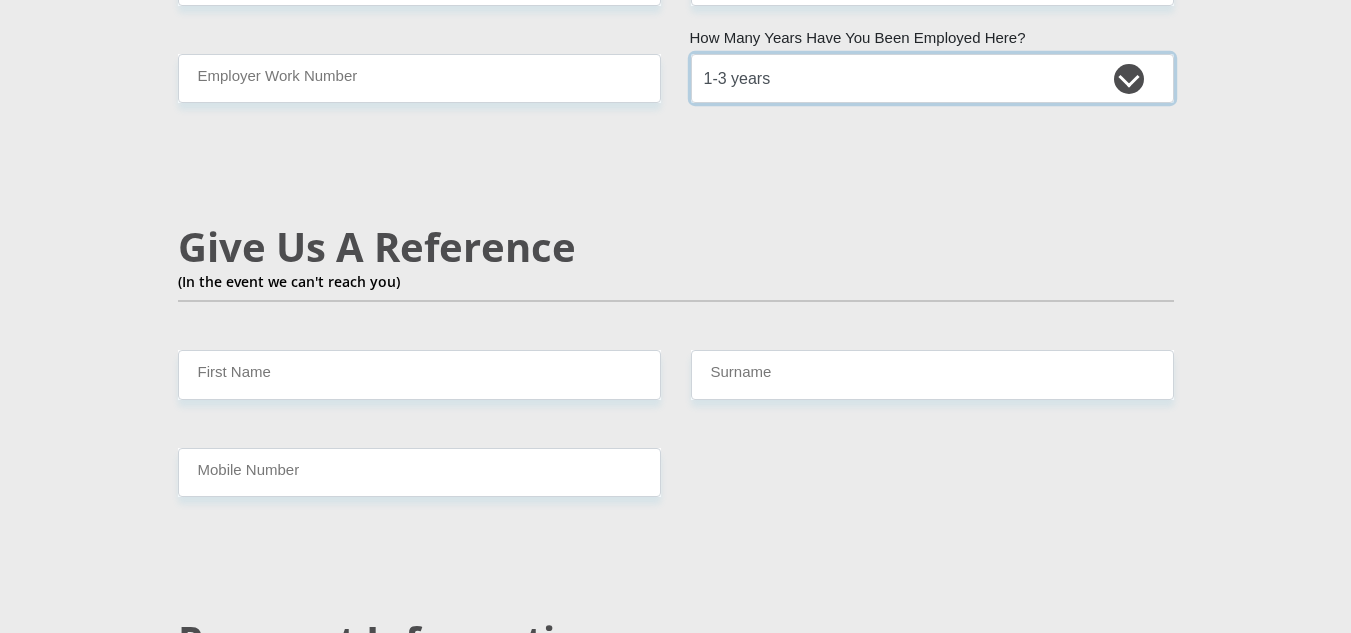 scroll, scrollTop: 3394, scrollLeft: 0, axis: vertical 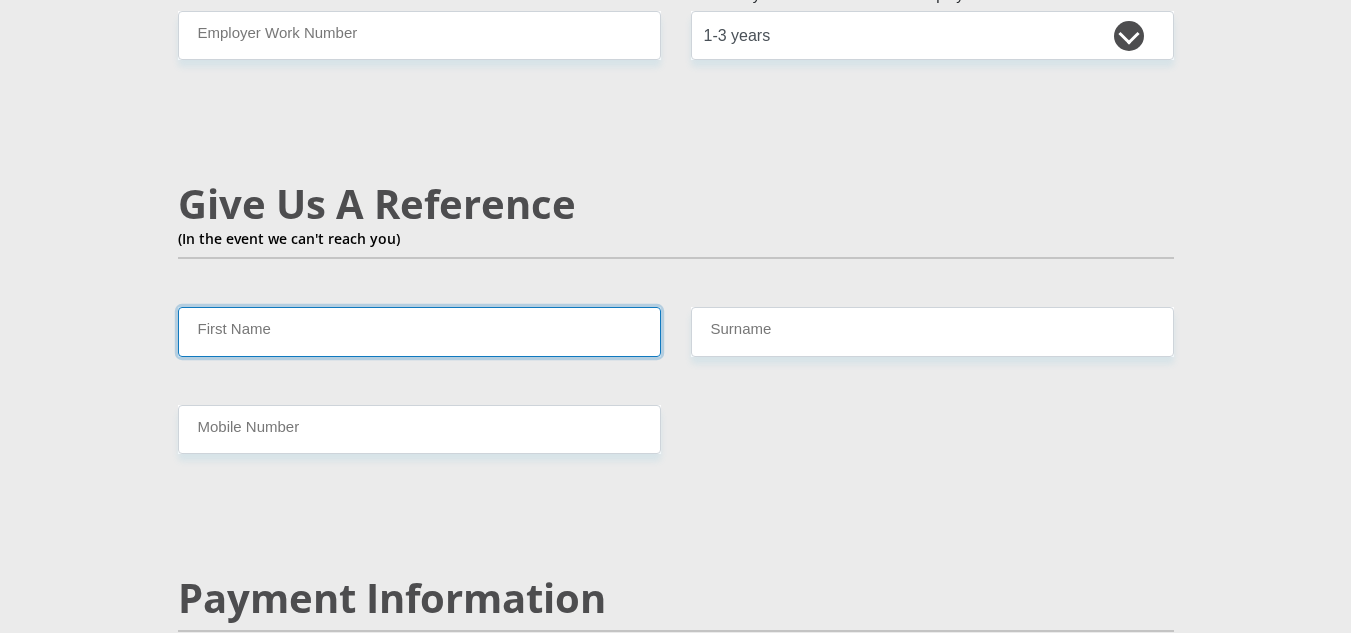 click on "First Name" at bounding box center (419, 331) 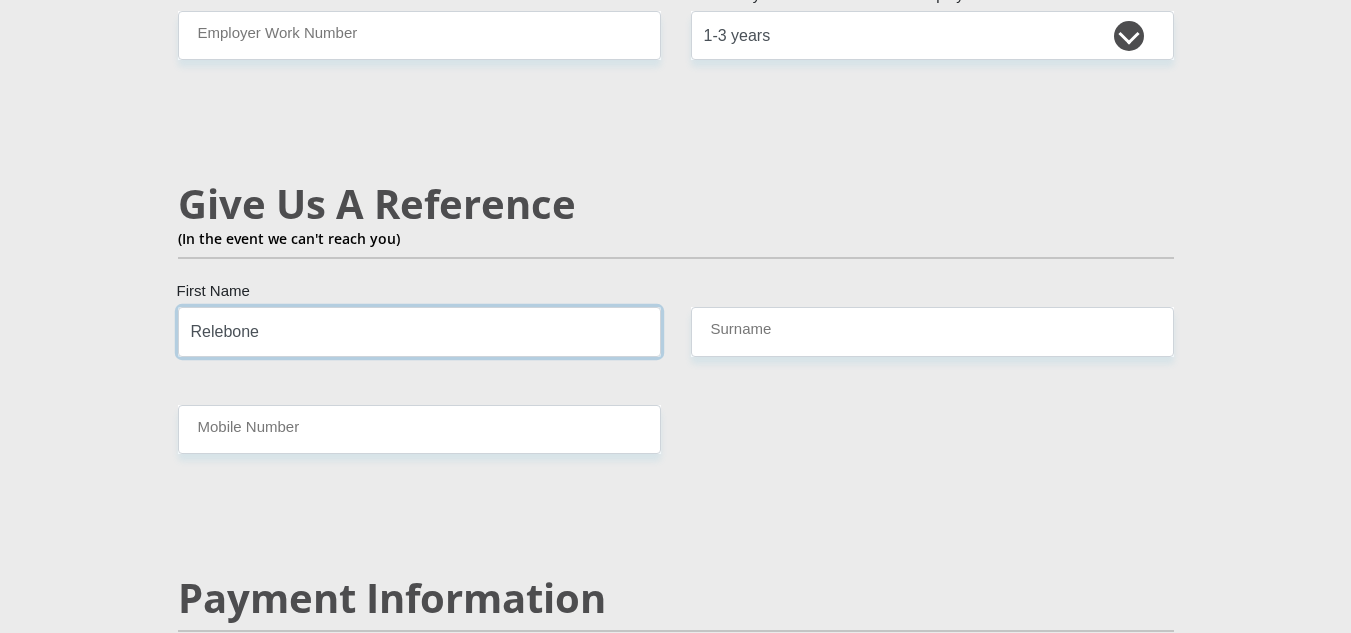 type on "Relebone" 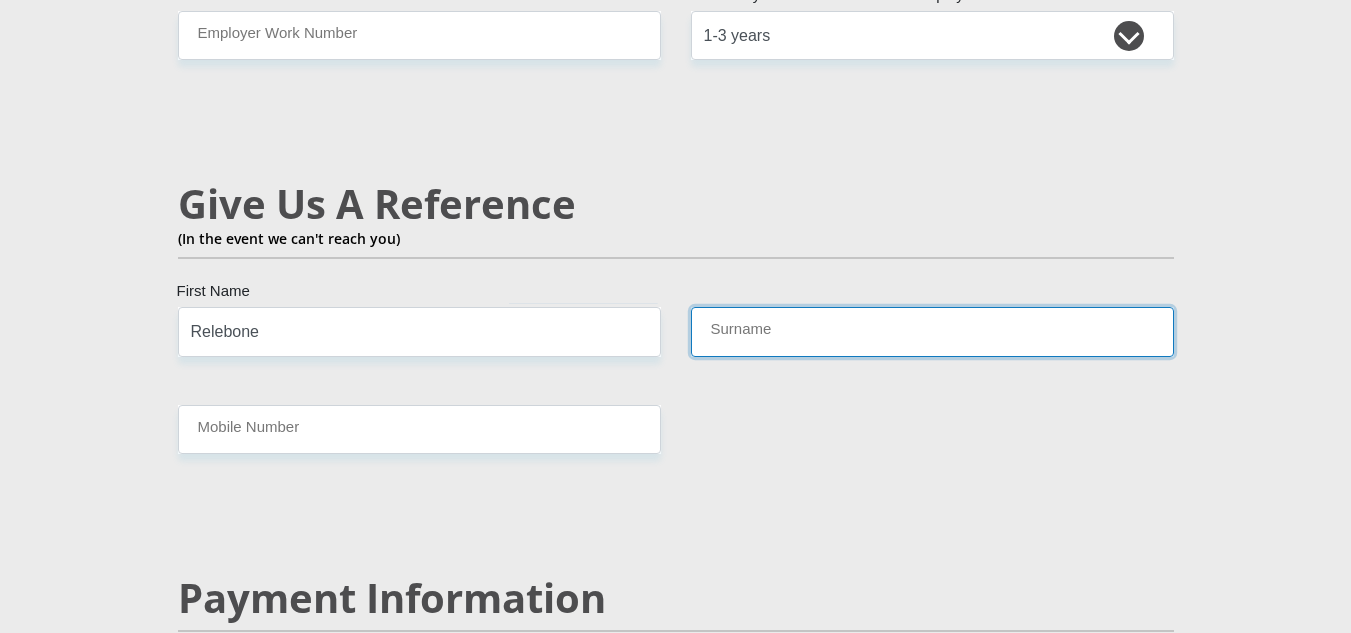 click on "Surname" at bounding box center (932, 331) 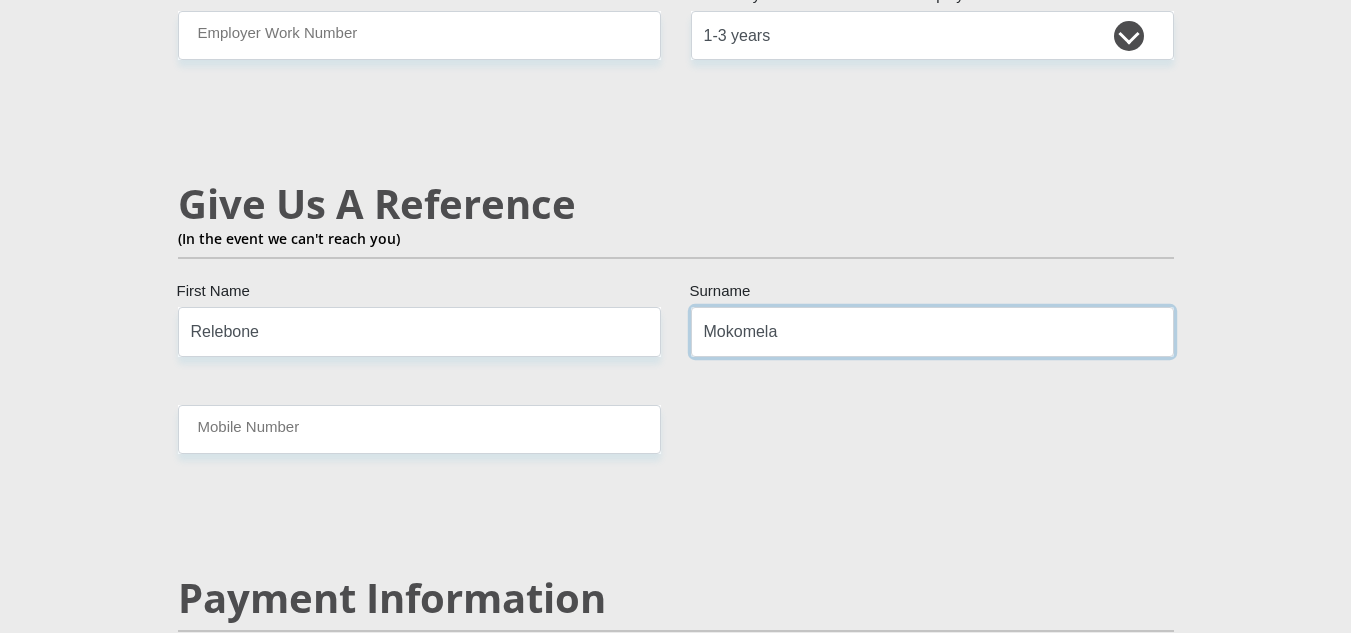 type on "Mokomela" 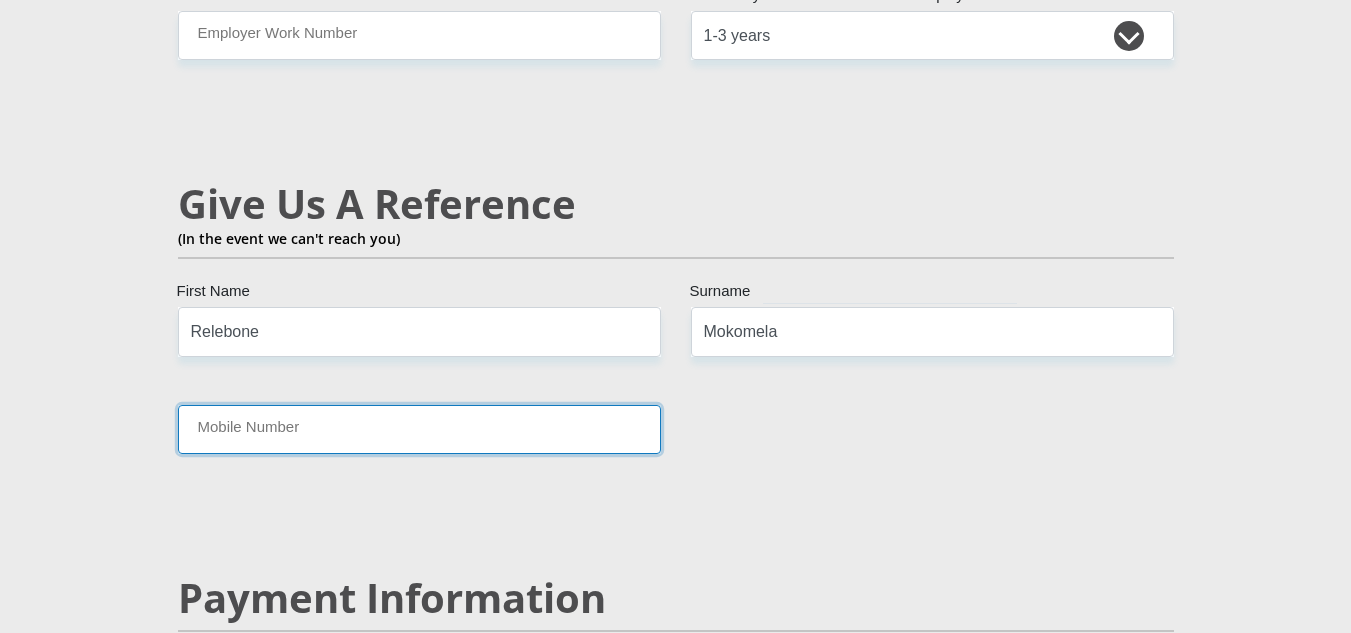 click on "Mobile Number" at bounding box center [419, 429] 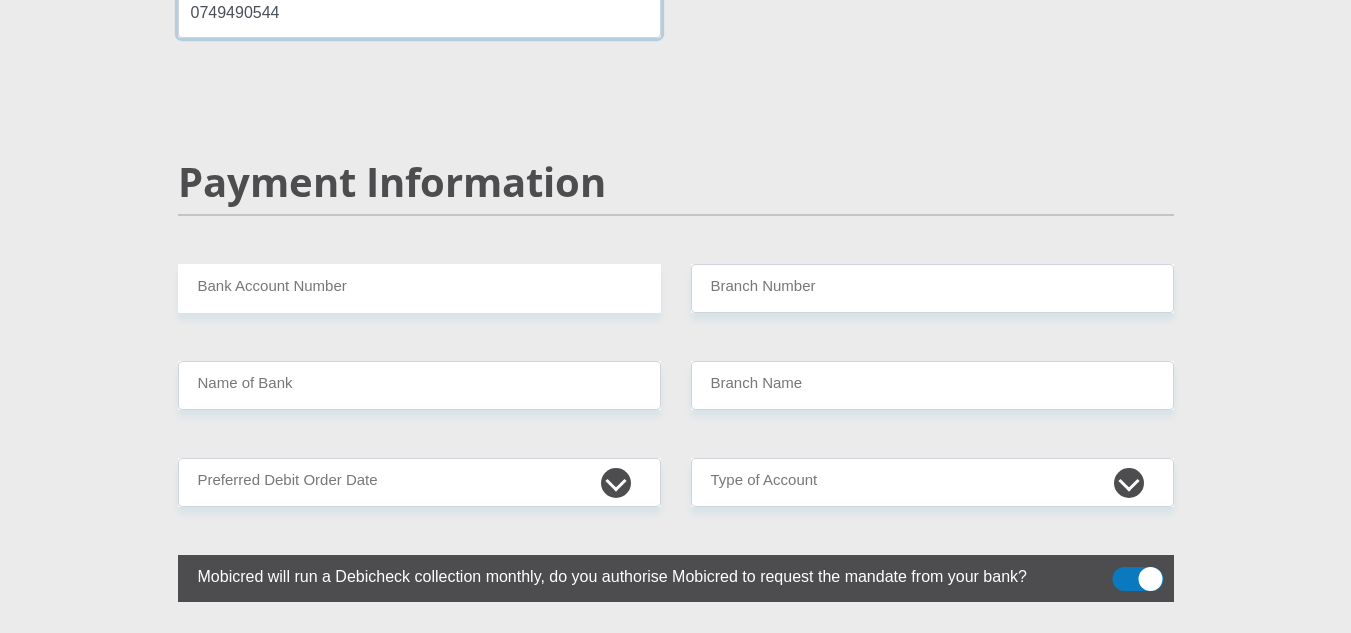 scroll, scrollTop: 3969, scrollLeft: 0, axis: vertical 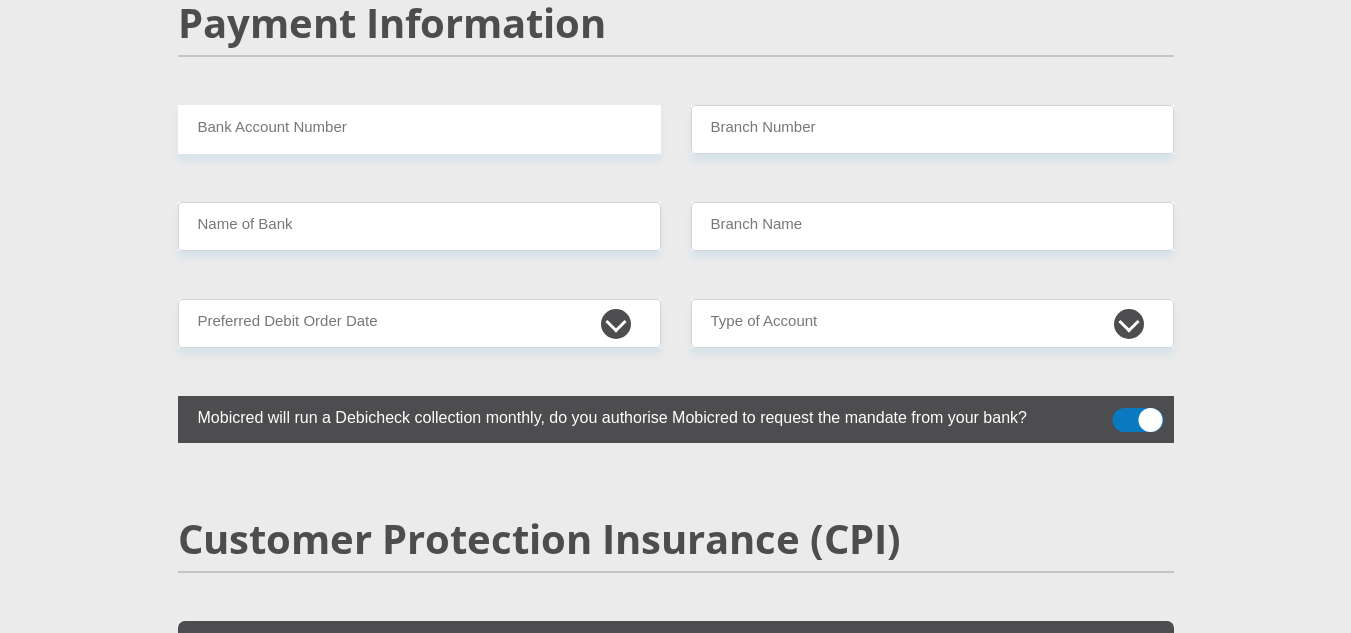 type on "0749490544" 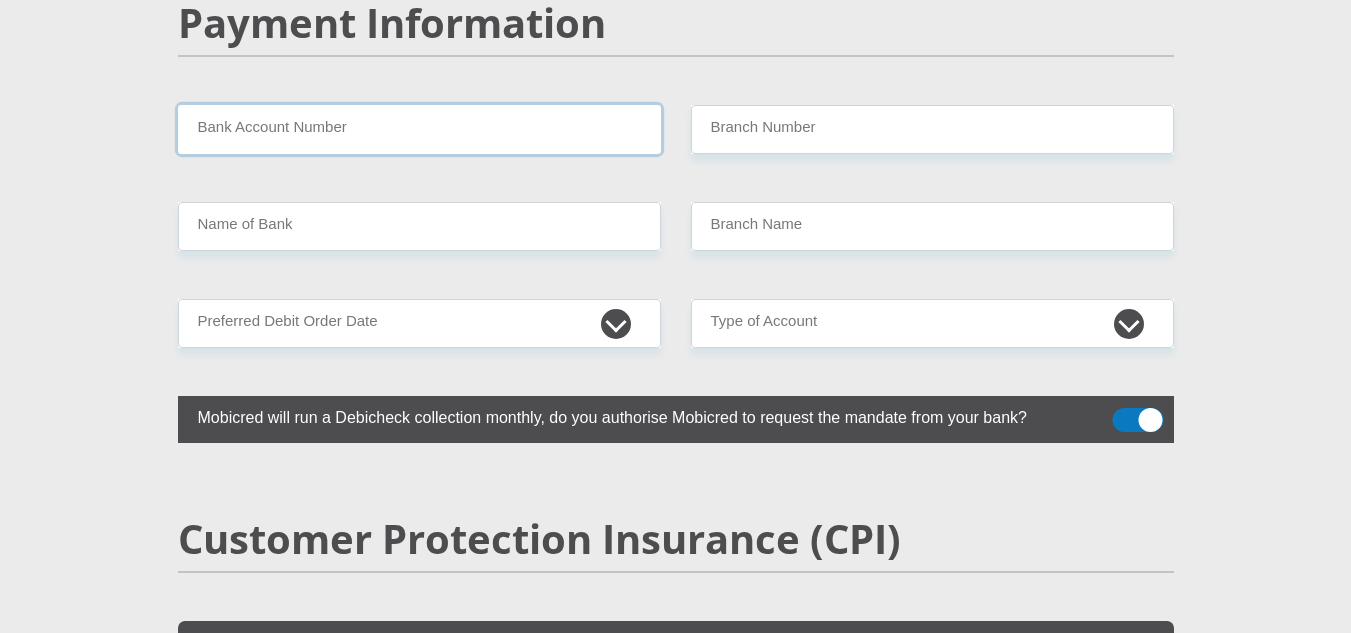 click on "Bank Account Number" at bounding box center (419, 129) 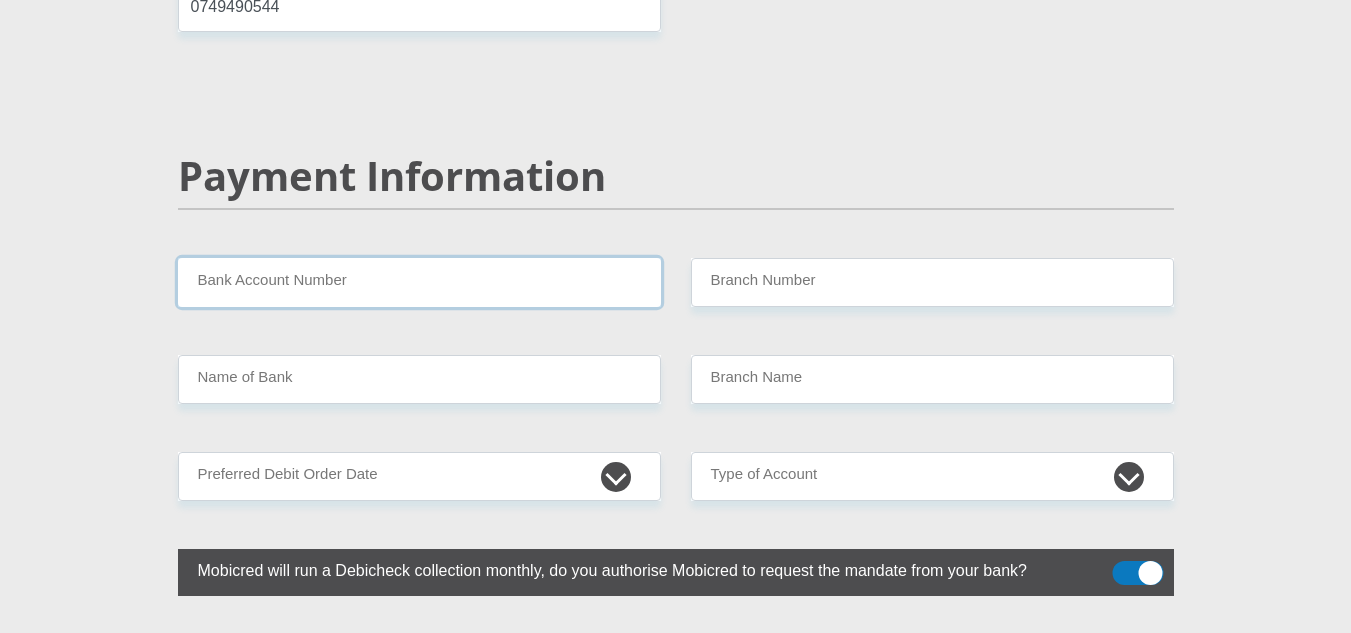 scroll, scrollTop: 3806, scrollLeft: 0, axis: vertical 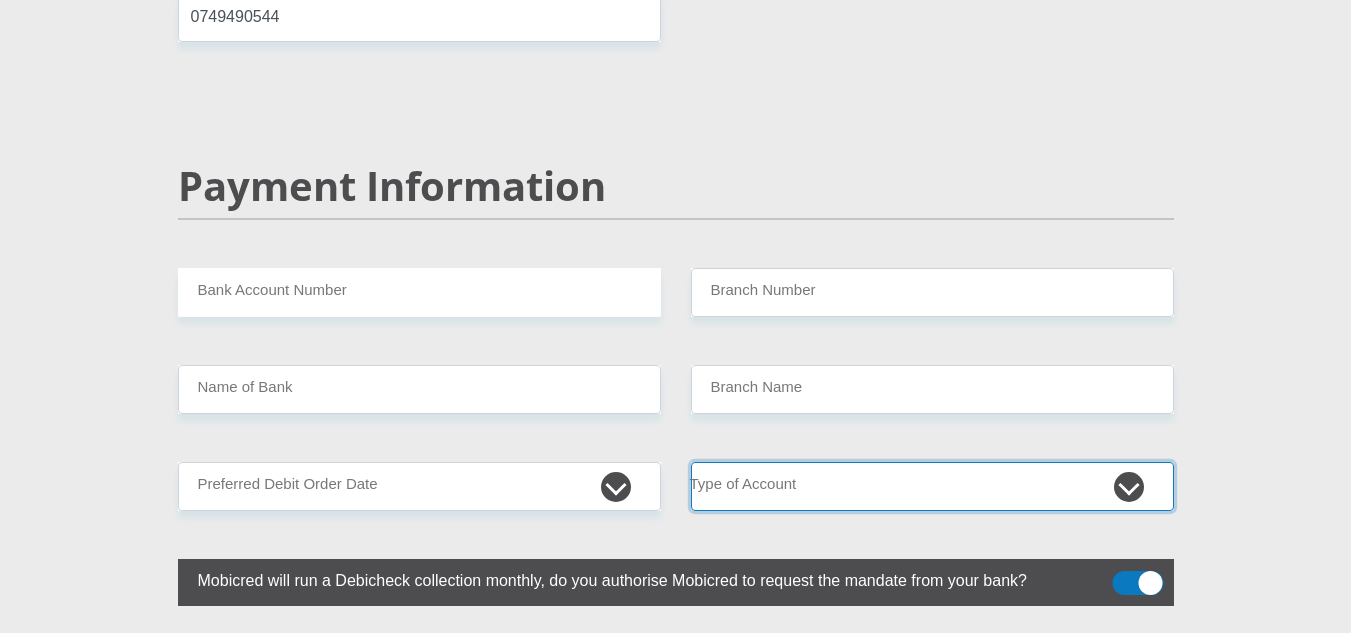 drag, startPoint x: 960, startPoint y: 461, endPoint x: 904, endPoint y: 680, distance: 226.04646 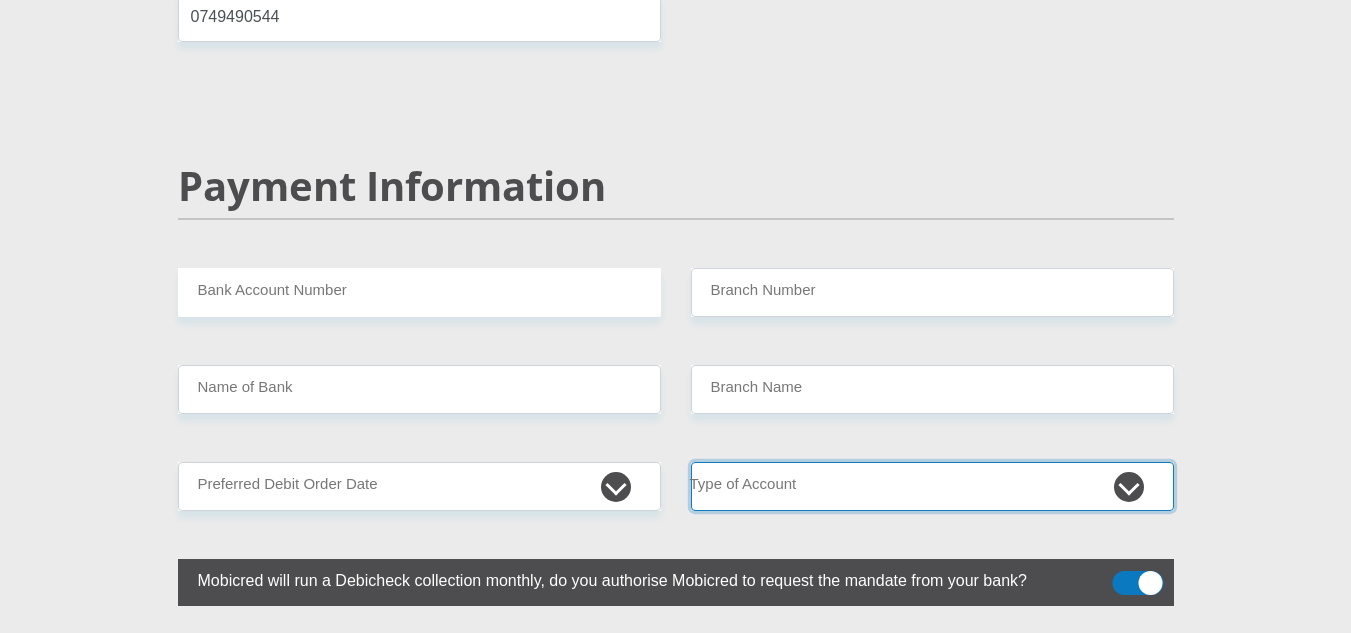 select on "CUR" 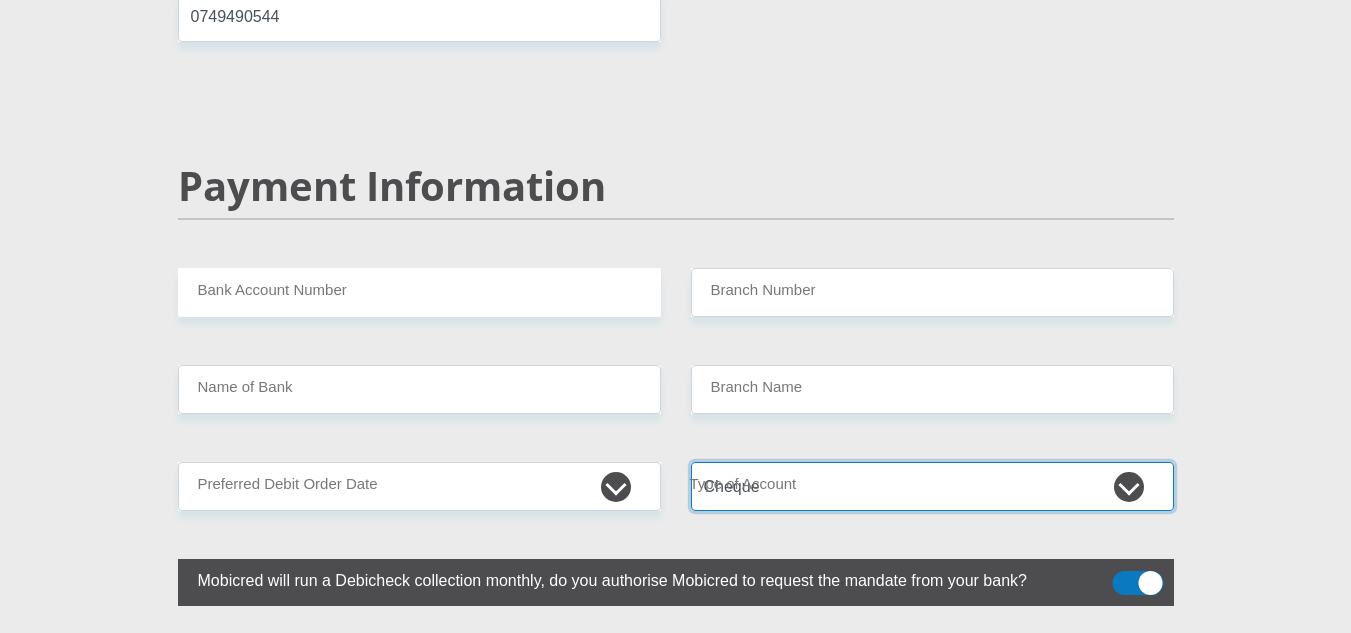 click on "Cheque
Savings" at bounding box center [932, 486] 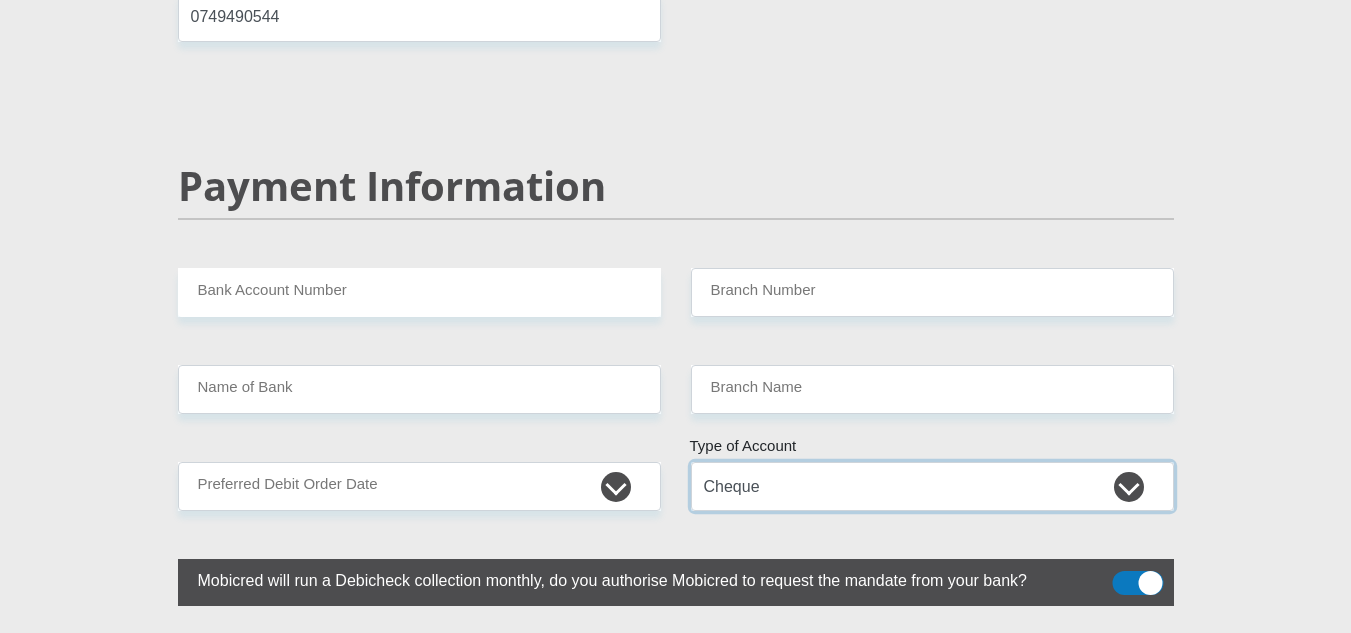 scroll, scrollTop: 3796, scrollLeft: 0, axis: vertical 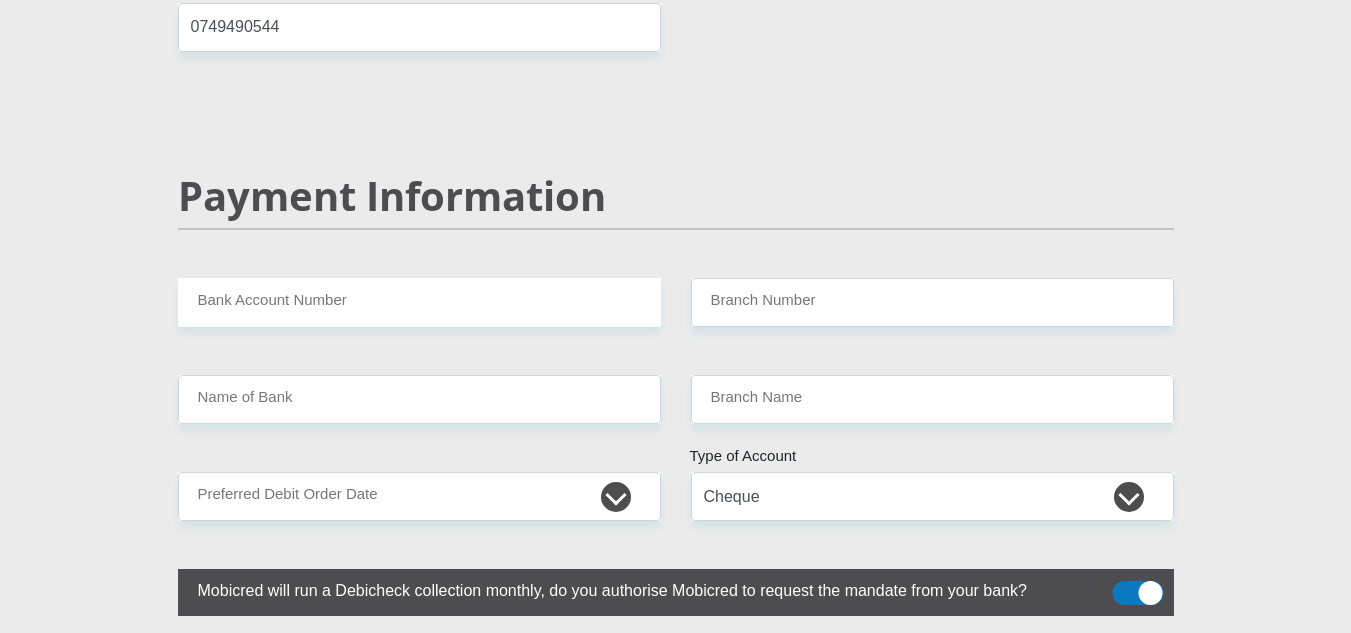 click on "Mr
Ms
Mrs
Dr
[PERSON_NAME]
Title
Dineo
First Name
Mokomela
Surname
0003180302089
South African ID Number
Please input valid ID number
[GEOGRAPHIC_DATA]
[GEOGRAPHIC_DATA]
[GEOGRAPHIC_DATA]
[GEOGRAPHIC_DATA]
[GEOGRAPHIC_DATA]
[GEOGRAPHIC_DATA] [GEOGRAPHIC_DATA]
[GEOGRAPHIC_DATA]
[GEOGRAPHIC_DATA]
[GEOGRAPHIC_DATA]
[GEOGRAPHIC_DATA]
[GEOGRAPHIC_DATA]
[GEOGRAPHIC_DATA]
[GEOGRAPHIC_DATA]" at bounding box center [676, -606] 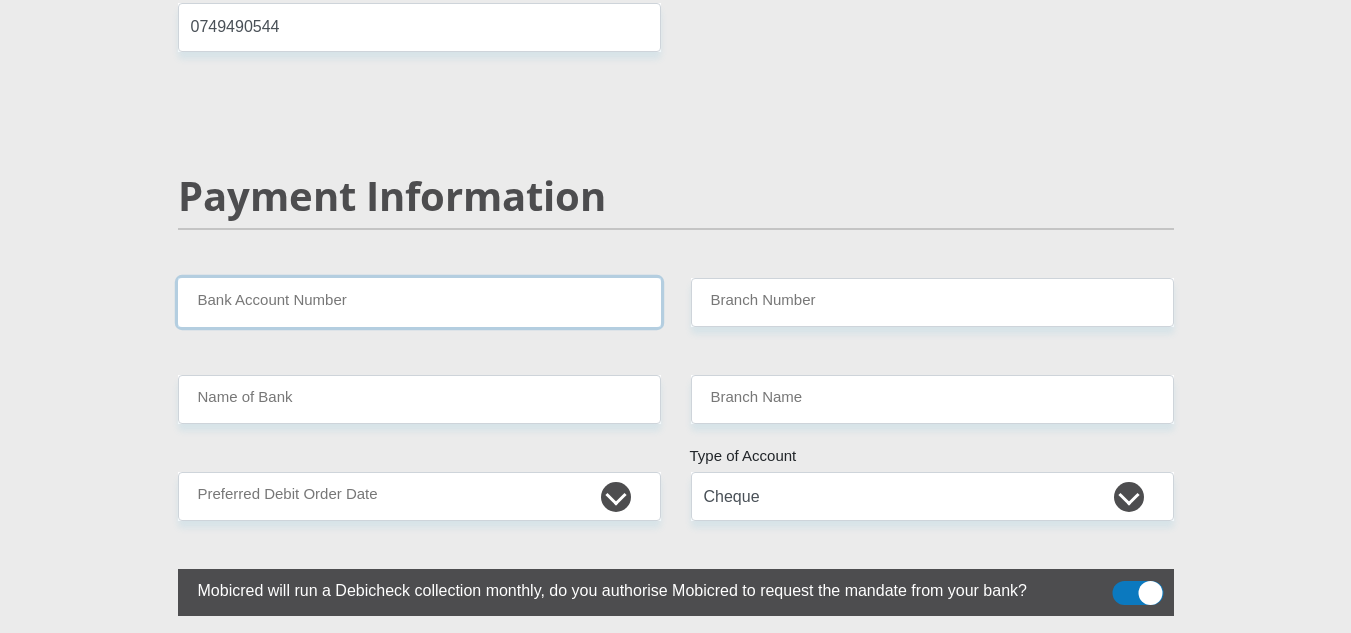 click on "Bank Account Number" at bounding box center [419, 302] 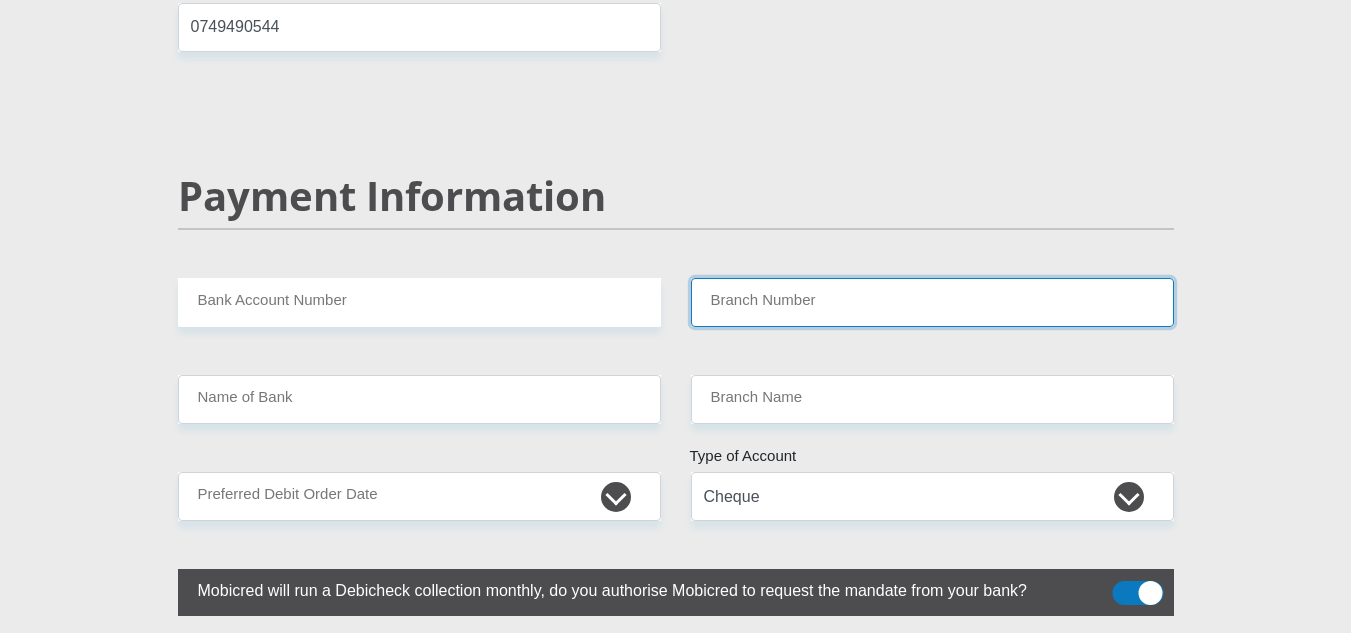 click on "Branch Number" at bounding box center [932, 302] 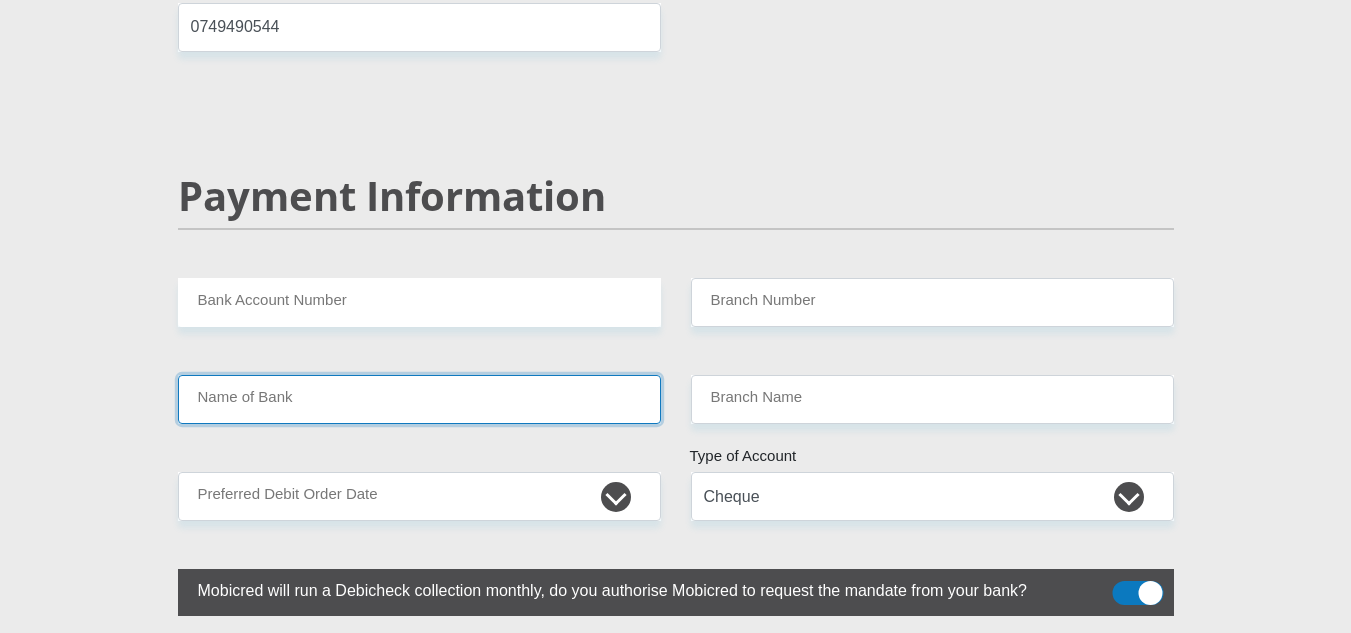 click on "Name of Bank" at bounding box center [419, 399] 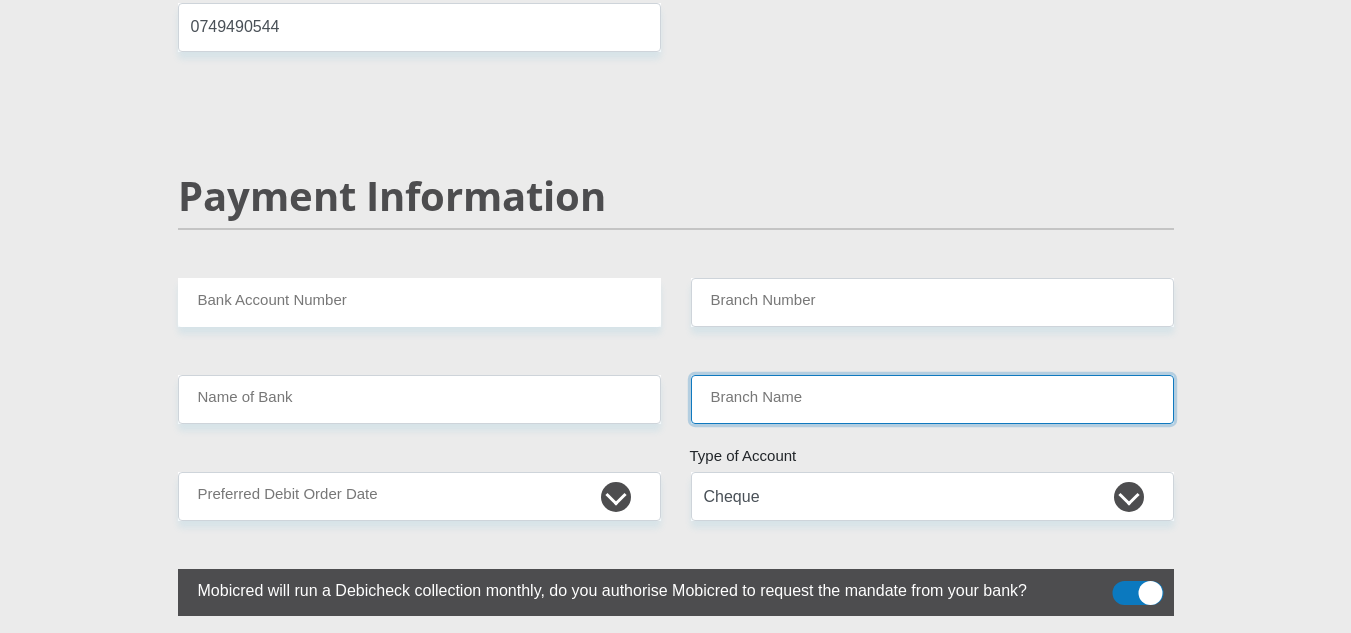 click on "Branch Name" at bounding box center [932, 399] 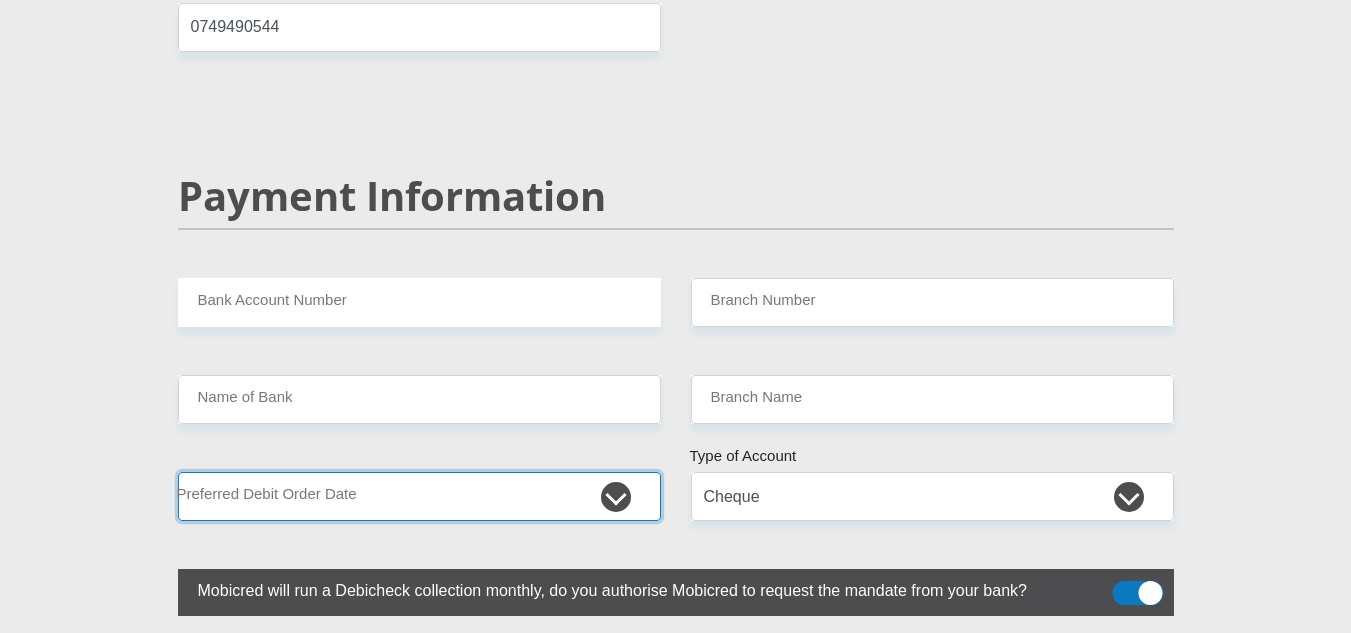 click on "1st
2nd
3rd
4th
5th
7th
18th
19th
20th
21st
22nd
23rd
24th
25th
26th
27th
28th
29th
30th" at bounding box center (419, 496) 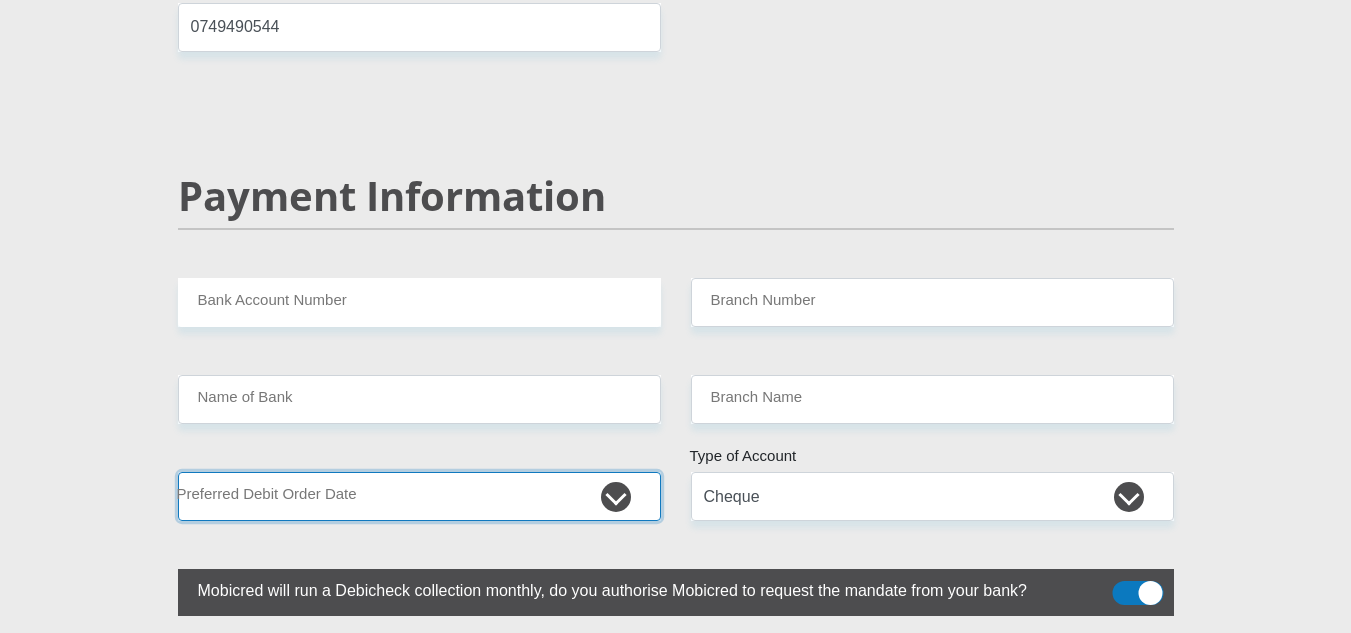 select on "26" 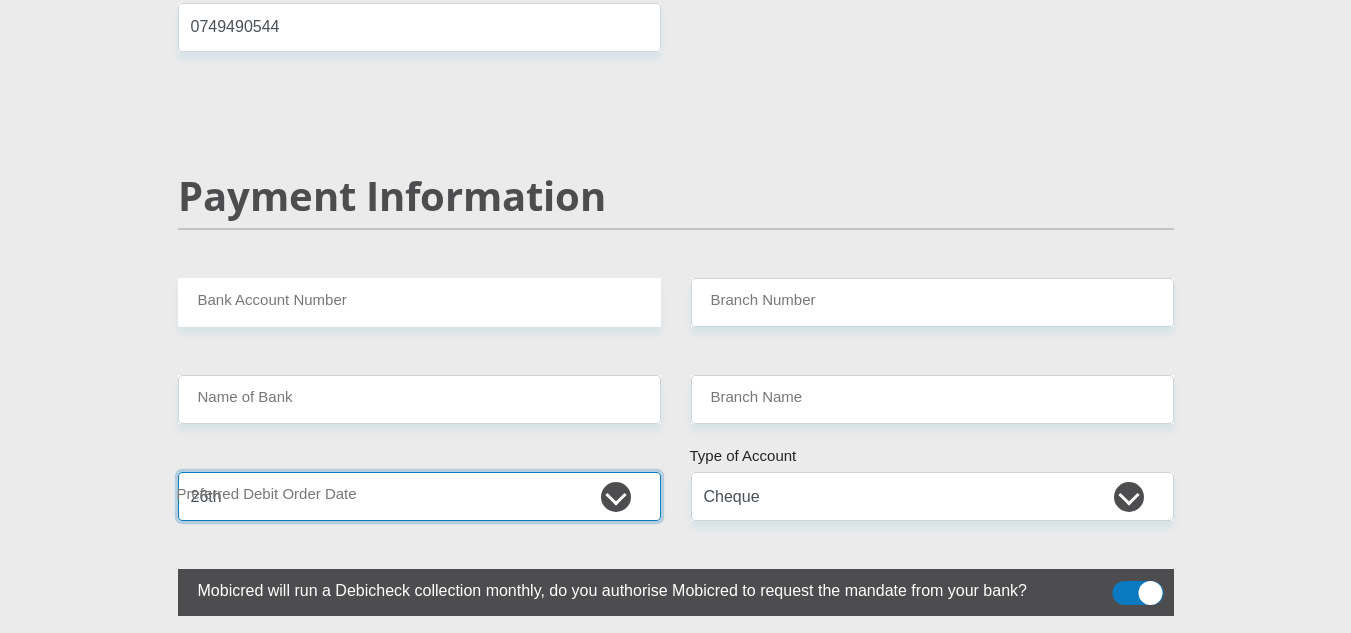 click on "1st
2nd
3rd
4th
5th
7th
18th
19th
20th
21st
22nd
23rd
24th
25th
26th
27th
28th
29th
30th" at bounding box center (419, 496) 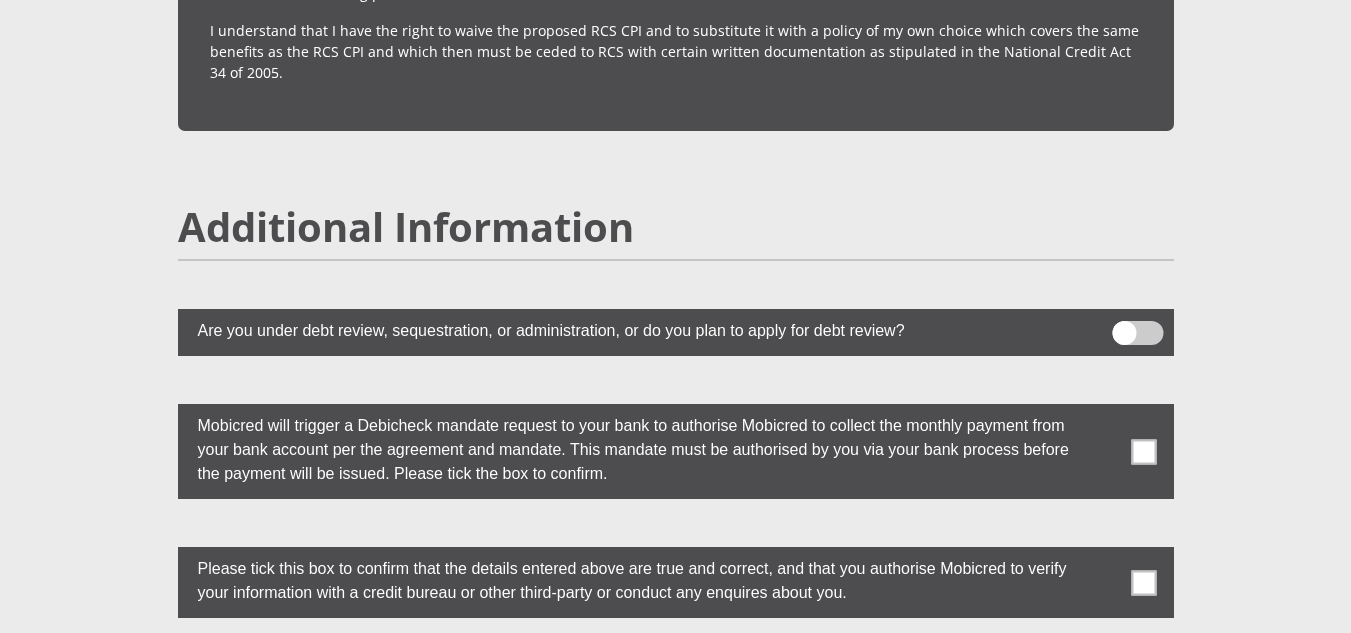 scroll, scrollTop: 5733, scrollLeft: 0, axis: vertical 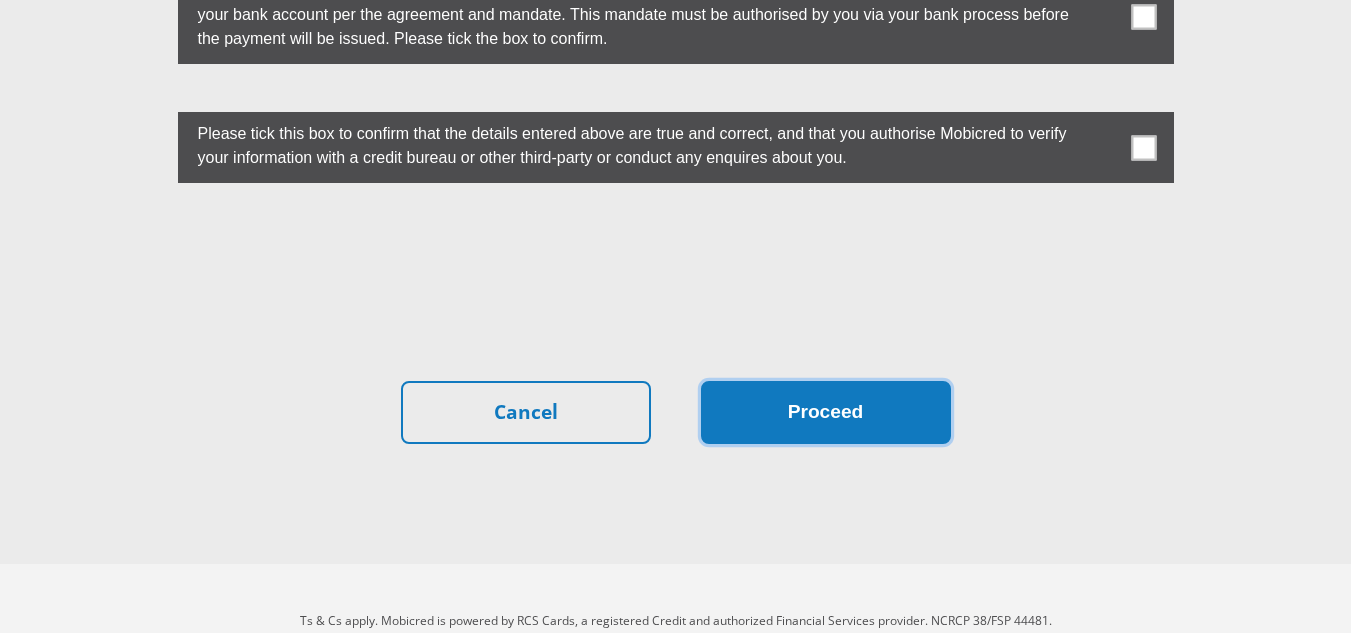 click on "Proceed" at bounding box center (826, 412) 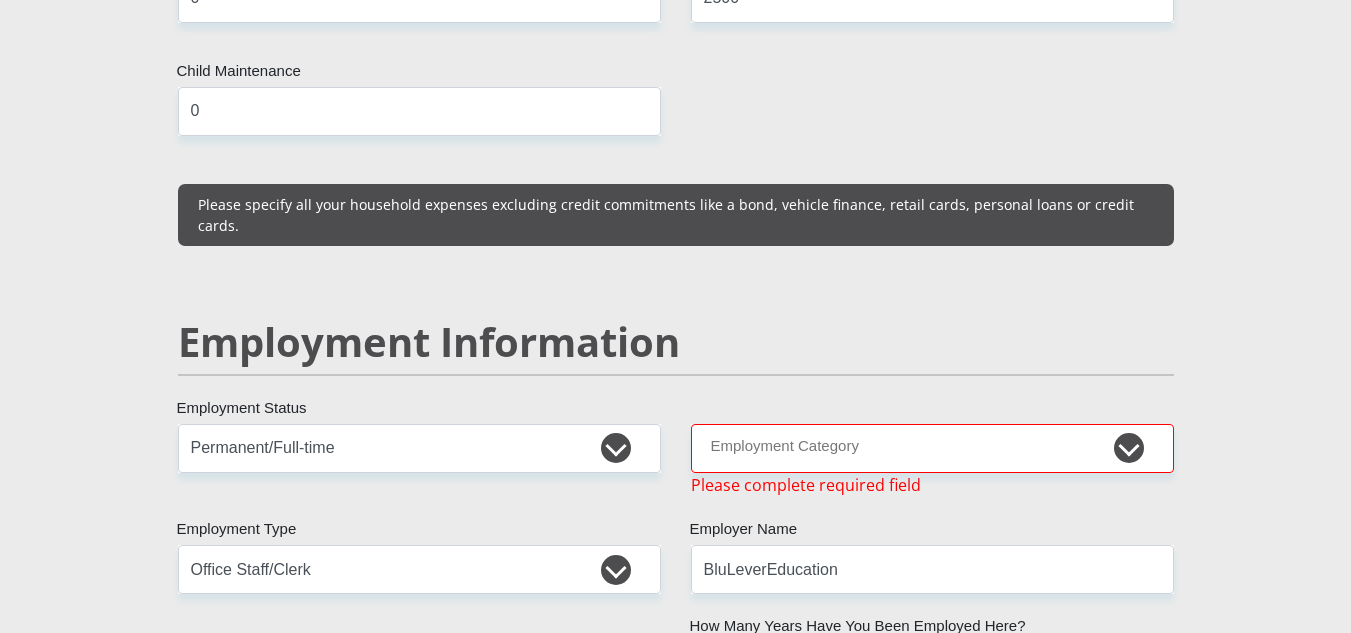 scroll, scrollTop: 2896, scrollLeft: 0, axis: vertical 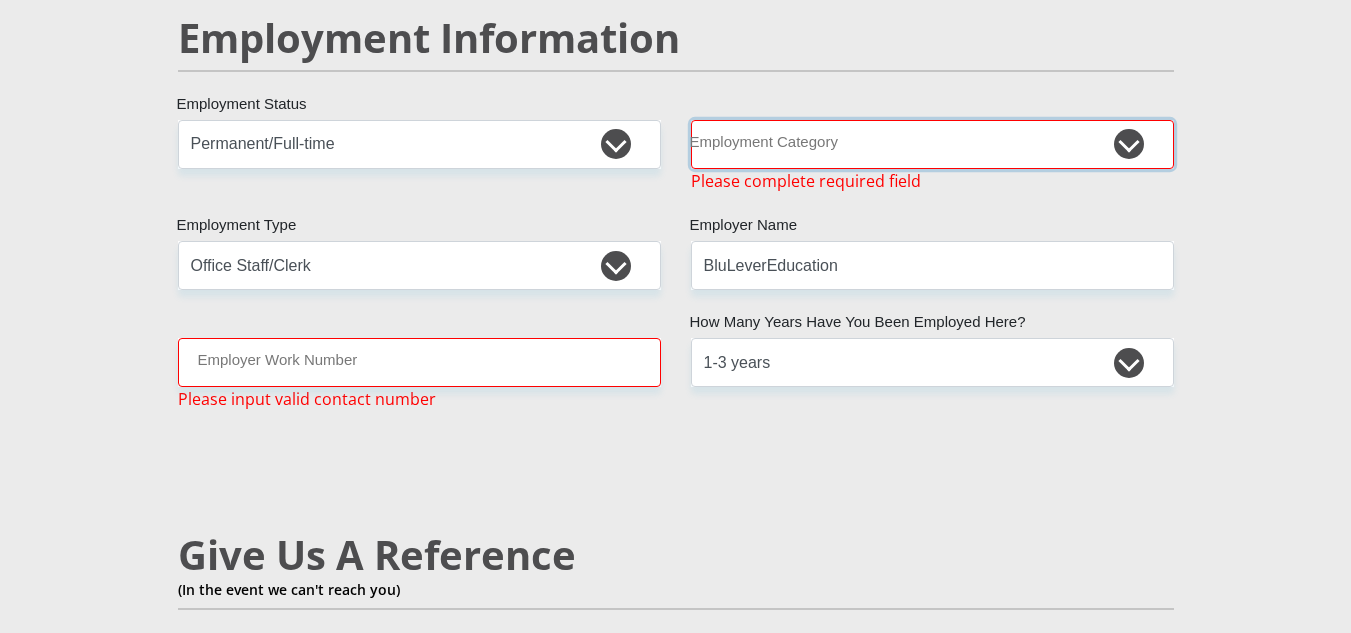 click on "AGRICULTURE
ALCOHOL & TOBACCO
CONSTRUCTION MATERIALS
METALLURGY
EQUIPMENT FOR RENEWABLE ENERGY
SPECIALIZED CONTRACTORS
CAR
GAMING (INCL. INTERNET
OTHER WHOLESALE
UNLICENSED PHARMACEUTICALS
CURRENCY EXCHANGE HOUSES
OTHER FINANCIAL INSTITUTIONS & INSURANCE
REAL ESTATE AGENTS
OIL & GAS
OTHER MATERIALS (E.G. IRON ORE)
PRECIOUS STONES & PRECIOUS METALS
POLITICAL ORGANIZATIONS
RELIGIOUS ORGANIZATIONS(NOT SECTS)
ACTI. HAVING BUSINESS DEAL WITH PUBLIC ADMINISTRATION
LAUNDROMATS" at bounding box center [932, 144] 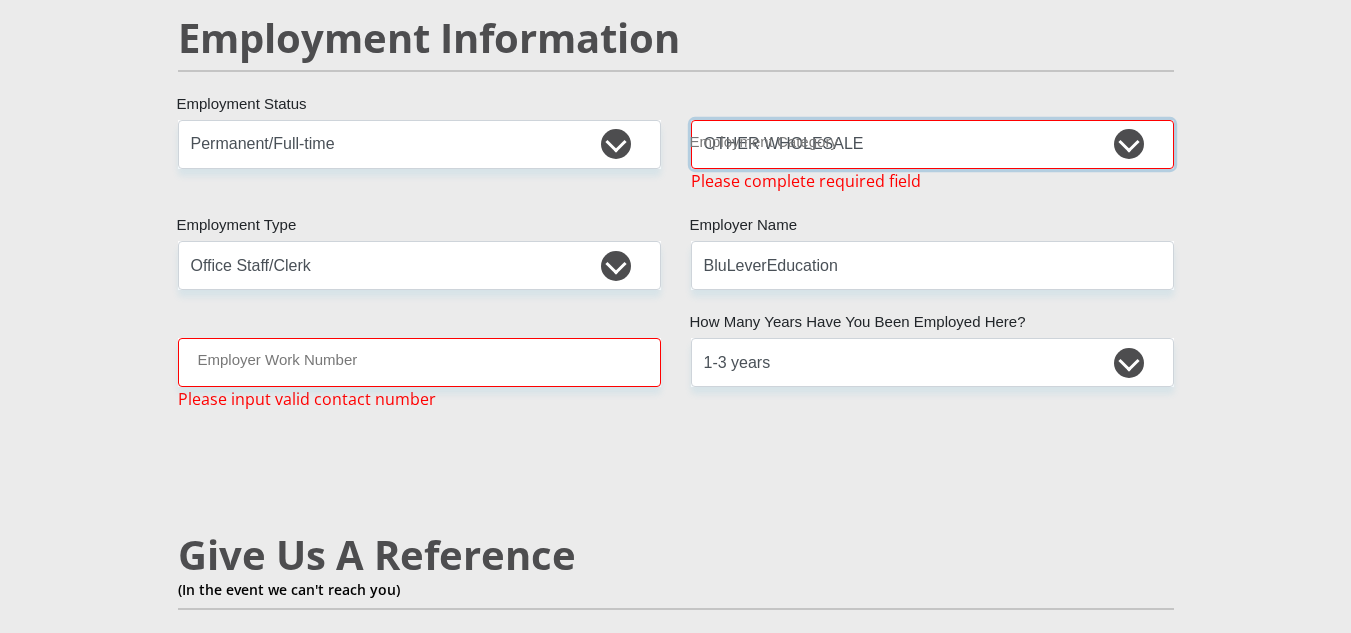 click on "AGRICULTURE
ALCOHOL & TOBACCO
CONSTRUCTION MATERIALS
METALLURGY
EQUIPMENT FOR RENEWABLE ENERGY
SPECIALIZED CONTRACTORS
CAR
GAMING (INCL. INTERNET
OTHER WHOLESALE
UNLICENSED PHARMACEUTICALS
CURRENCY EXCHANGE HOUSES
OTHER FINANCIAL INSTITUTIONS & INSURANCE
REAL ESTATE AGENTS
OIL & GAS
OTHER MATERIALS (E.G. IRON ORE)
PRECIOUS STONES & PRECIOUS METALS
POLITICAL ORGANIZATIONS
RELIGIOUS ORGANIZATIONS(NOT SECTS)
ACTI. HAVING BUSINESS DEAL WITH PUBLIC ADMINISTRATION
LAUNDROMATS" at bounding box center [932, 144] 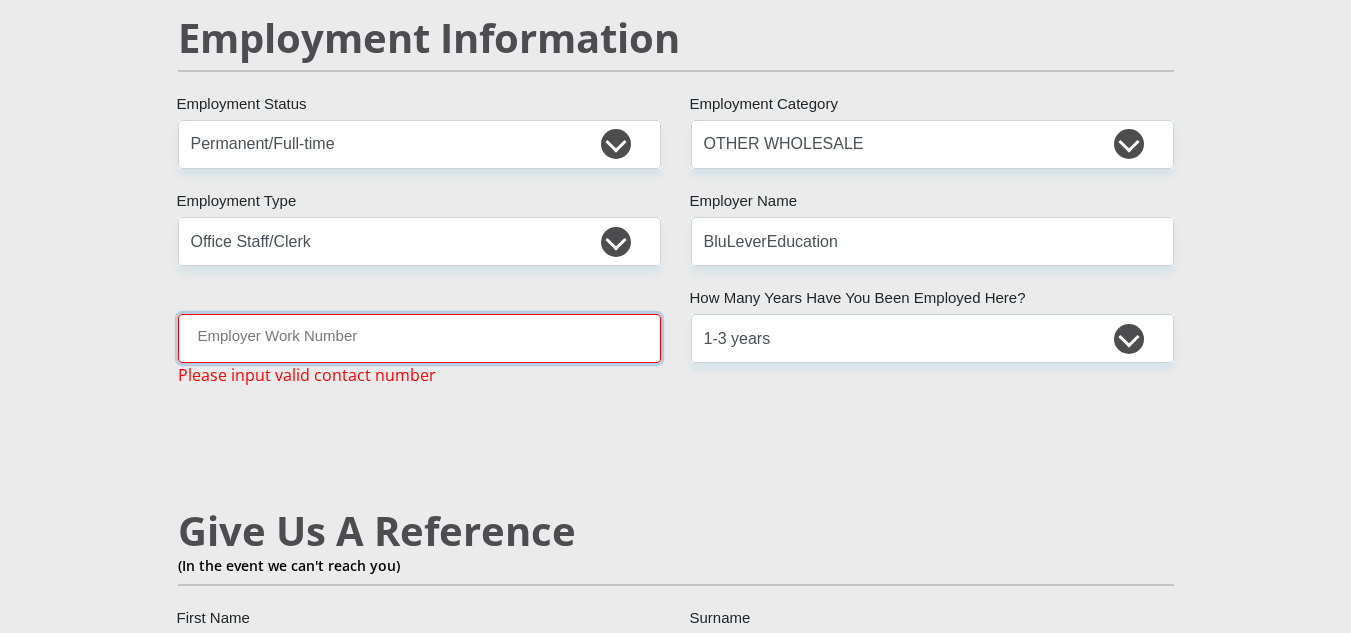 click on "Employer Work Number" at bounding box center (419, 338) 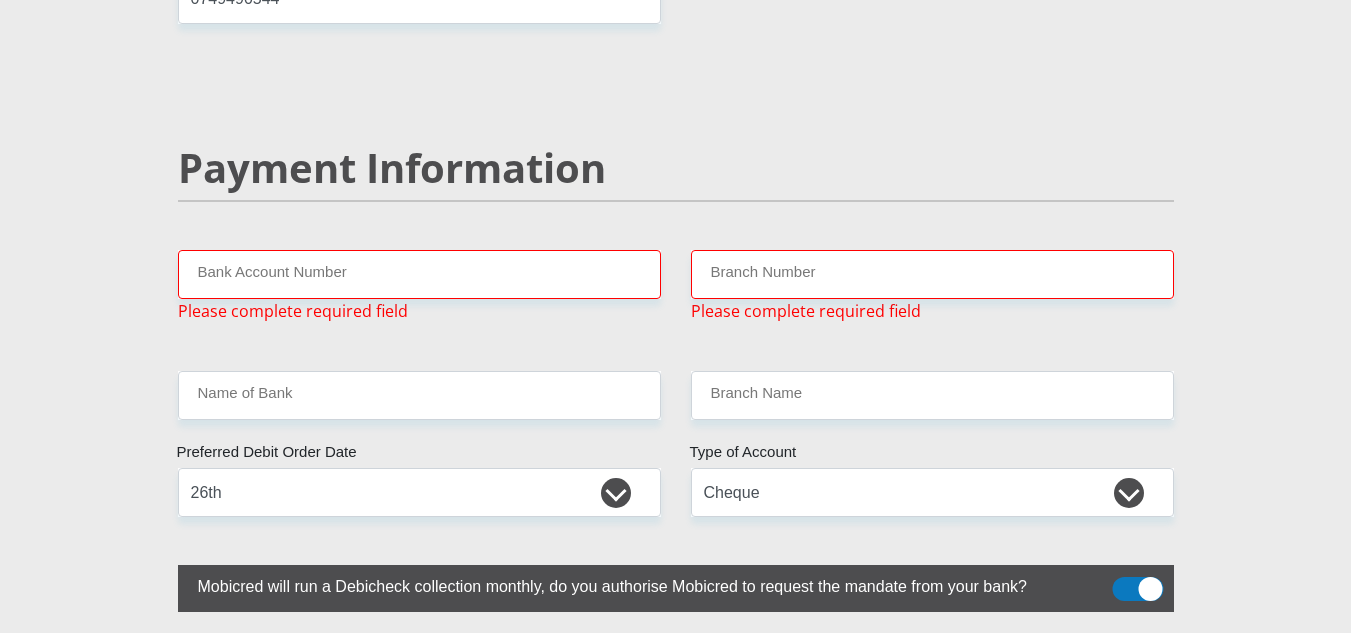 scroll, scrollTop: 3838, scrollLeft: 0, axis: vertical 